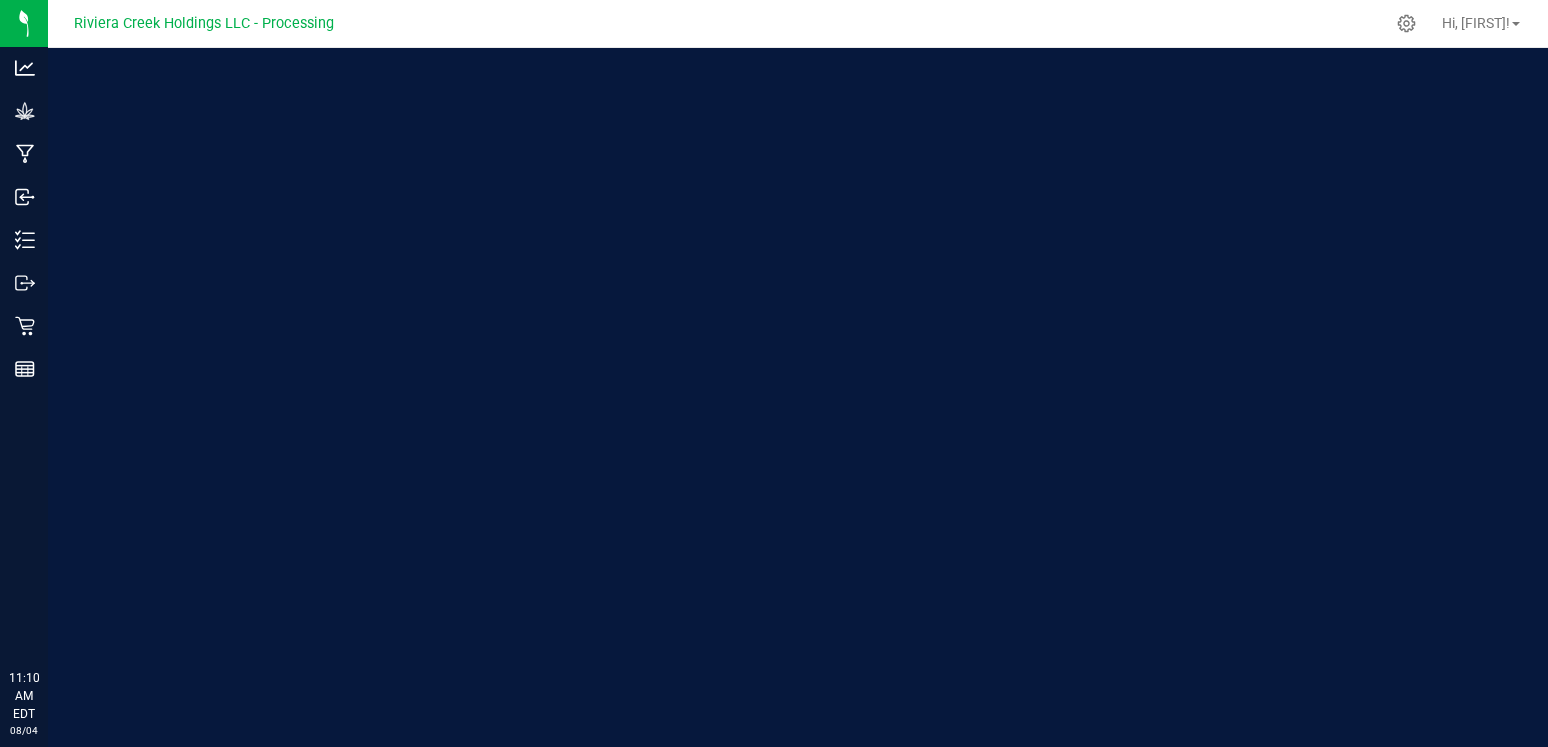 scroll, scrollTop: 0, scrollLeft: 0, axis: both 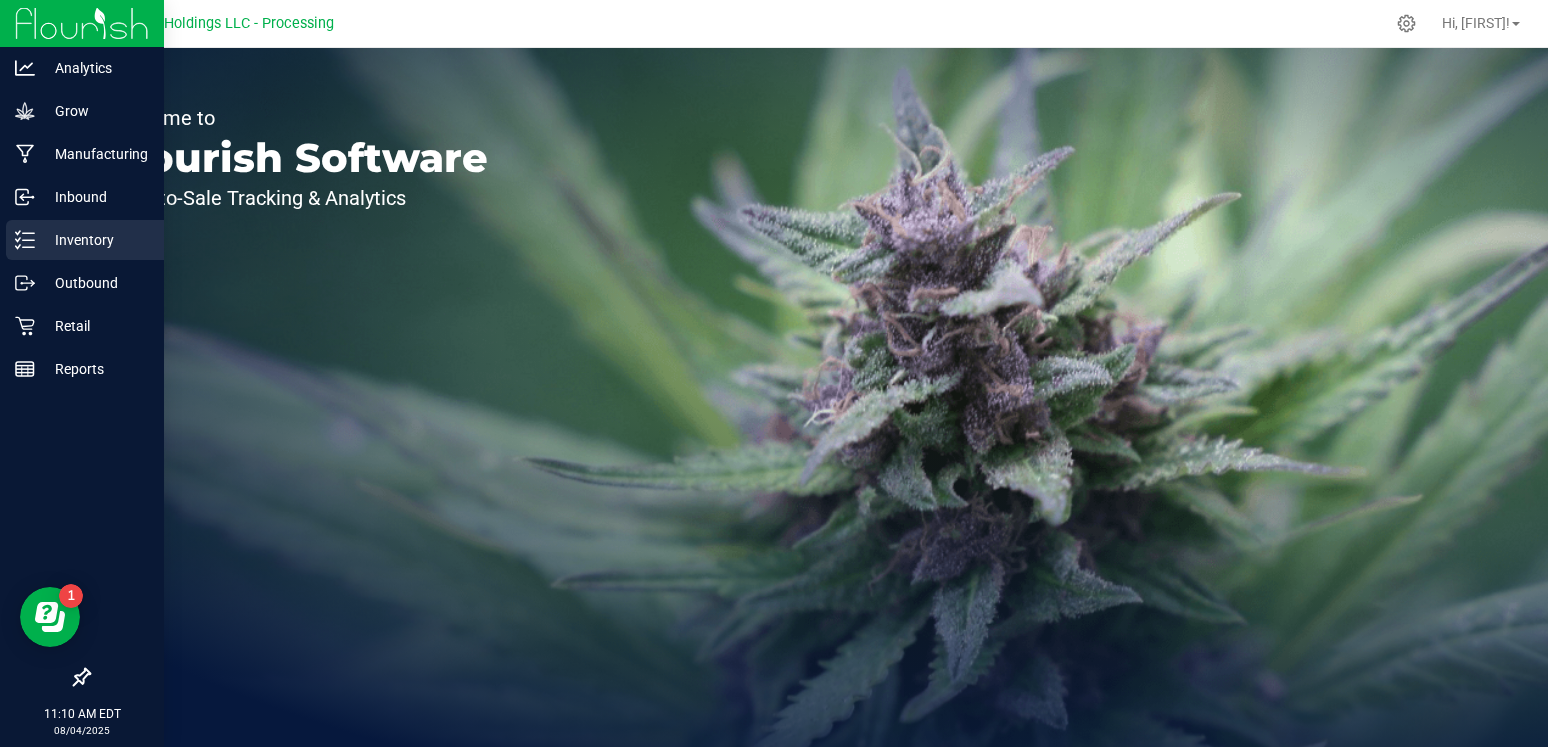 click on "Inventory" at bounding box center (95, 240) 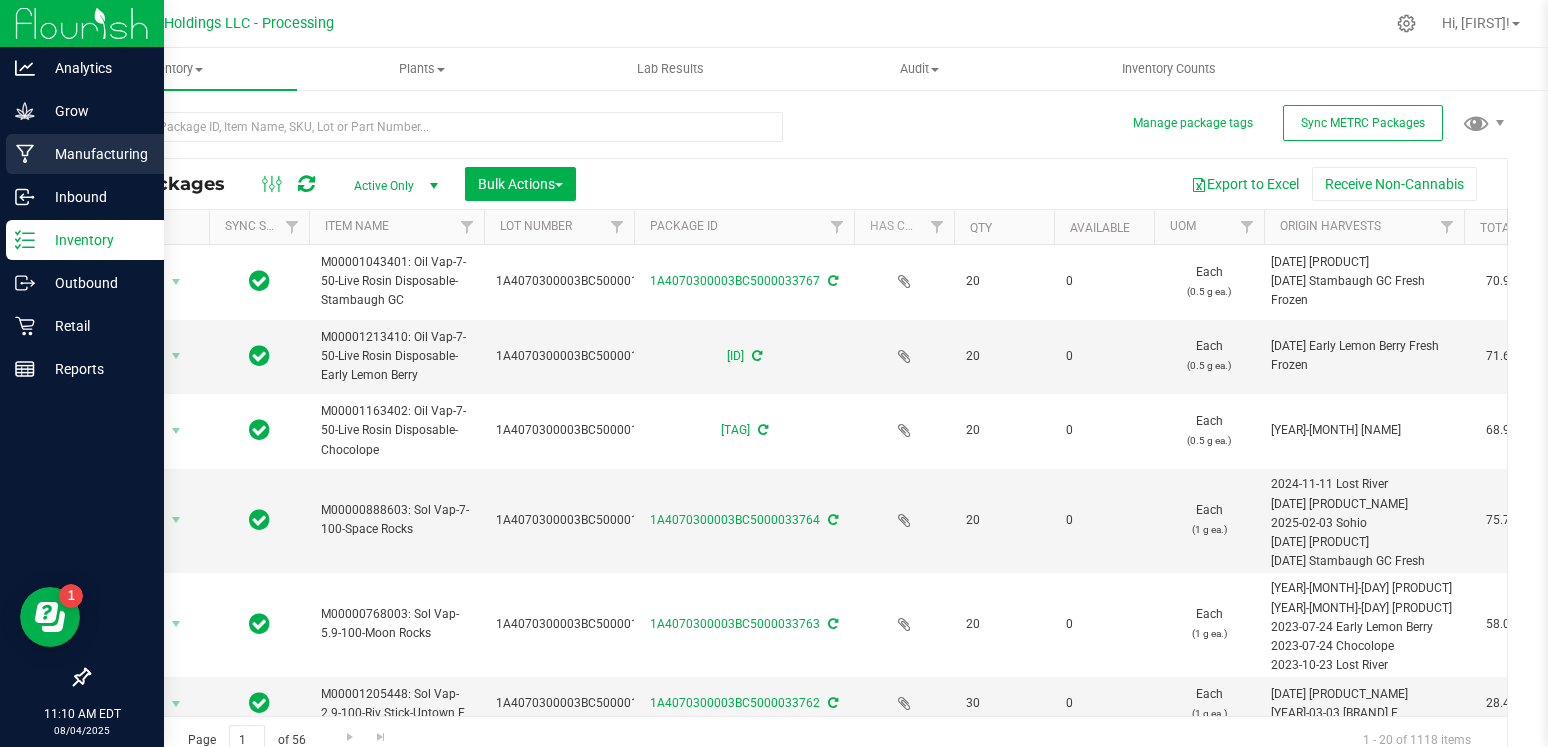click on "Manufacturing" at bounding box center [95, 154] 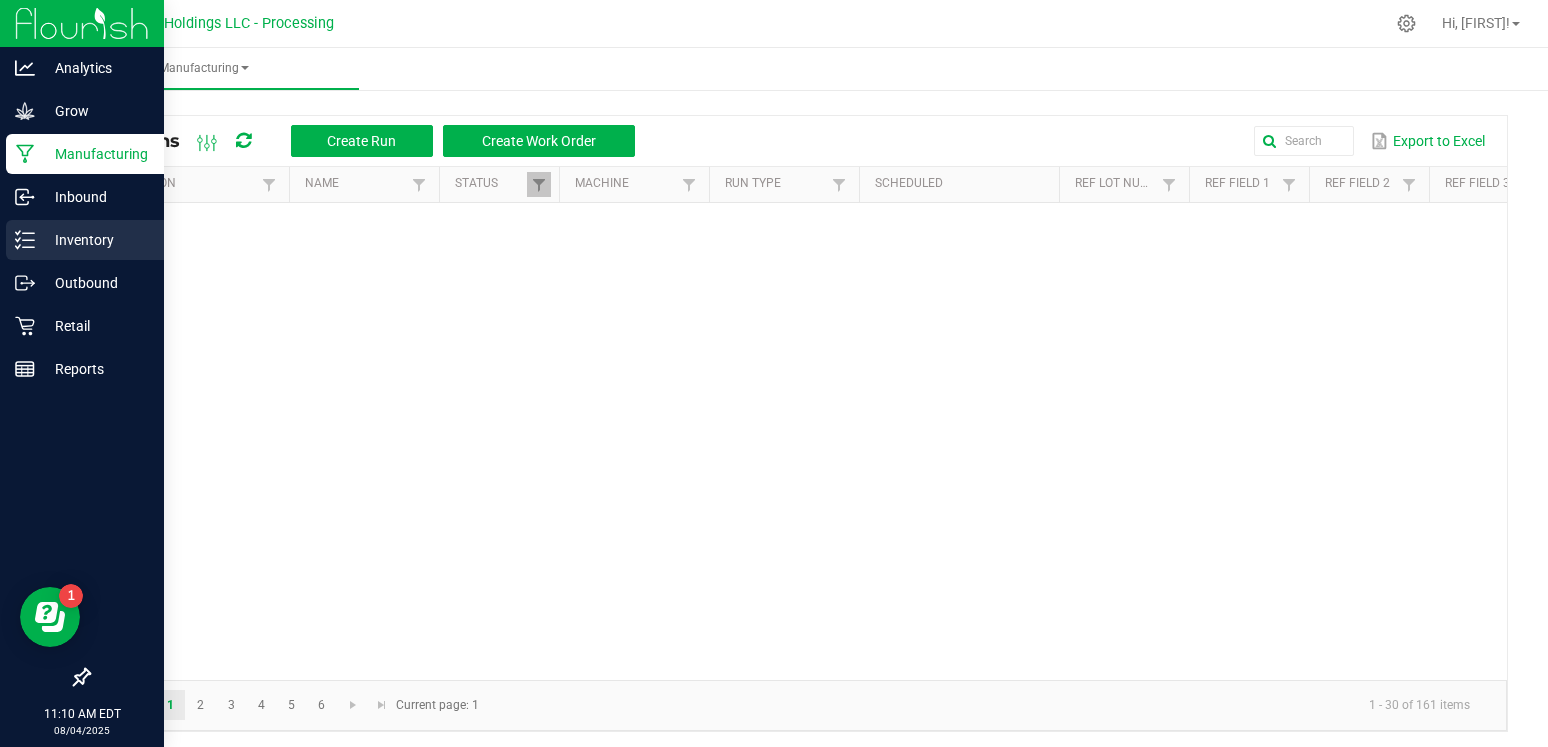 click on "Inventory" at bounding box center [95, 240] 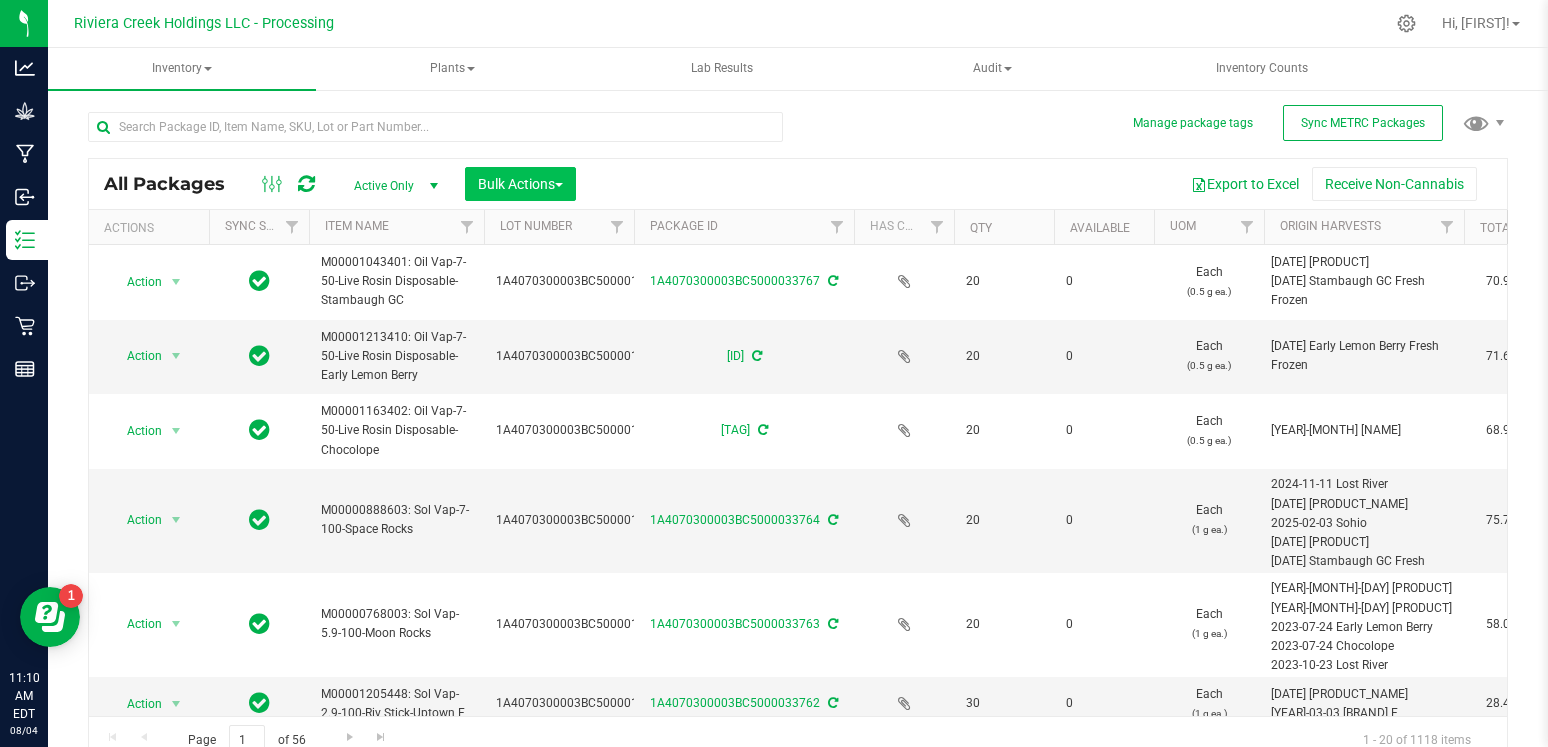 click on "Bulk Actions" at bounding box center [520, 184] 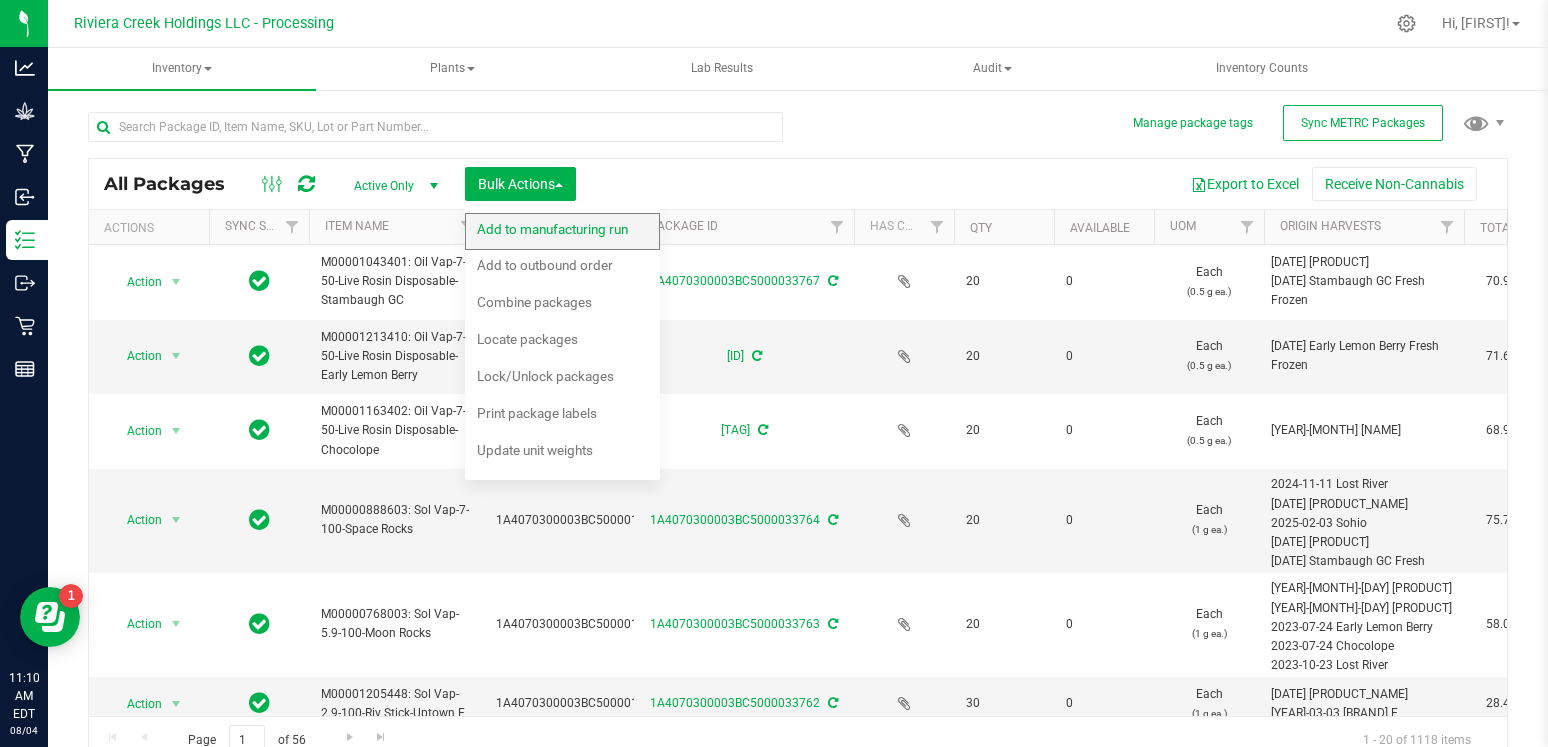 click on "Add to manufacturing run" at bounding box center [552, 229] 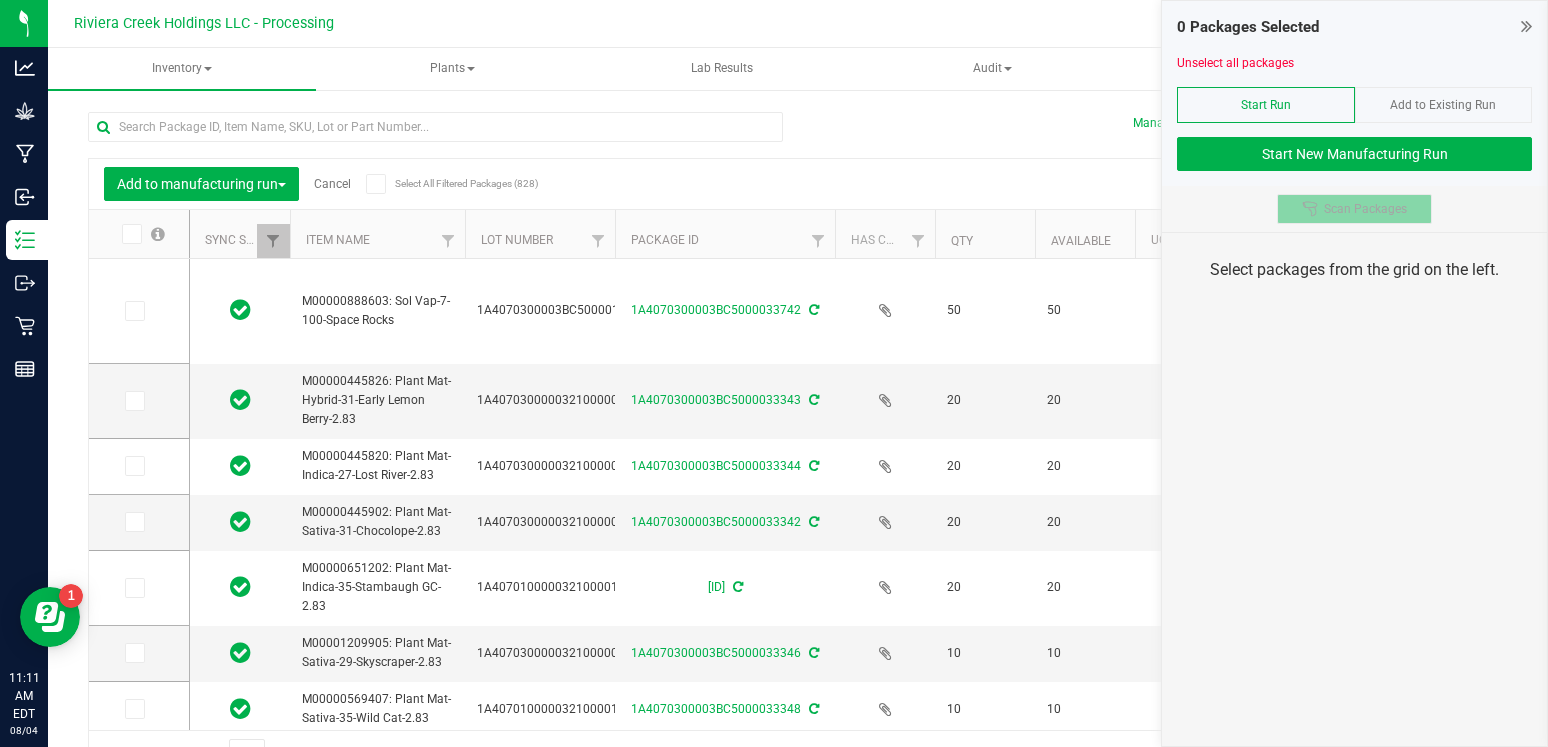click on "Scan Packages" at bounding box center (1365, 209) 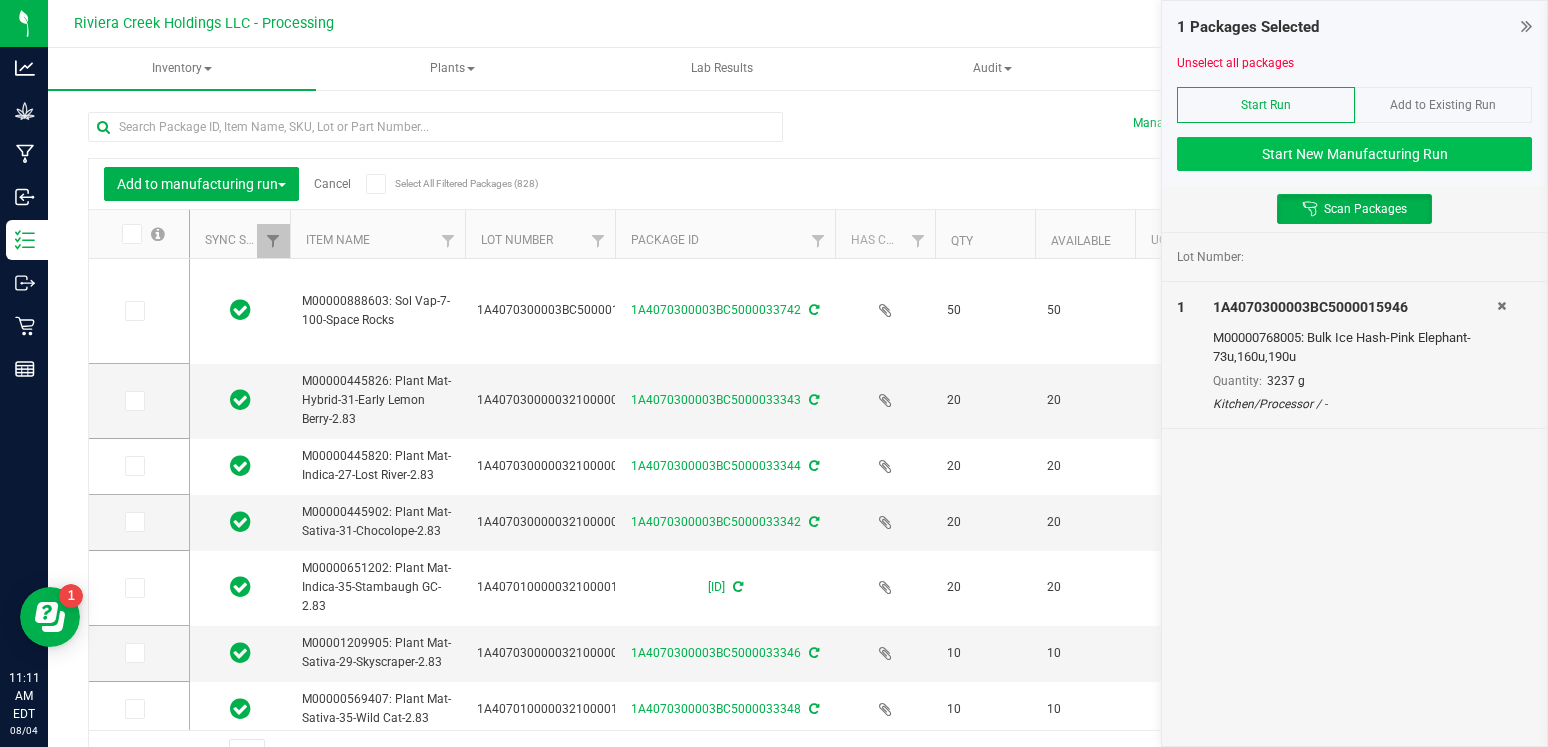 click on "Start New Manufacturing Run" at bounding box center [1354, 154] 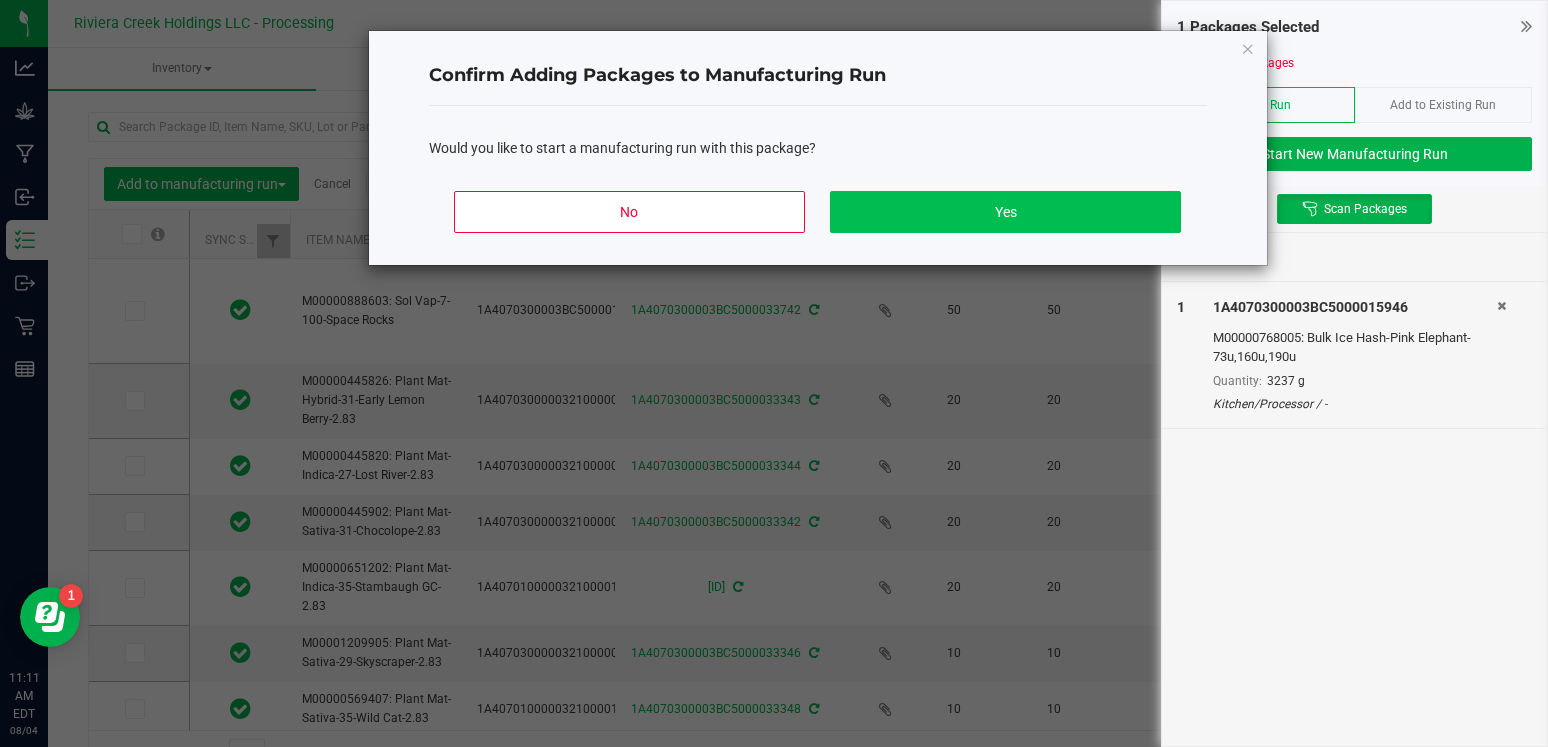 click on "Yes" 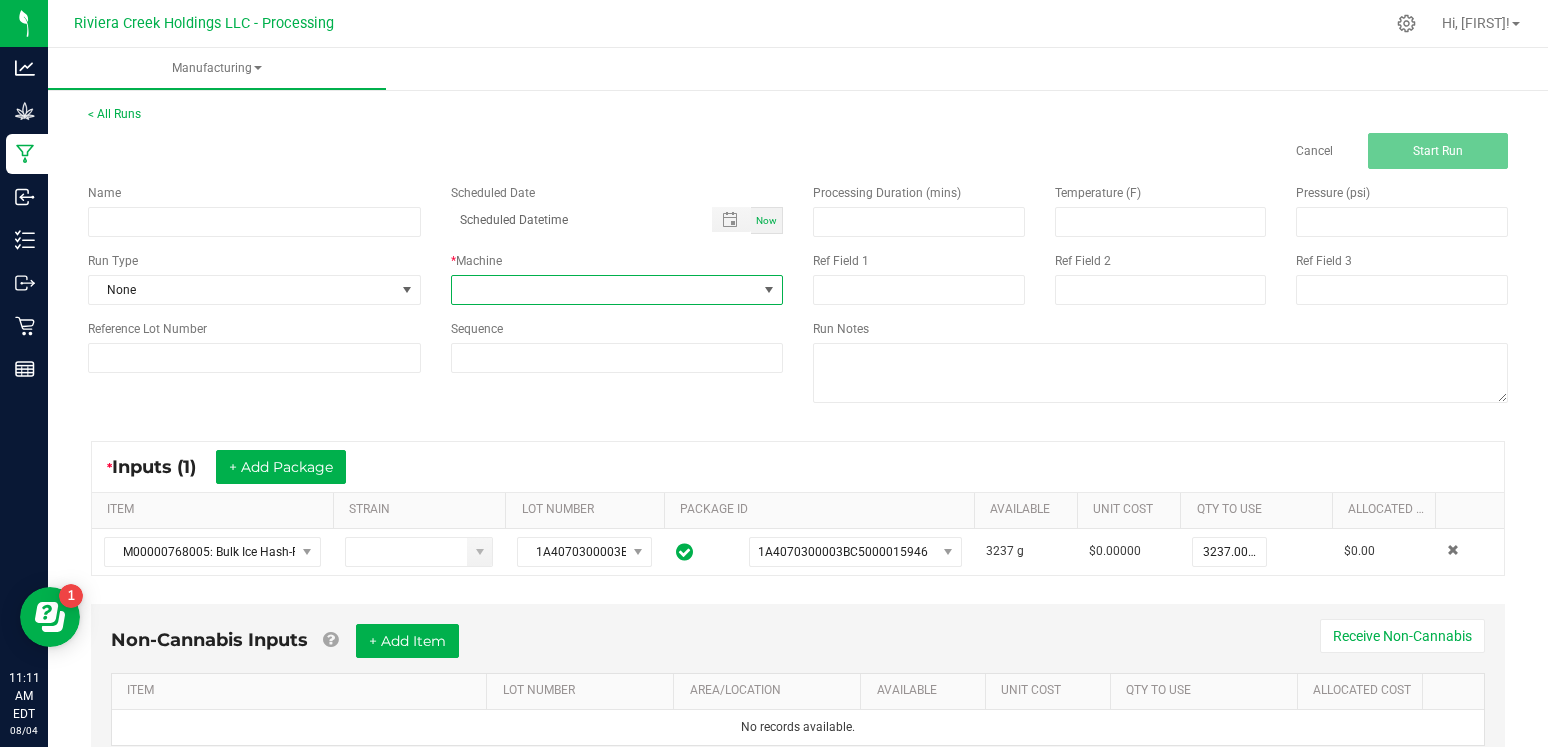 click at bounding box center (605, 290) 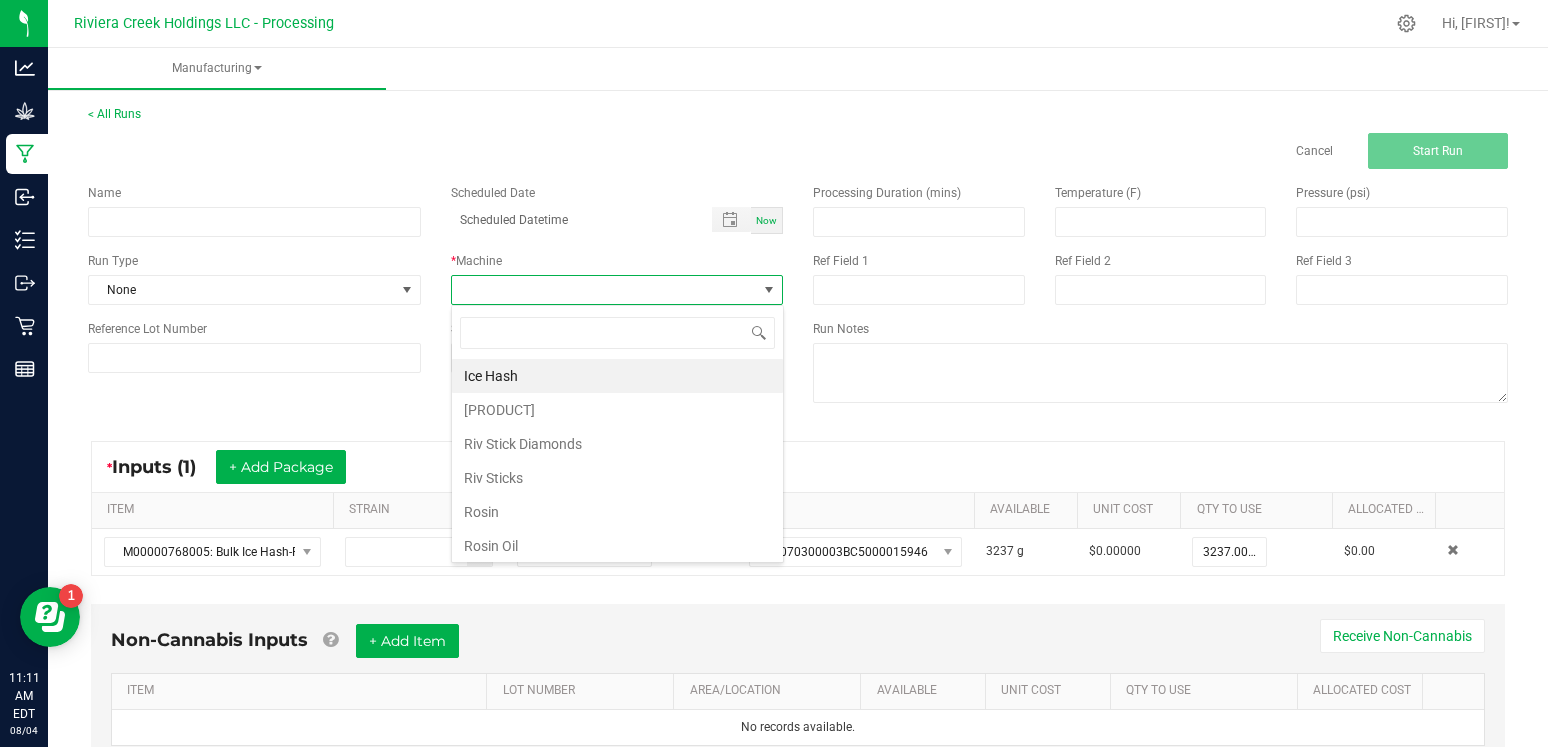 scroll, scrollTop: 99970, scrollLeft: 99667, axis: both 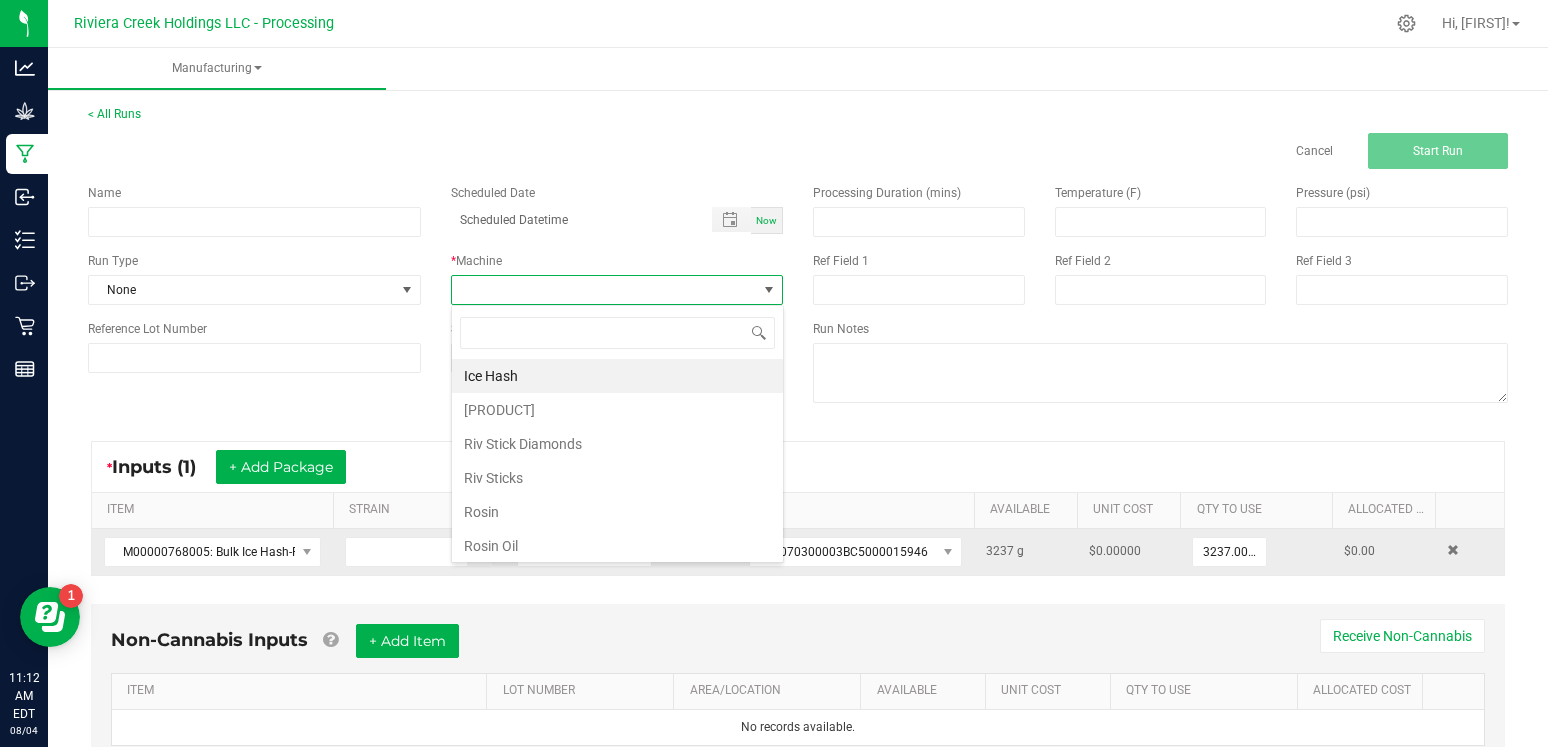 click on "Rosin Oil" at bounding box center [617, 546] 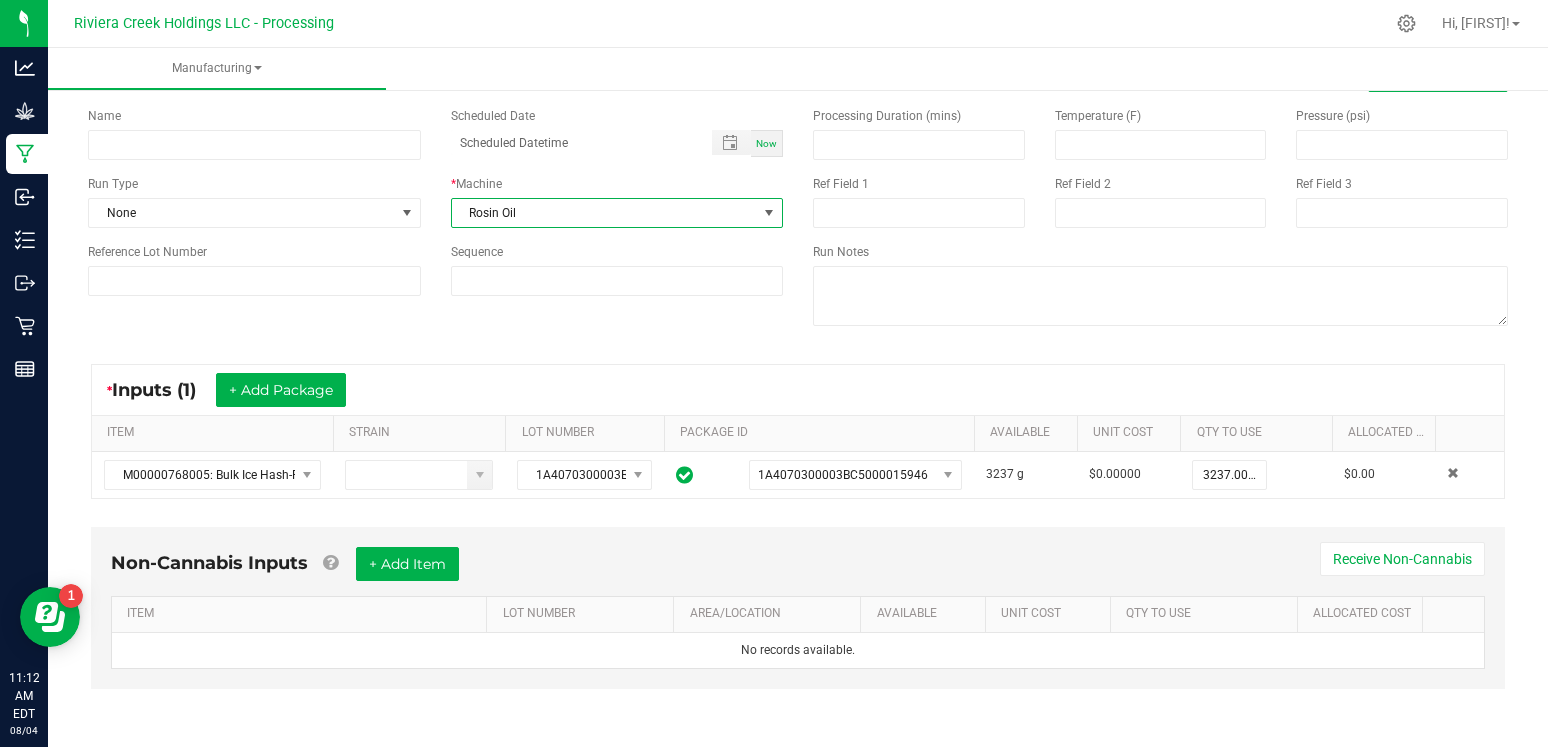 scroll, scrollTop: 76, scrollLeft: 0, axis: vertical 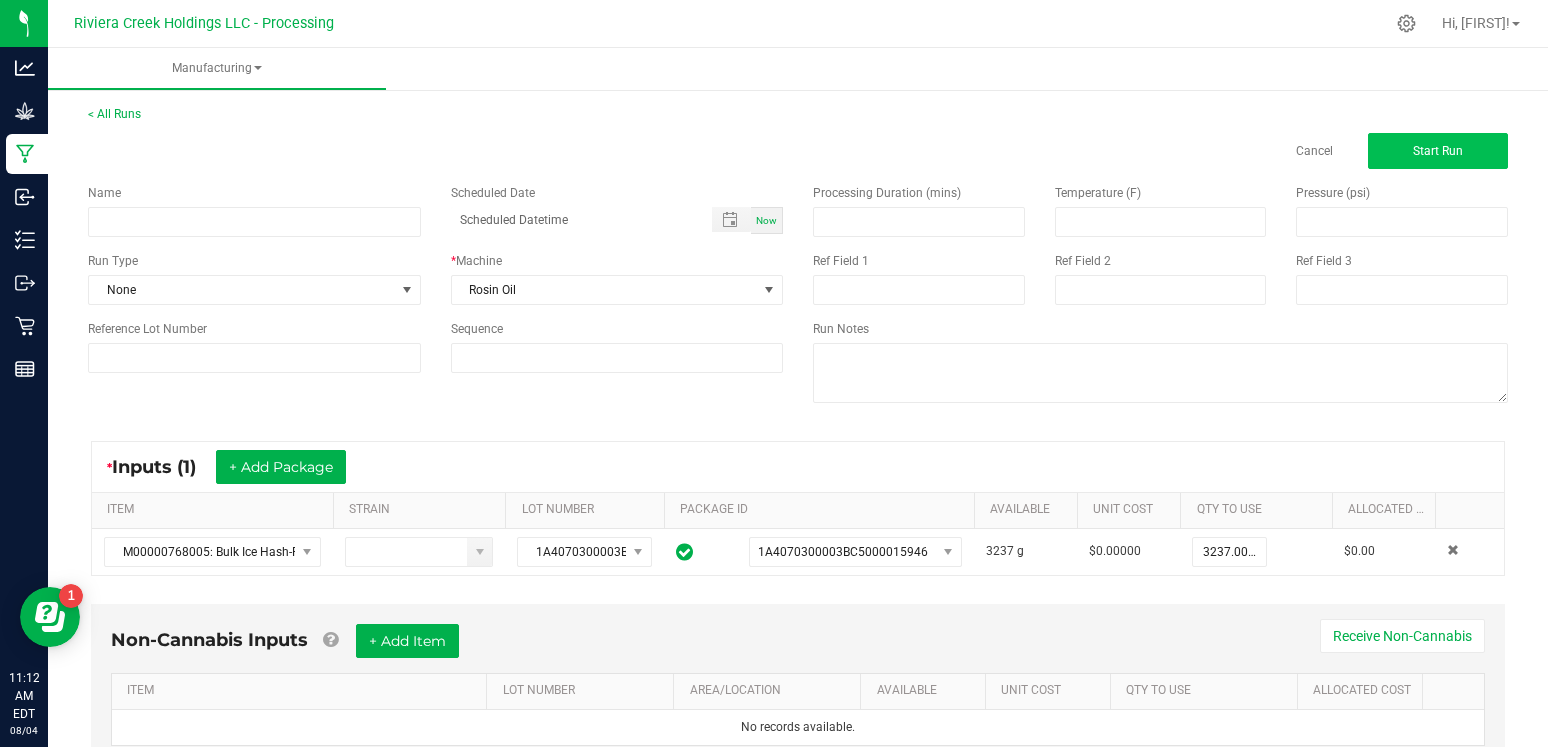 click on "Start Run" 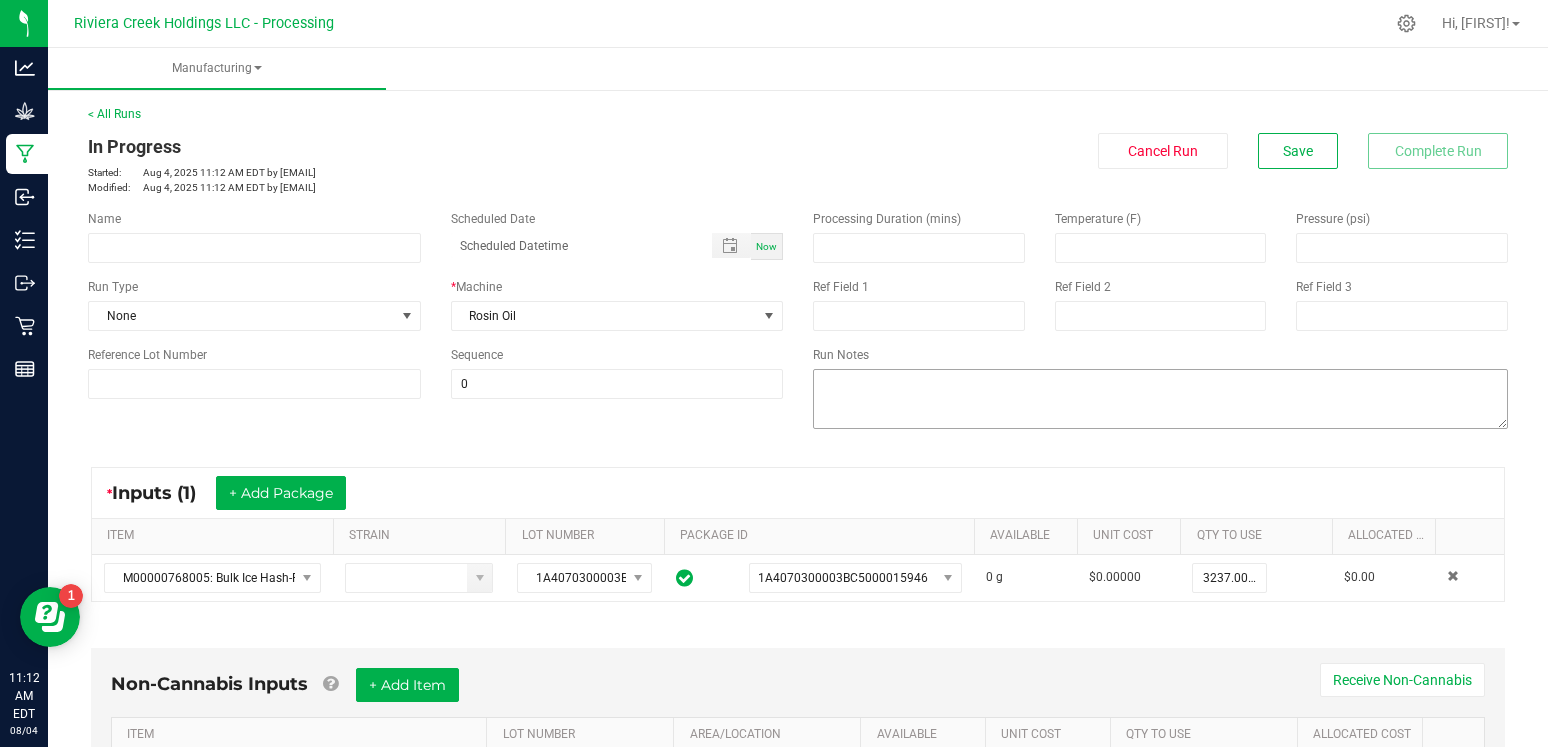 scroll, scrollTop: 0, scrollLeft: 0, axis: both 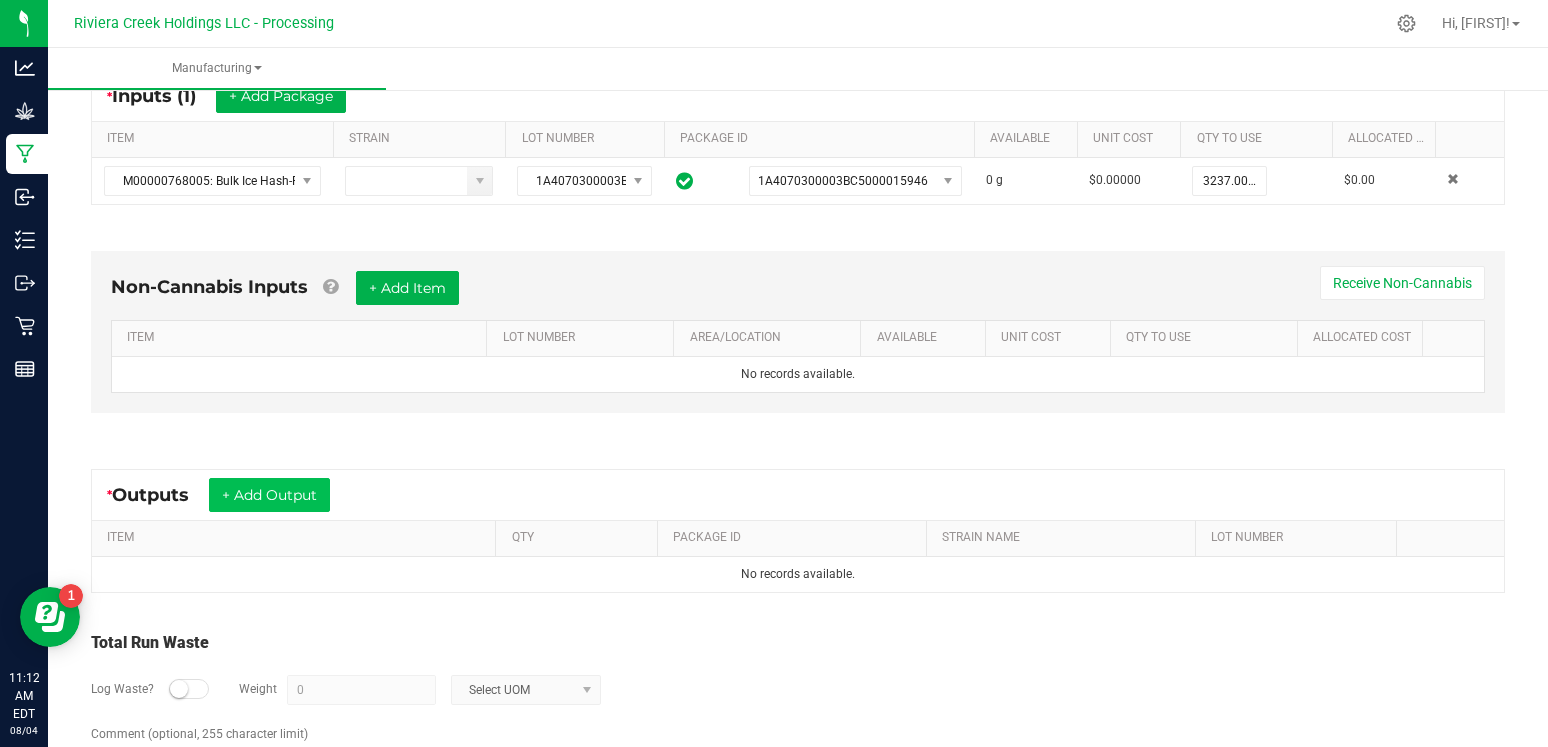 click on "+ Add Output" at bounding box center [269, 495] 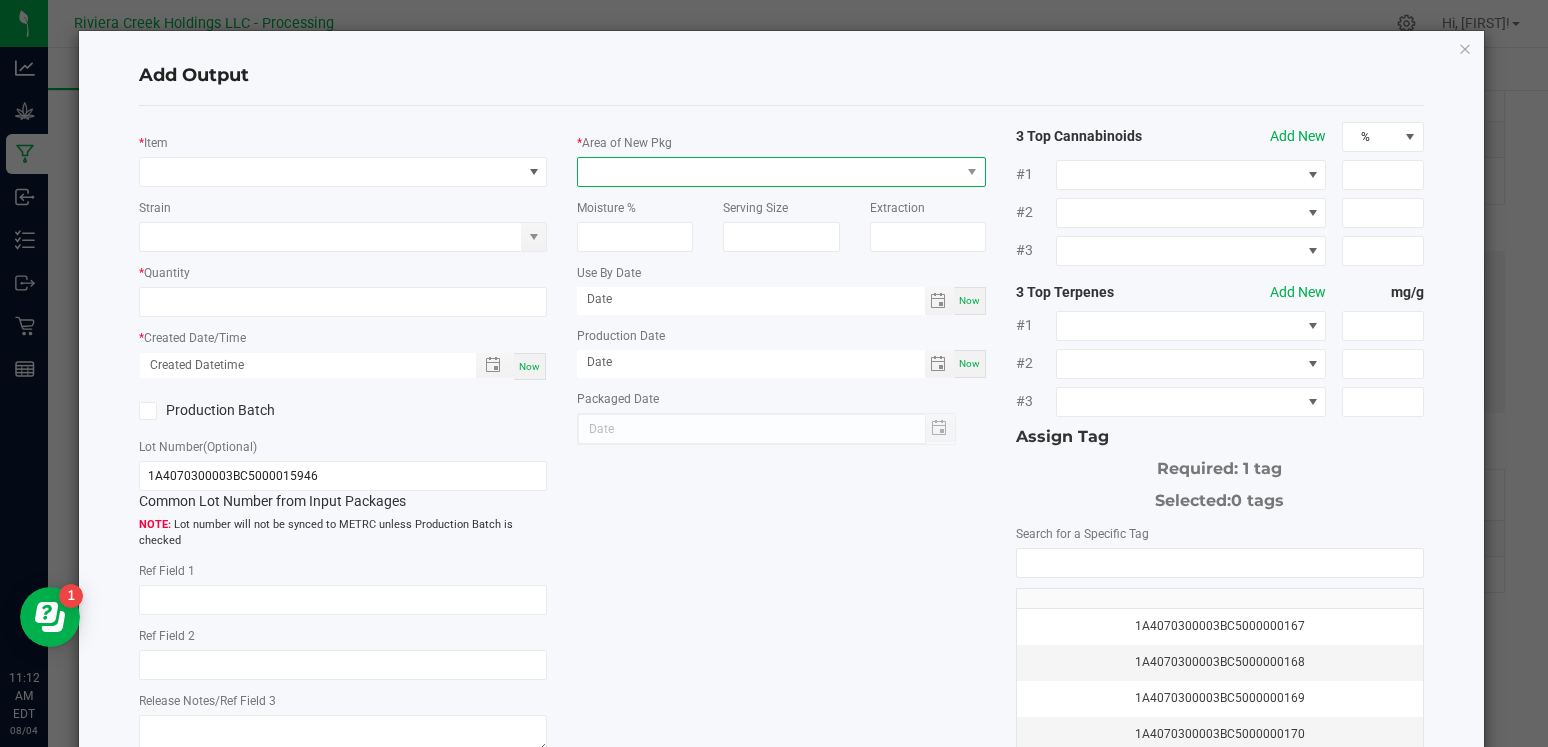 click at bounding box center [768, 172] 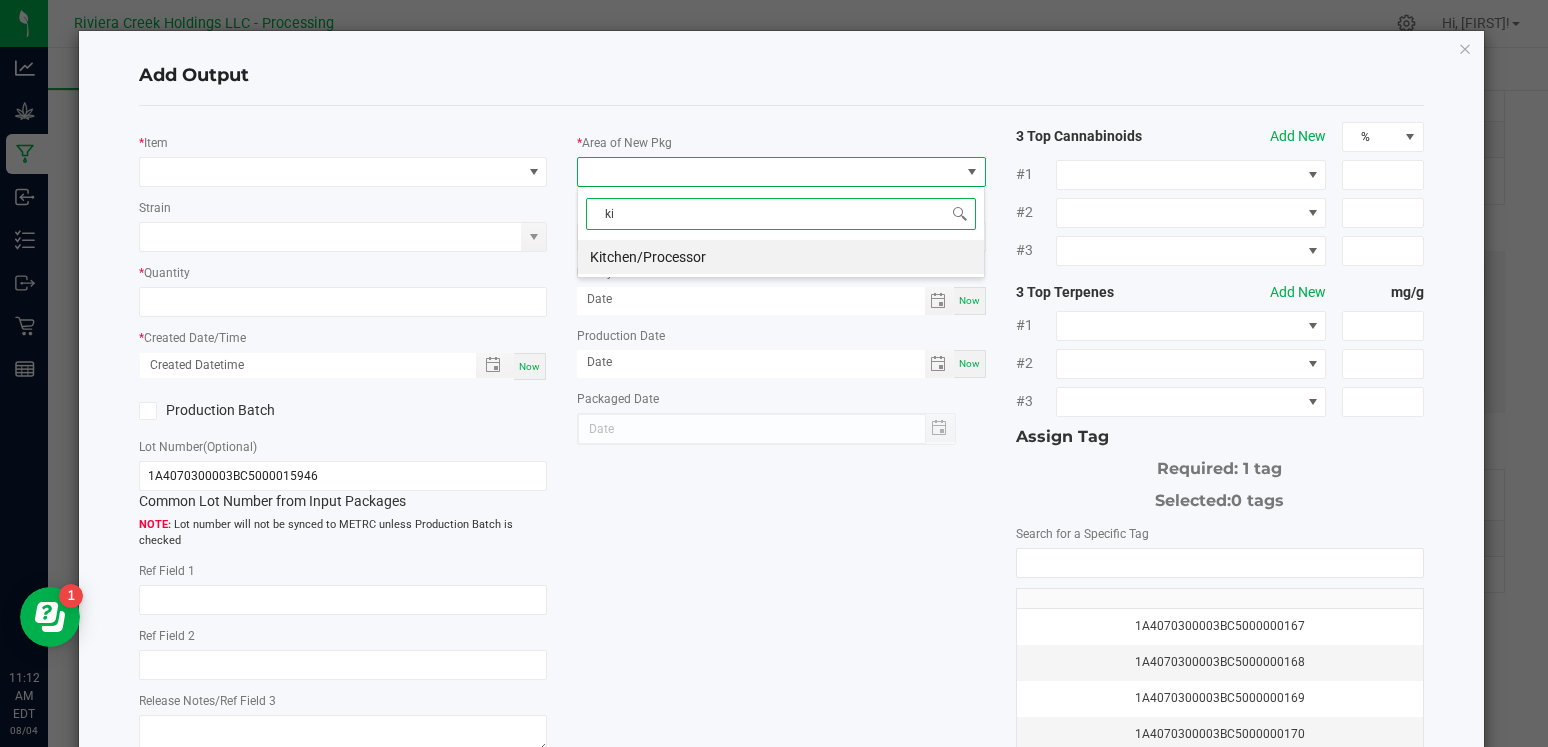 type on "kit" 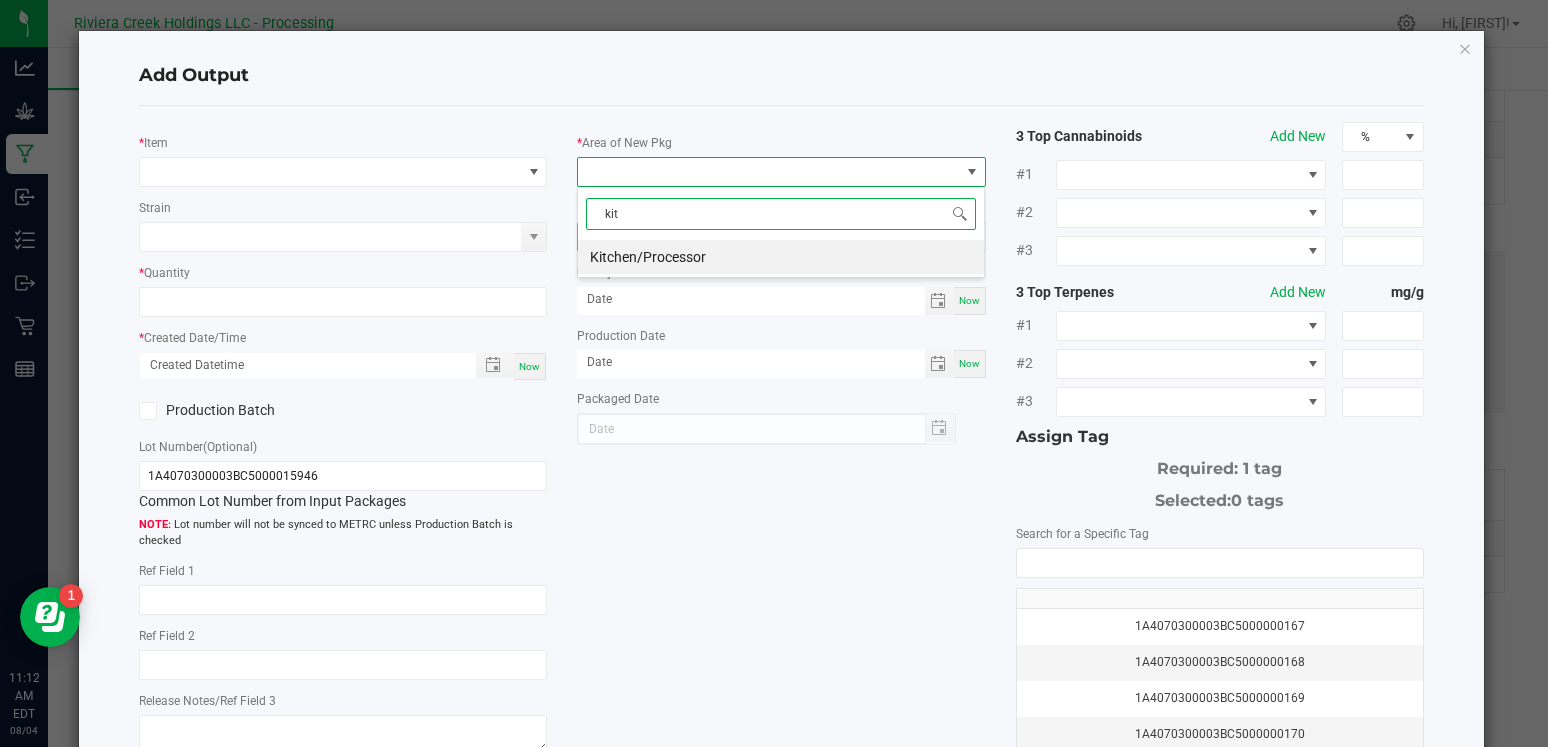 click on "Kitchen/Processor" at bounding box center (781, 257) 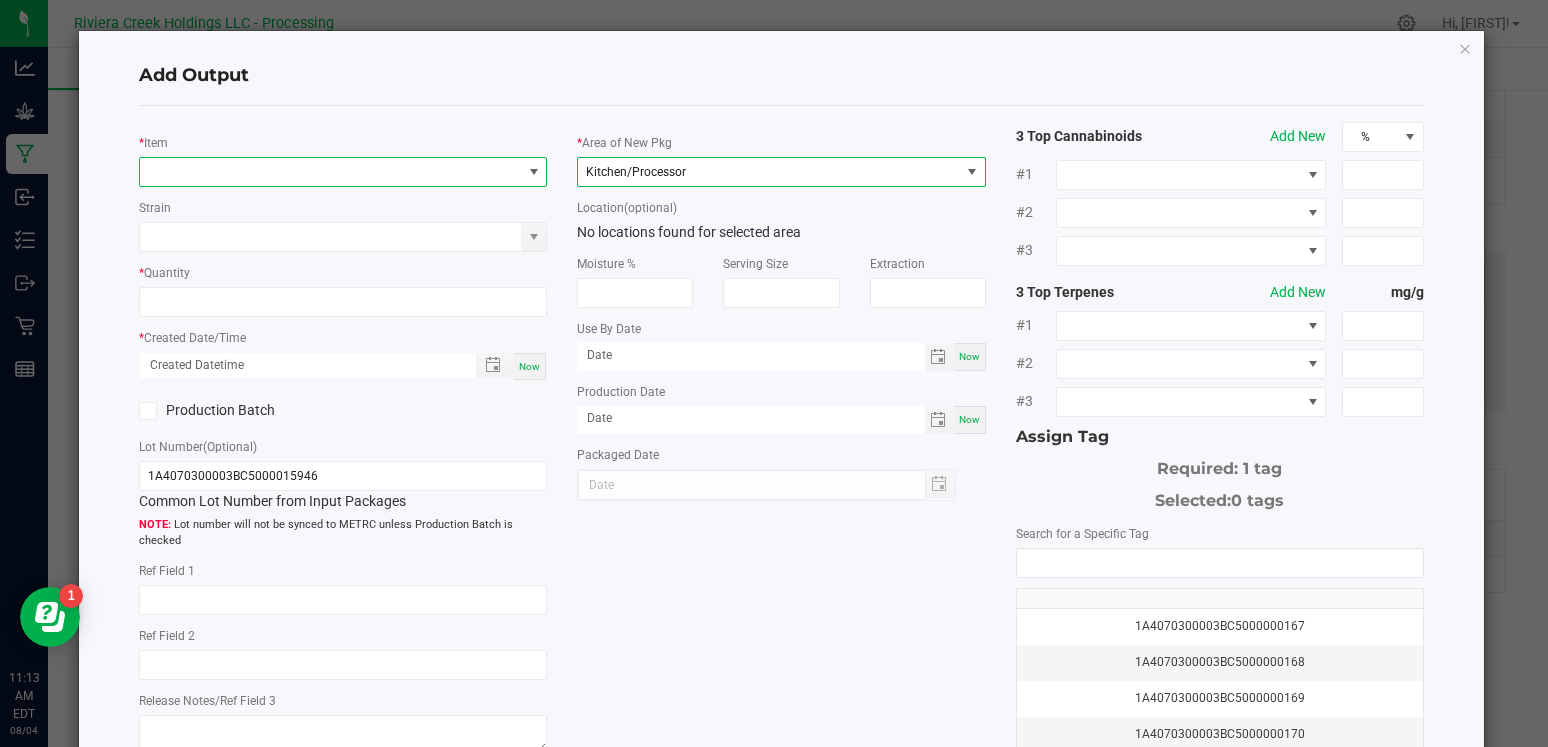 click at bounding box center (330, 172) 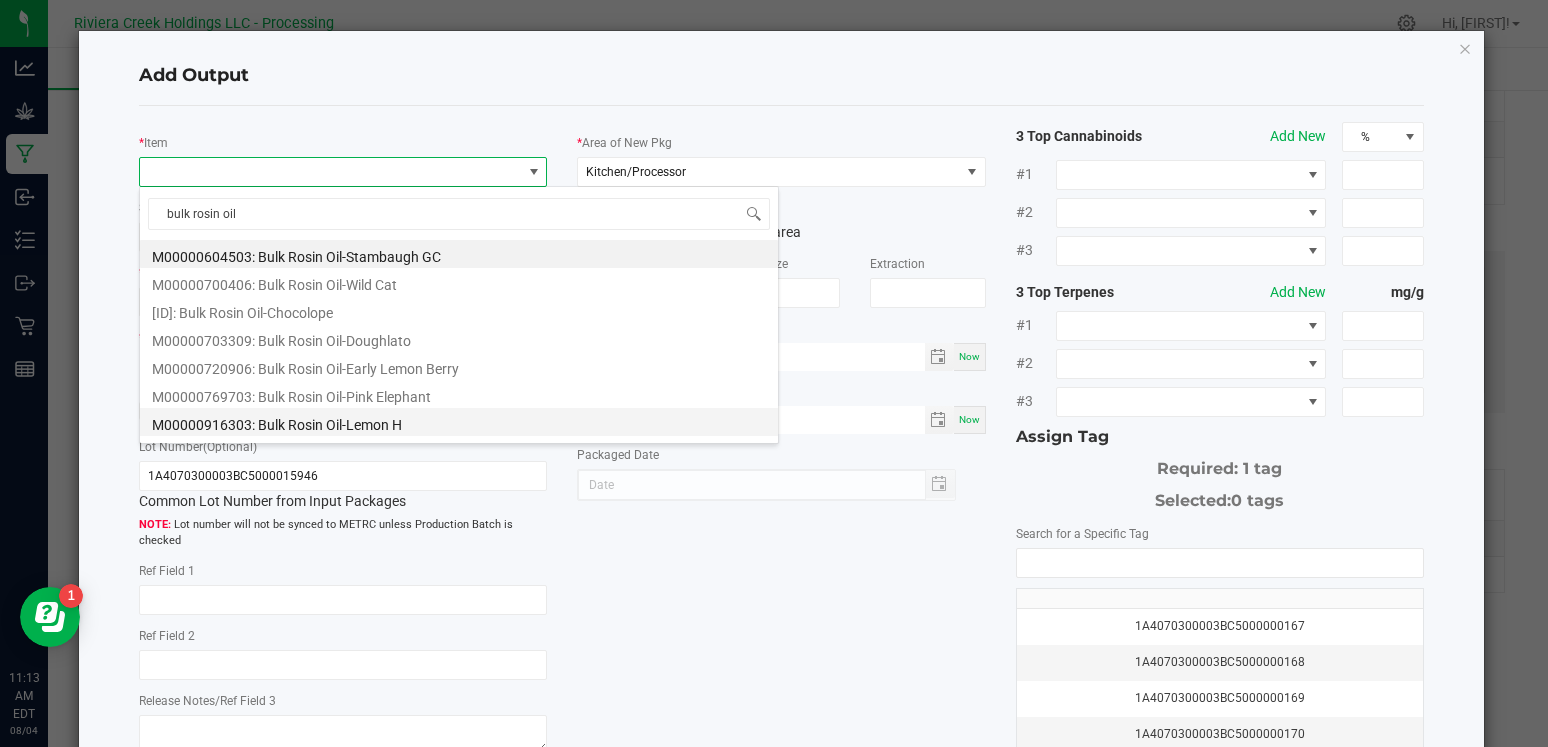 type on "bulk rosin oil-" 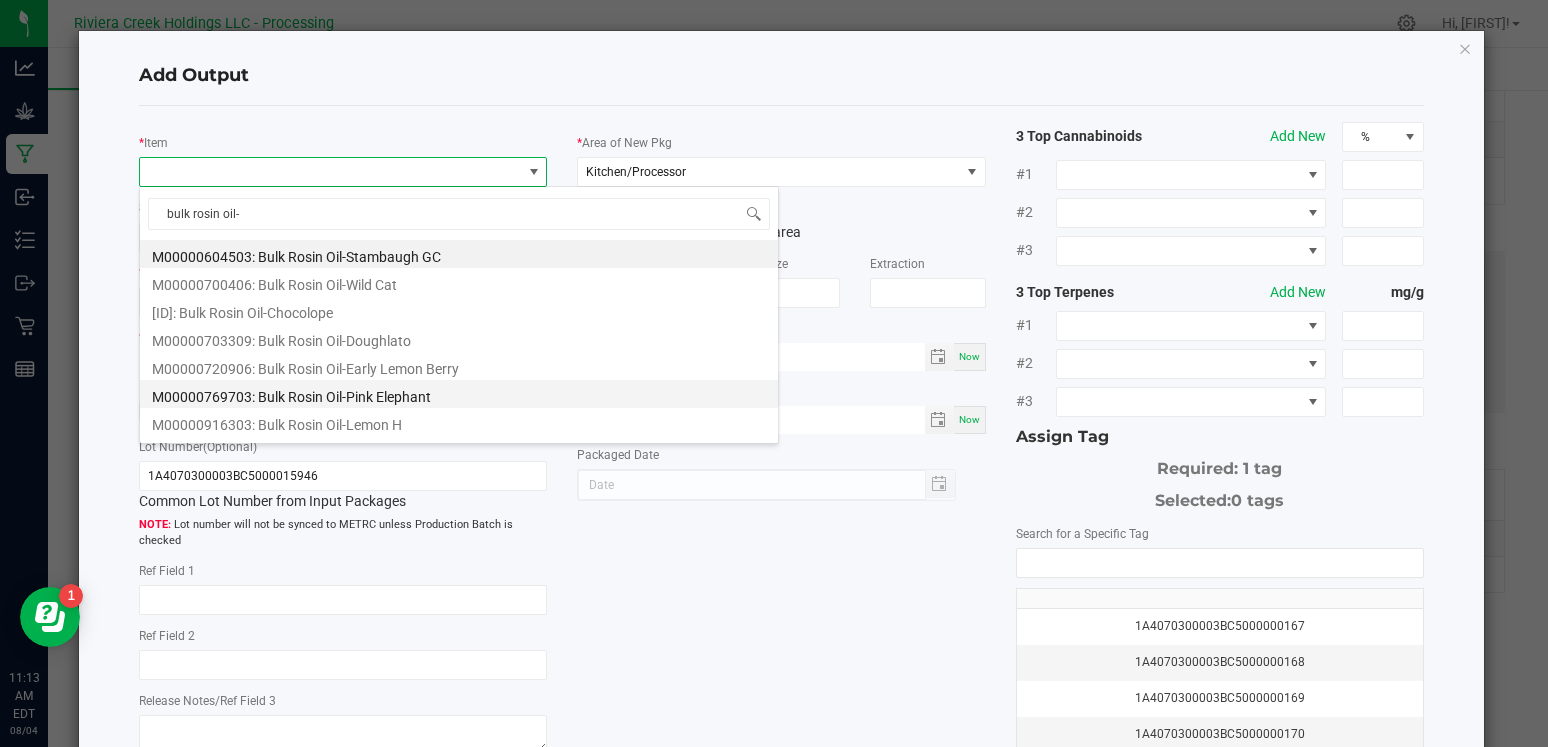 click on "M00000769703: Bulk Rosin Oil-Pink Elephant" at bounding box center [459, 394] 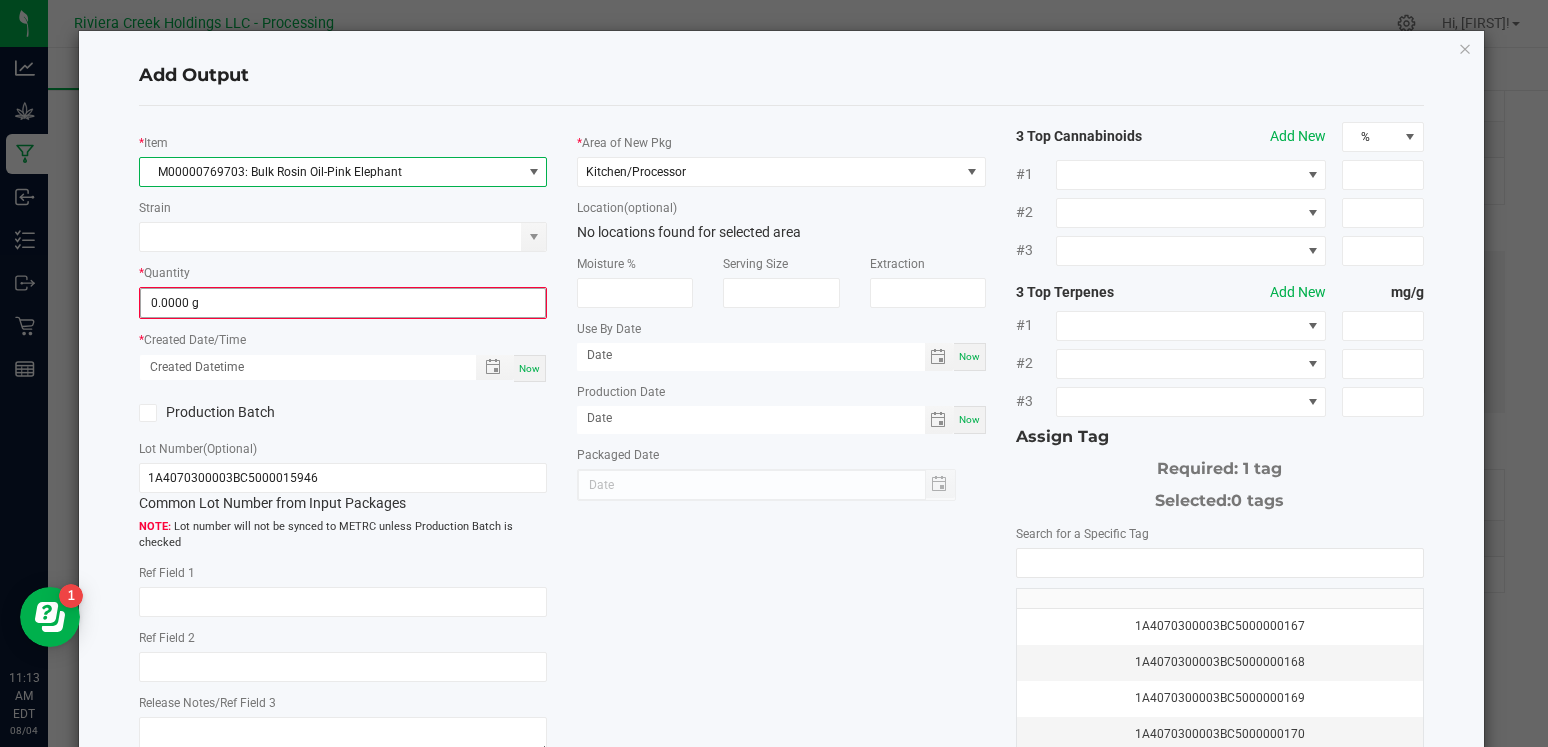 type on "0" 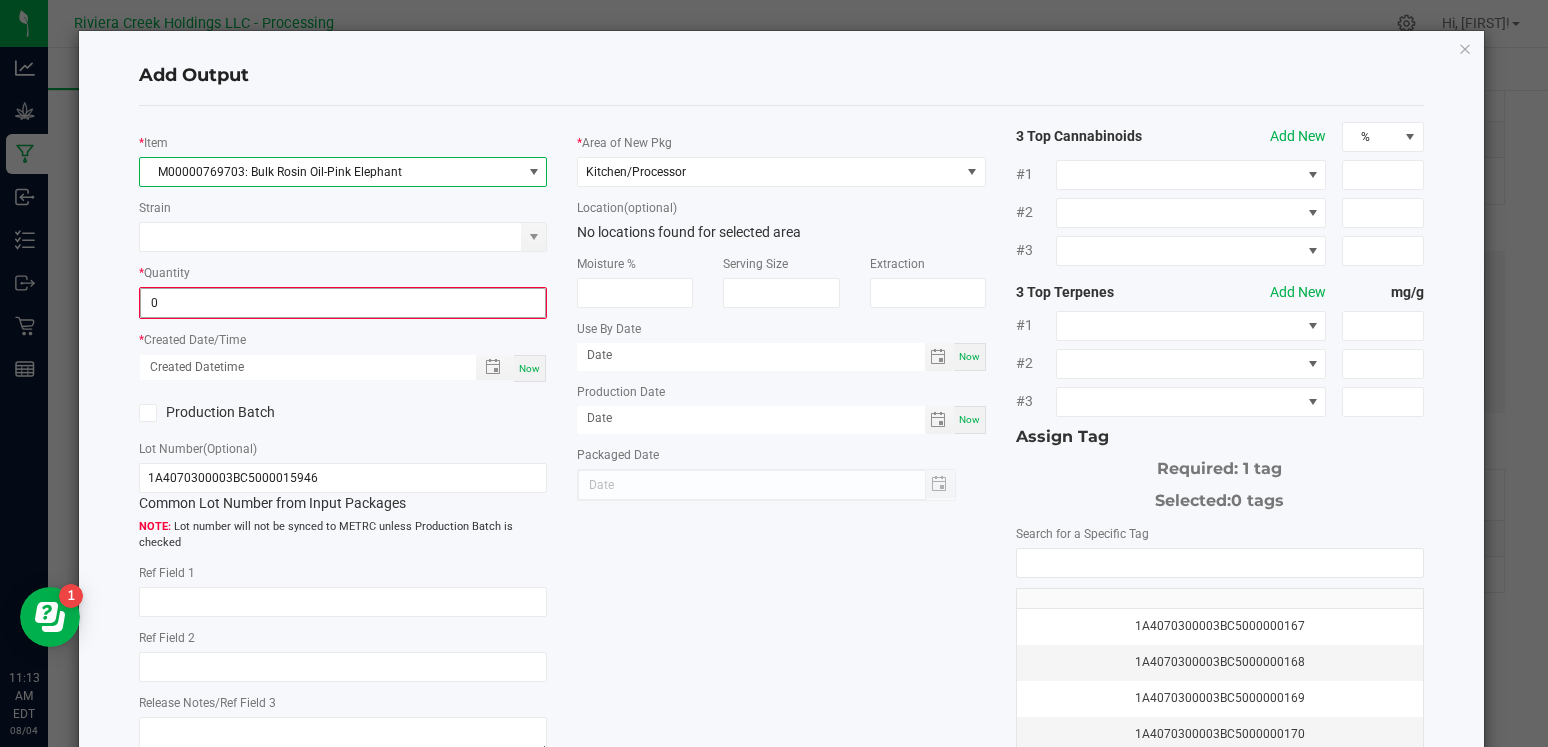 click on "0" at bounding box center (343, 303) 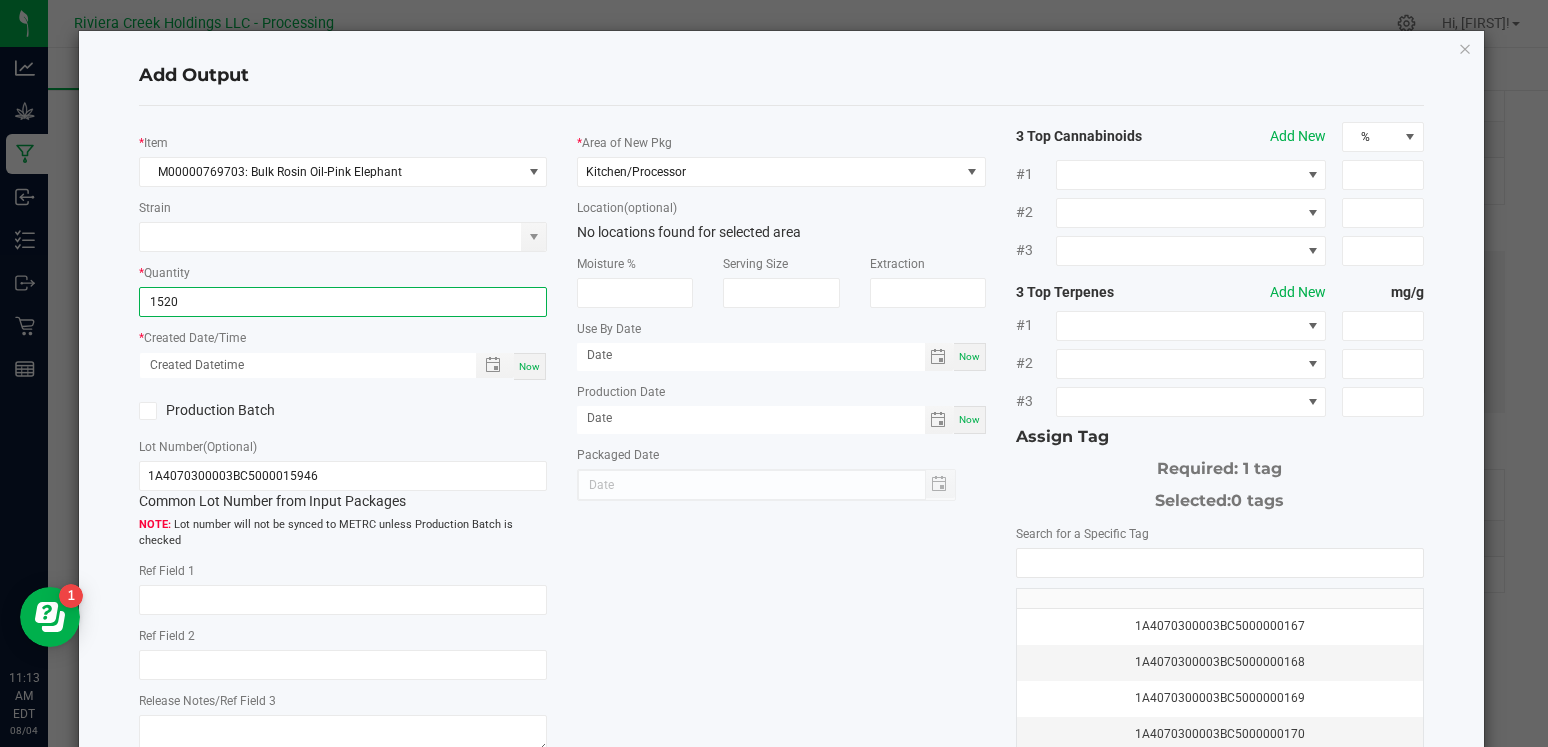 type on "1520.0000 g" 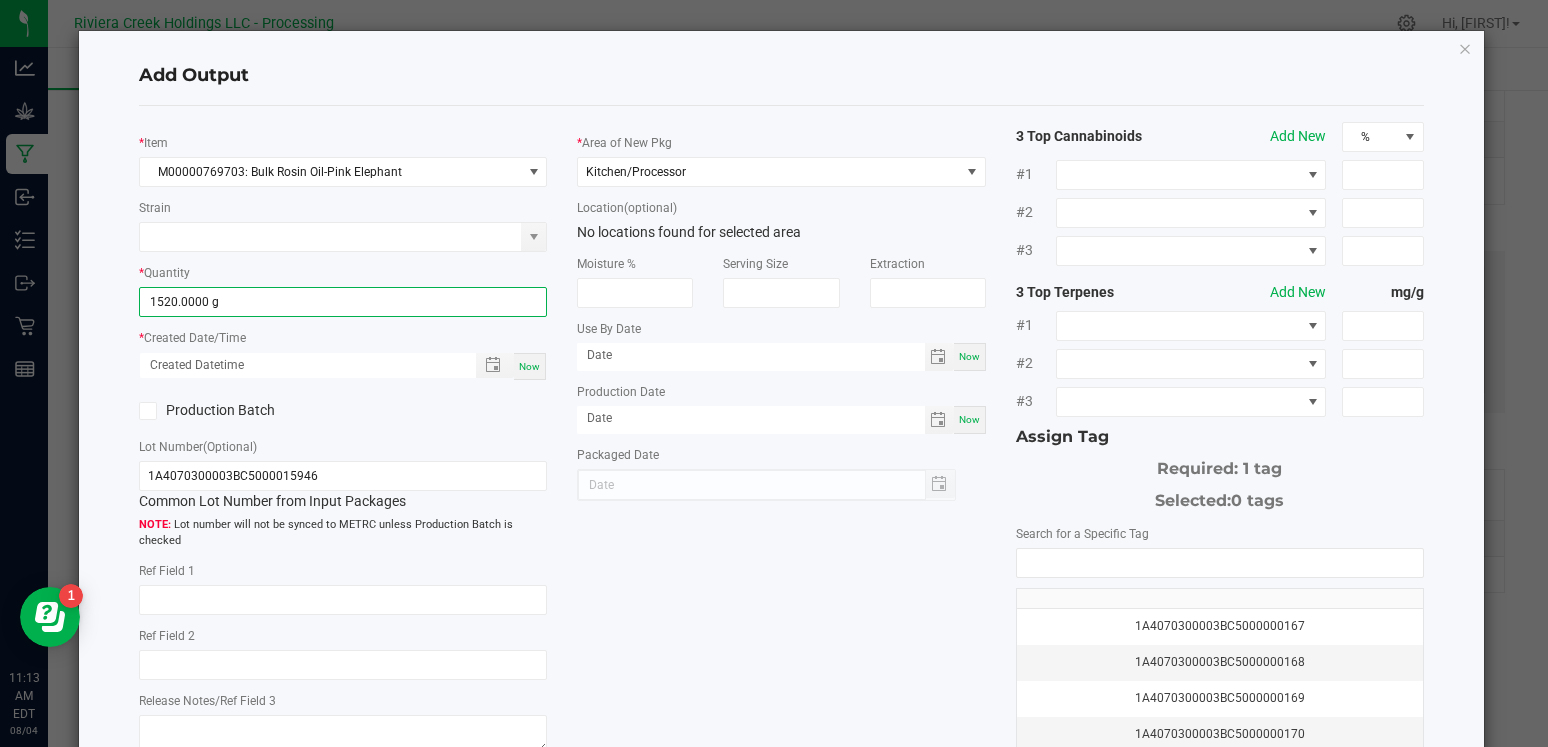 click on "Now" at bounding box center [530, 366] 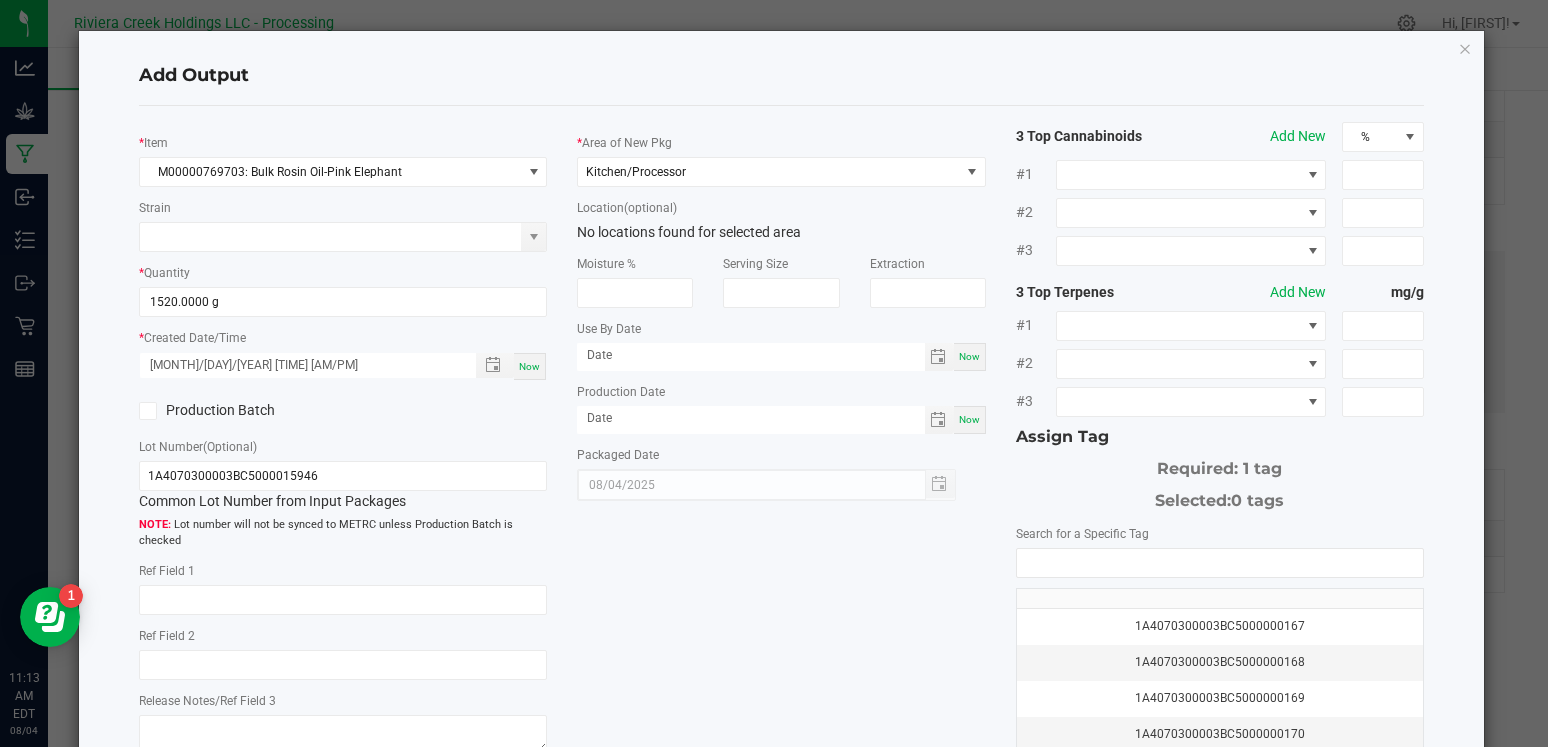 click 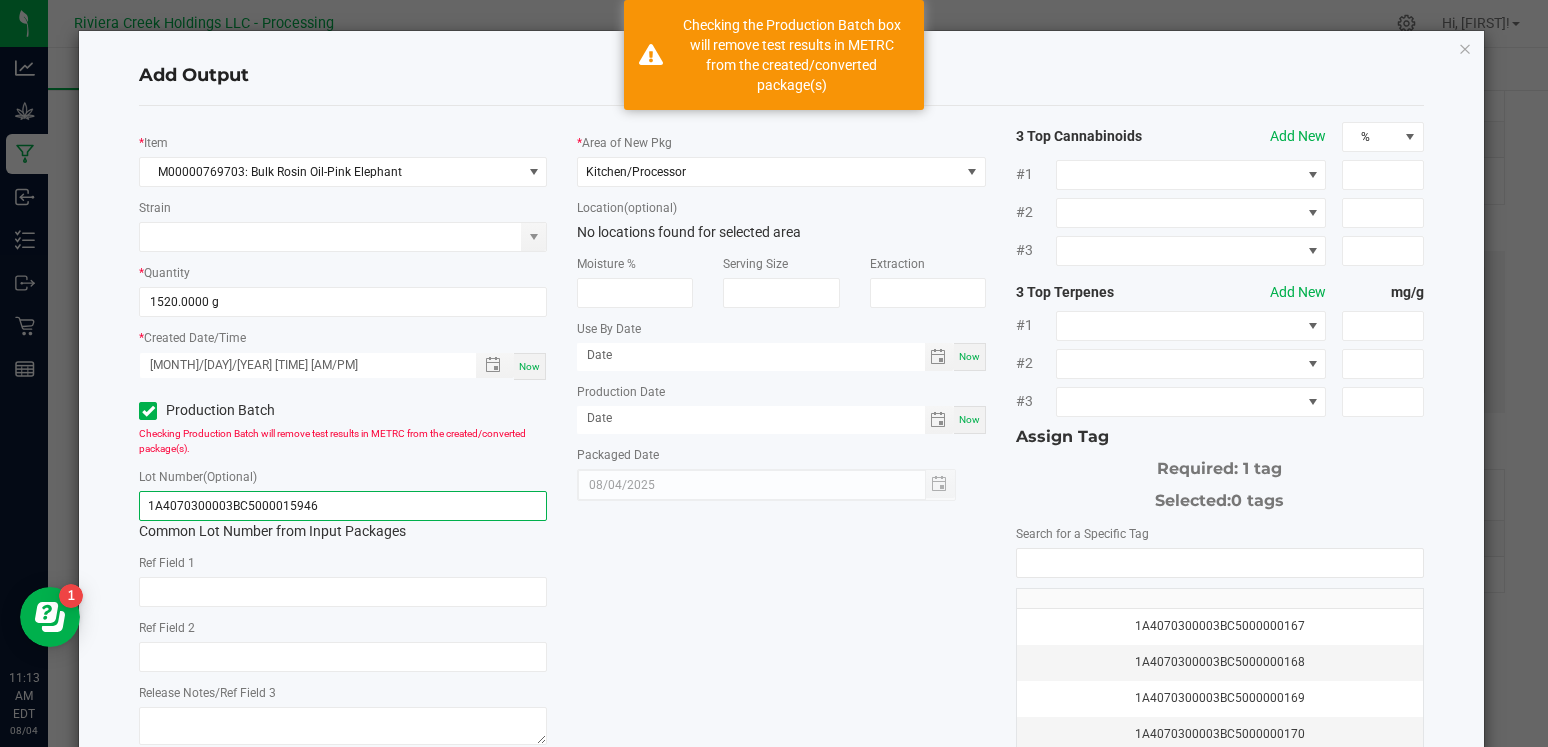drag, startPoint x: 328, startPoint y: 504, endPoint x: 115, endPoint y: 492, distance: 213.33775 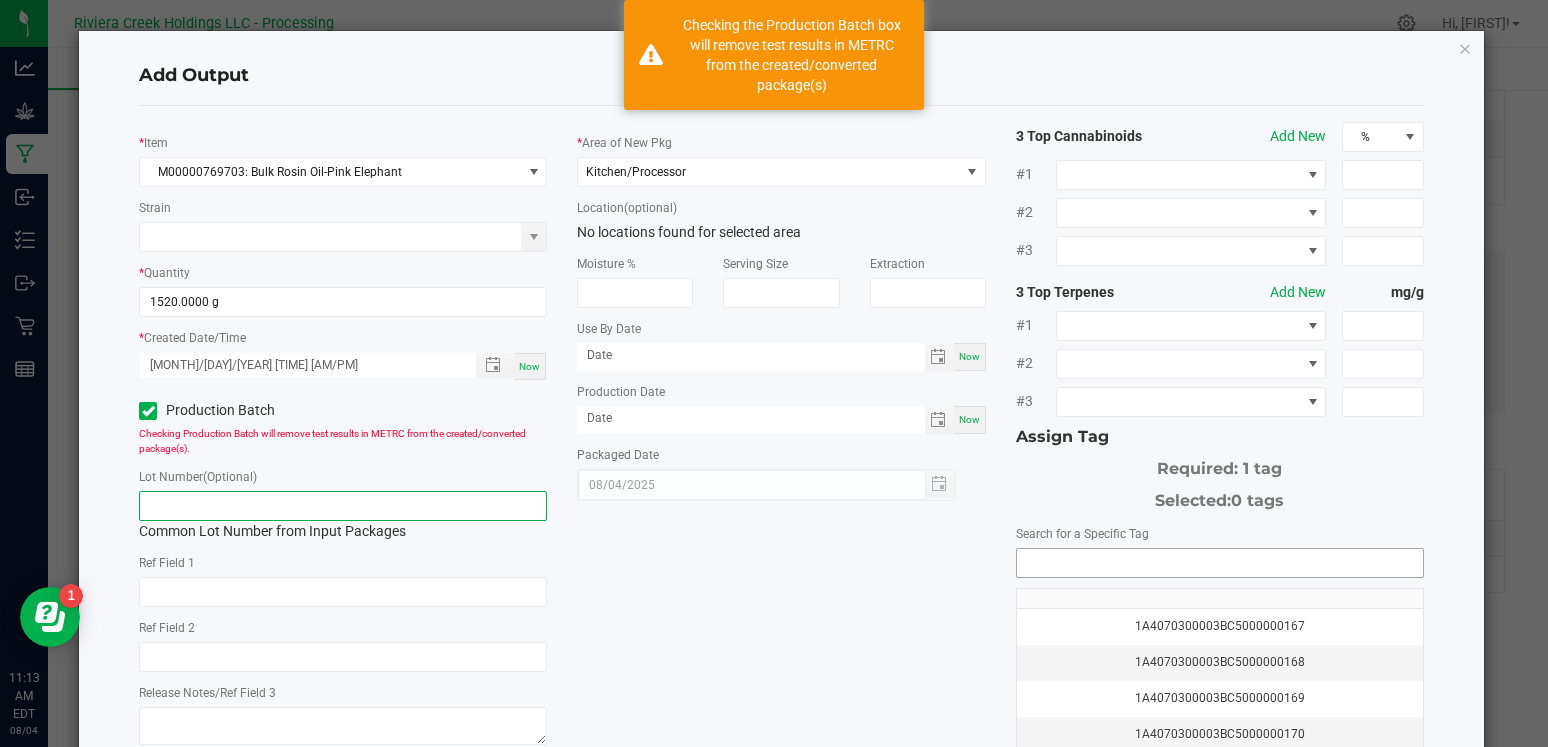 type 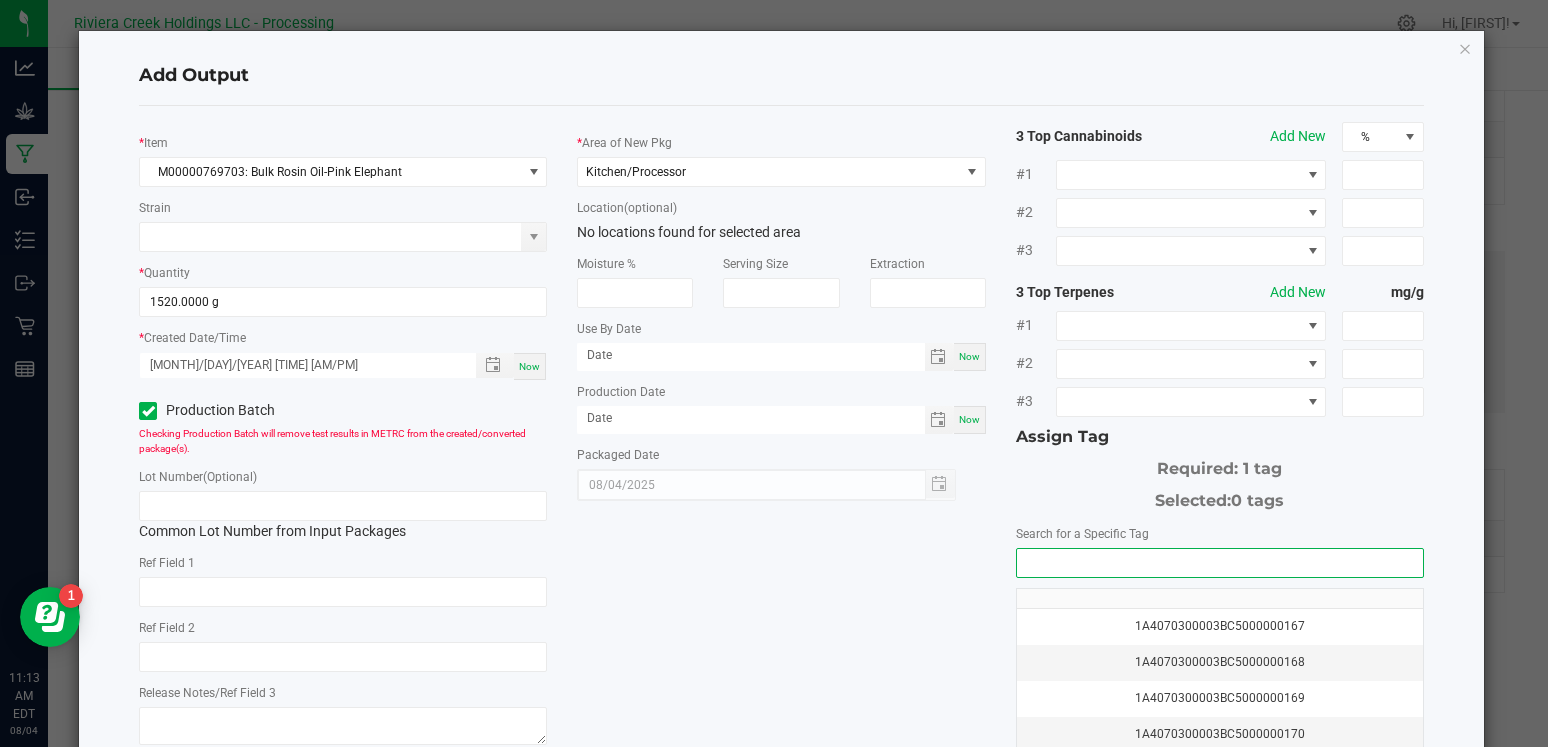 click at bounding box center (1220, 563) 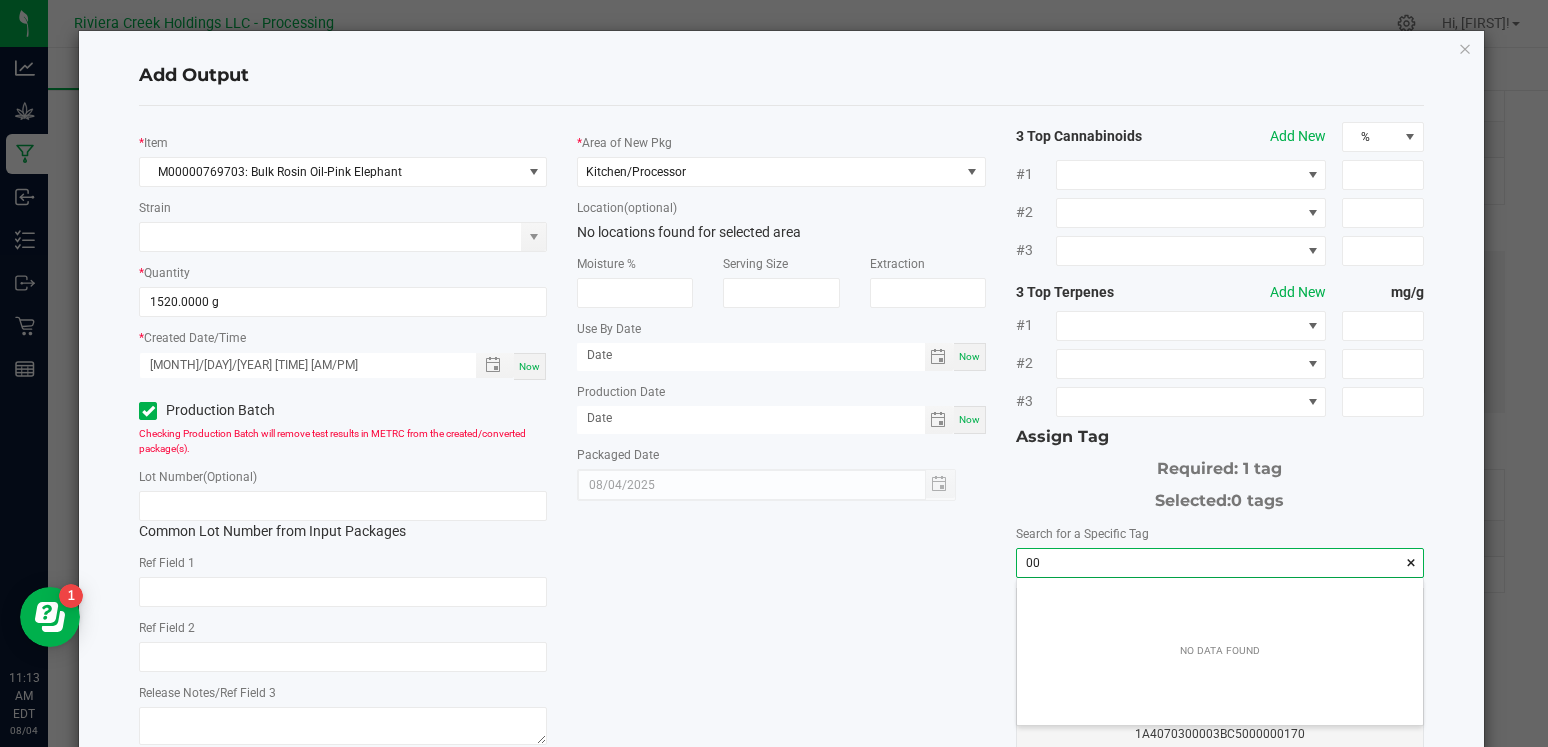 scroll, scrollTop: 99972, scrollLeft: 99594, axis: both 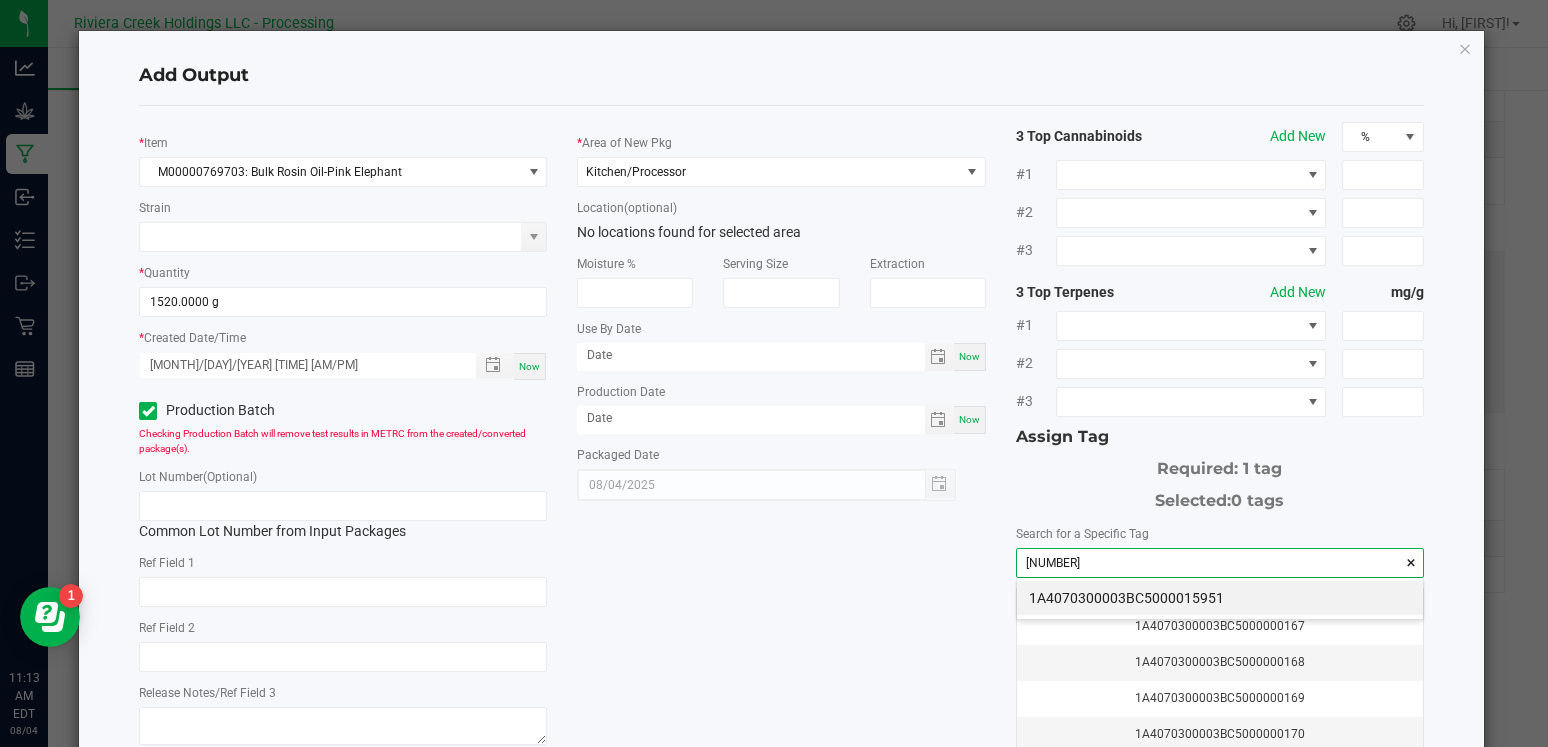 click on "1A4070300003BC5000015951" at bounding box center [1220, 598] 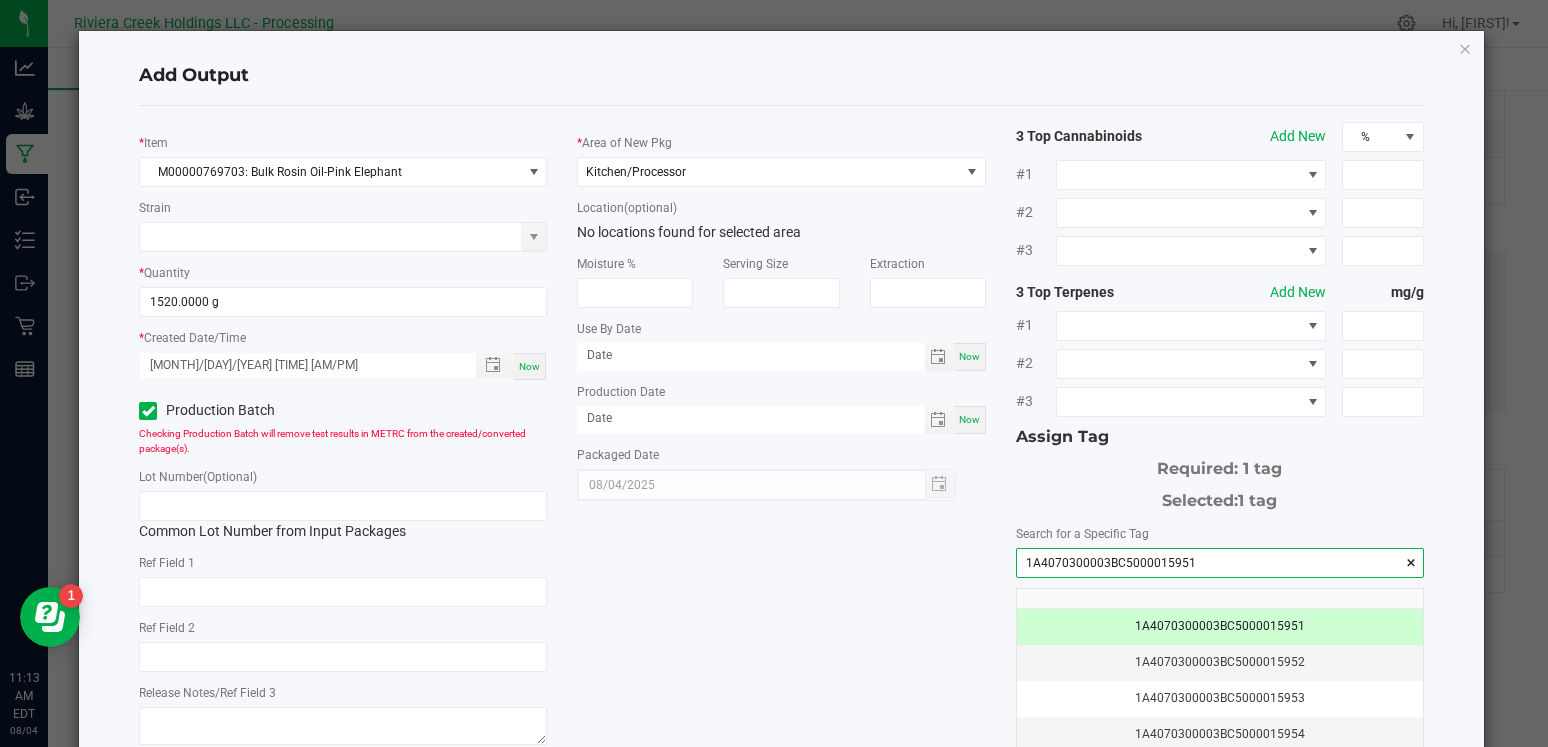 click on "*   Item  [PRODUCT_CODE]: [PRODUCT_TYPE]-[STRAIN]   *   Quantity  [QUANTITY] g  *   Created Date/Time  [MONTH] [NUMBER], [YEAR] [TIME] [TIMEZONE]  Production Batch   Checking Production Batch will remove test results in METRC from the created/converted package(s).   Lot Number  (Optional)  Common Lot Number from Input Packages   Ref Field 1   Ref Field 2   Release Notes/Ref Field 3   *   Area of New Pkg  Kitchen/Processor  Location  (optional) No locations found for selected area  Moisture %   Serving Size   Extraction   Use By Date  Now  Production Date  Now  Packaged Date  [MONTH]/[NUMBER]/[YEAR] 3 Top Cannabinoids  Add New  % #1 #2 #3 3 Top Terpenes  Add New  mg/g #1 #2 #3 Assign Tag  Required: 1 tag   Selected:   1 tag   Search for a Specific Tag  [PRODUCT_CODE]  [PRODUCT_CODE]   [PRODUCT_CODE]   [PRODUCT_CODE]   [PRODUCT_CODE]   [PRODUCT_CODE]   [PRODUCT_CODE]   [PRODUCT_CODE]   [PRODUCT_CODE]" 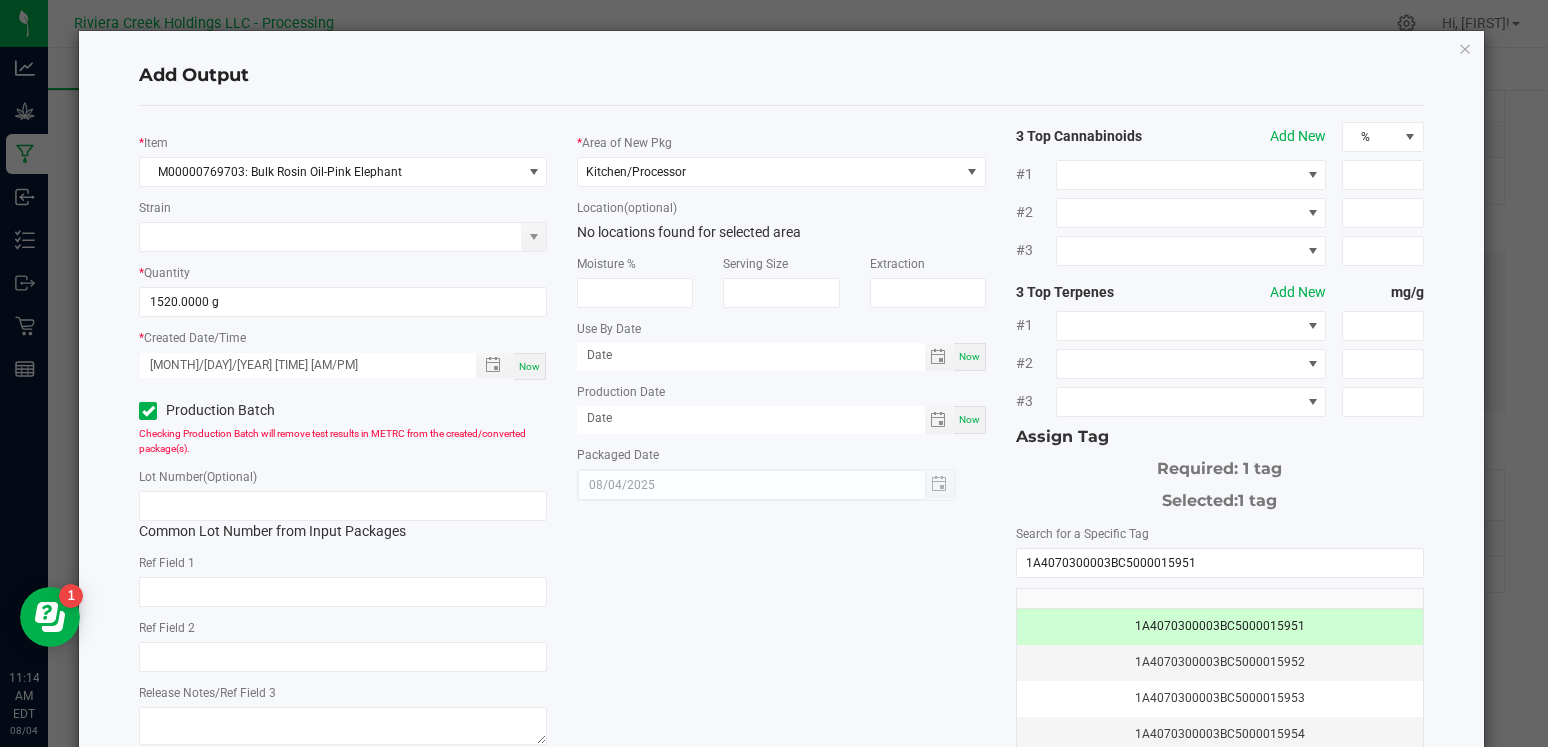 click on "*   Item  [PRODUCT_CODE]: [PRODUCT_TYPE]-[STRAIN]   *   Quantity  [QUANTITY] g  *   Created Date/Time  [MONTH] [NUMBER], [YEAR] [TIME] [TIMEZONE]  Production Batch   Checking Production Batch will remove test results in METRC from the created/converted package(s).   Lot Number  (Optional)  Common Lot Number from Input Packages   Ref Field 1   Ref Field 2   Release Notes/Ref Field 3   *   Area of New Pkg  Kitchen/Processor  Location  (optional) No locations found for selected area  Moisture %   Serving Size   Extraction   Use By Date  Now  Production Date  Now  Packaged Date  [MONTH]/[NUMBER]/[YEAR] 3 Top Cannabinoids  Add New  % #1 #2 #3 3 Top Terpenes  Add New  mg/g #1 #2 #3 Assign Tag  Required: 1 tag   Selected:   1 tag   Search for a Specific Tag  [PRODUCT_CODE]  [PRODUCT_CODE]   [PRODUCT_CODE]   [PRODUCT_CODE]   [PRODUCT_CODE]   [PRODUCT_CODE]   [PRODUCT_CODE]   [PRODUCT_CODE]   [PRODUCT_CODE]" 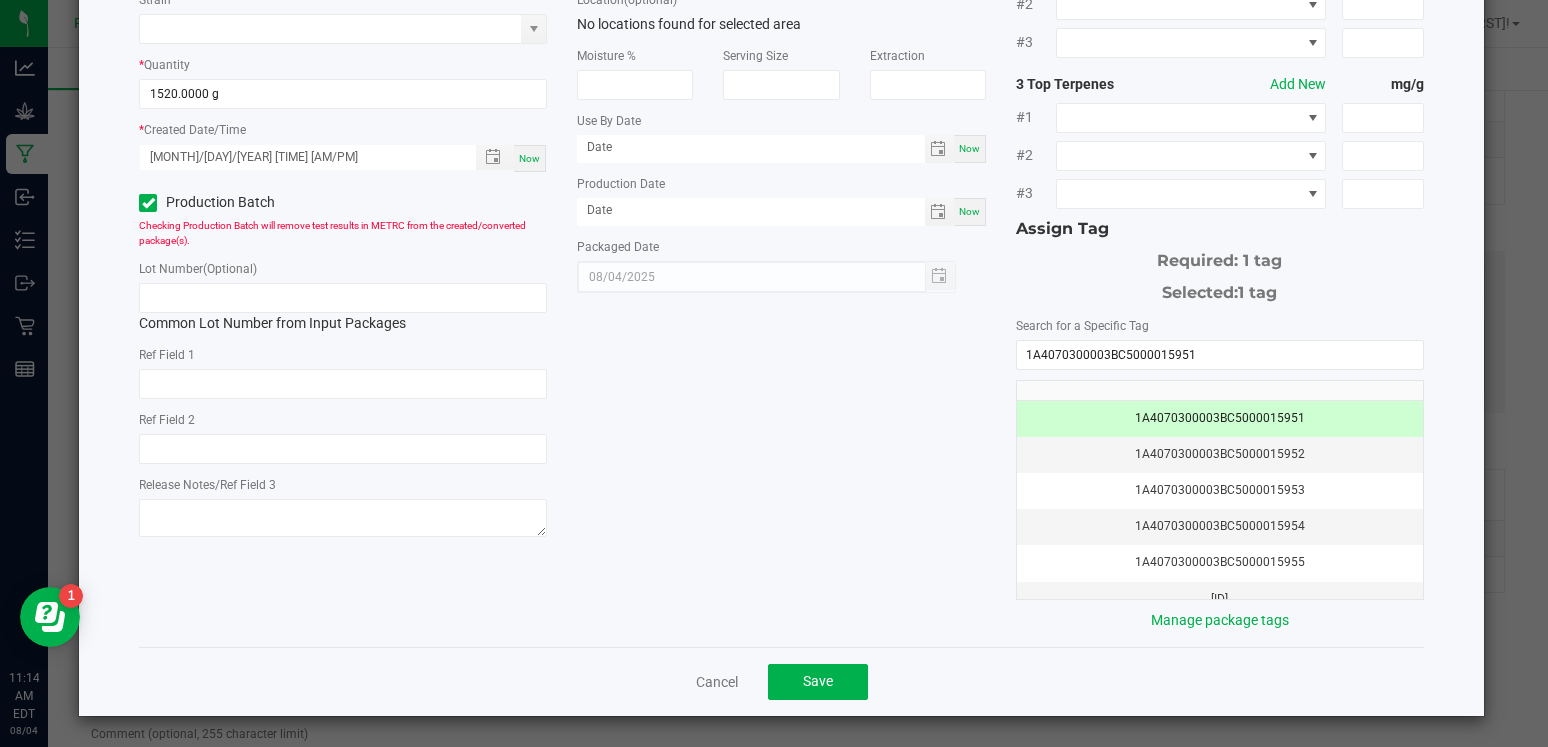 scroll, scrollTop: 207, scrollLeft: 0, axis: vertical 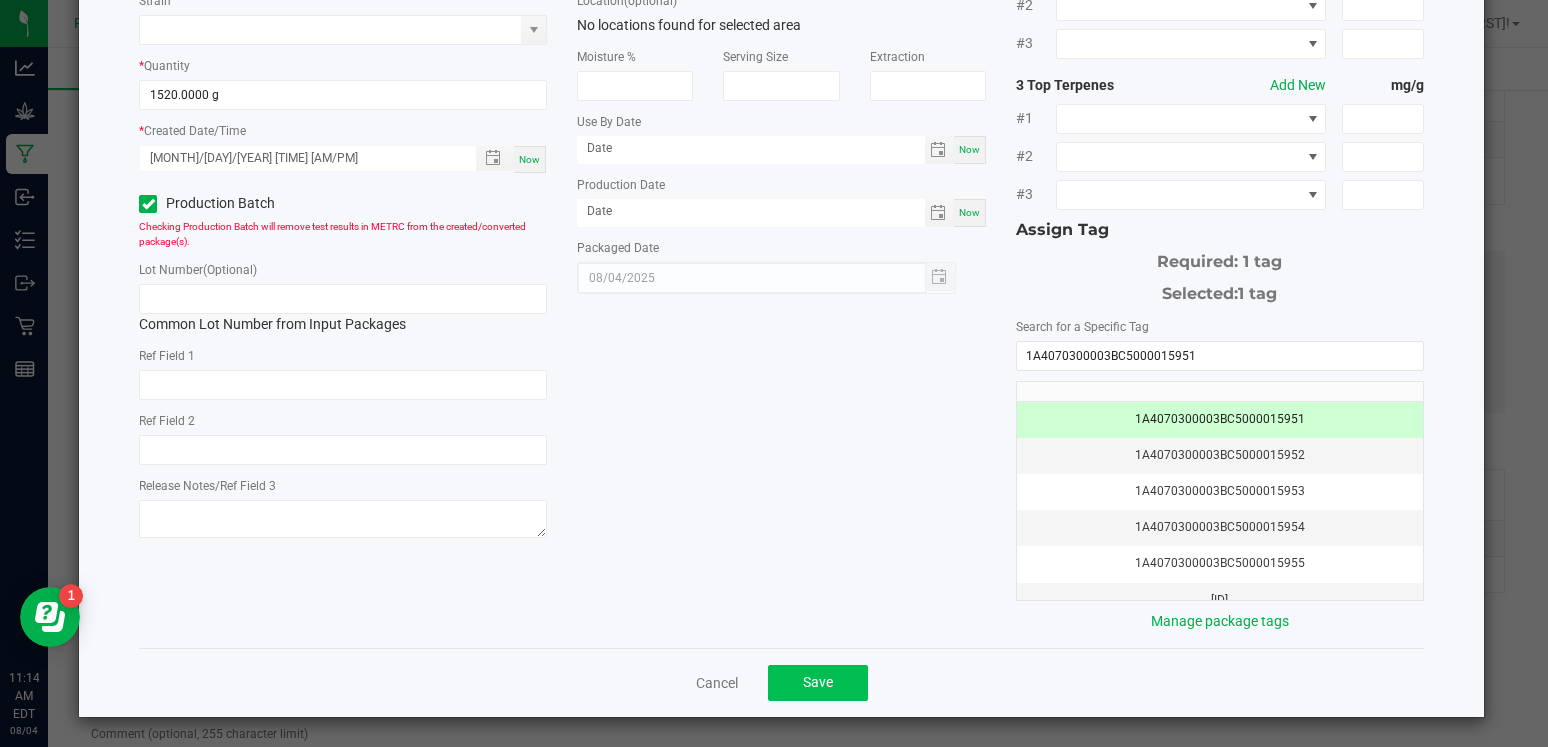 click on "Save" 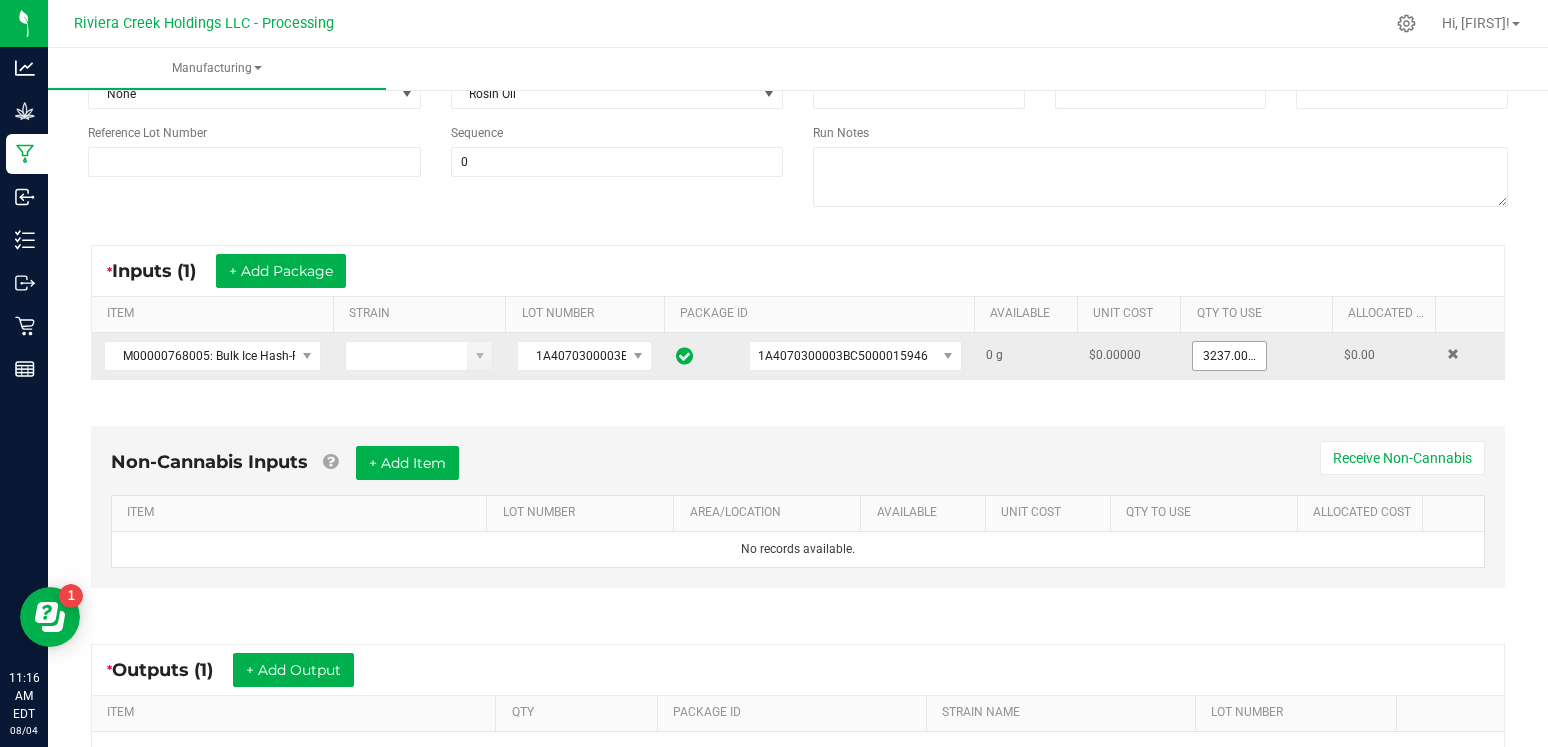 scroll, scrollTop: 223, scrollLeft: 0, axis: vertical 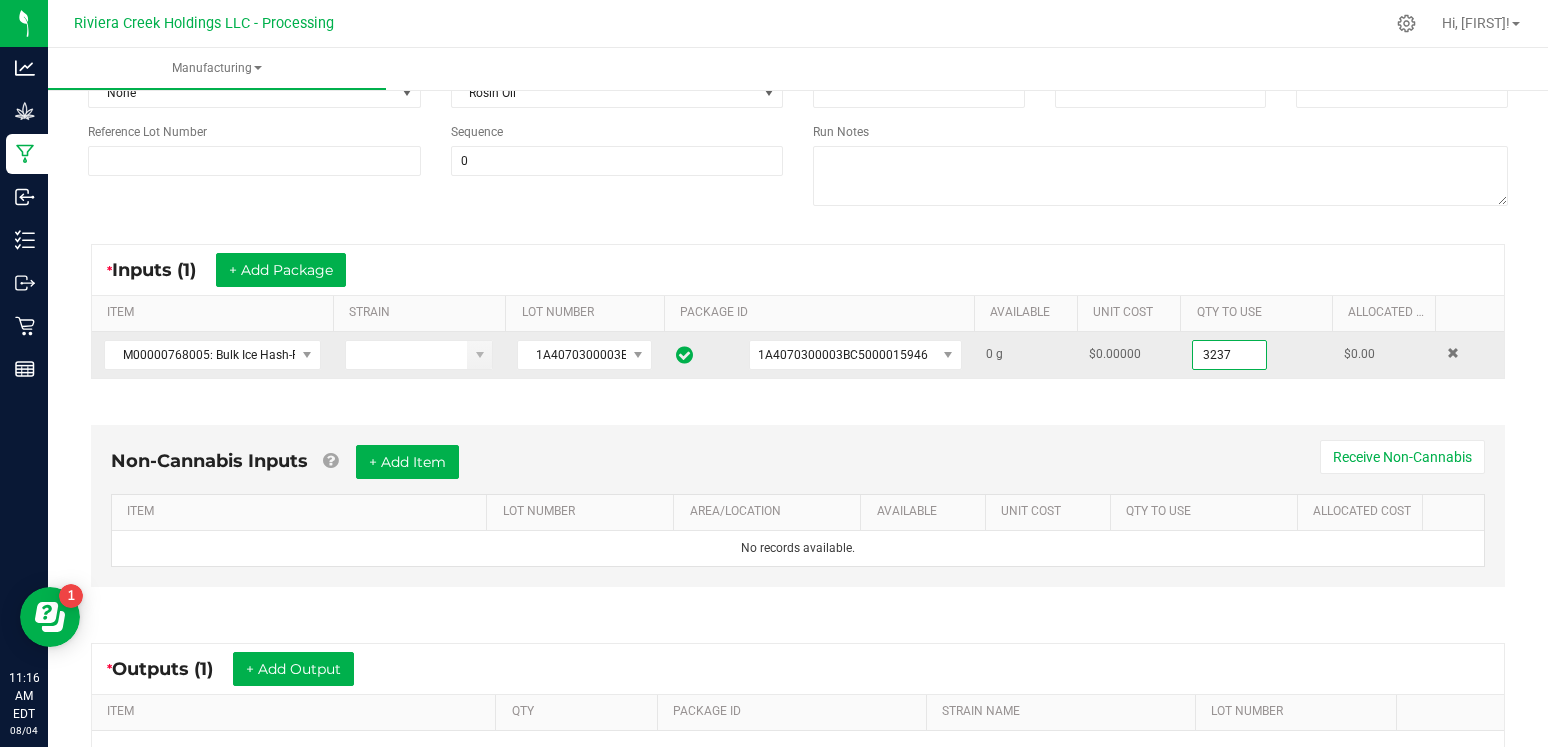 click on "3237" at bounding box center (1229, 355) 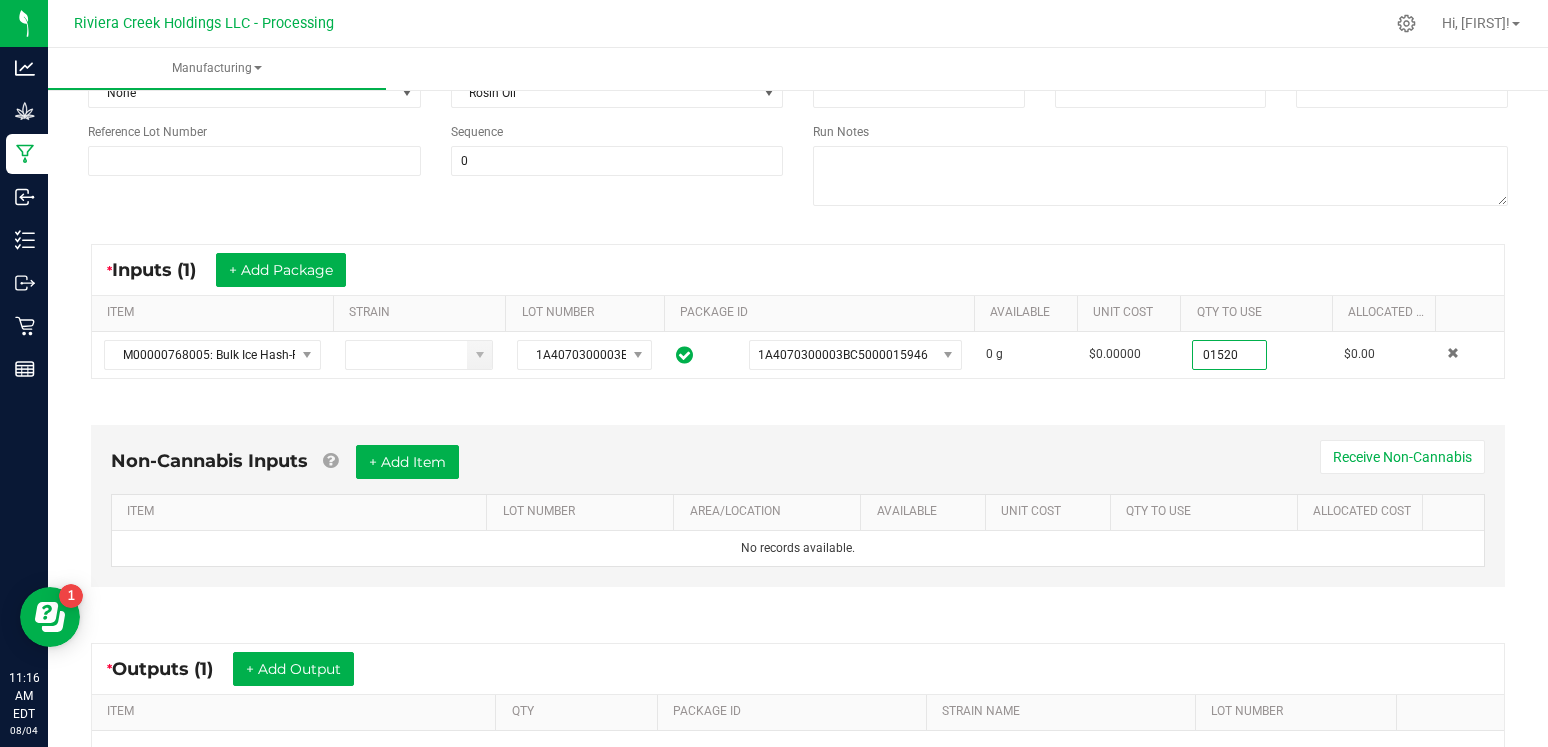 type on "1520.0000 g" 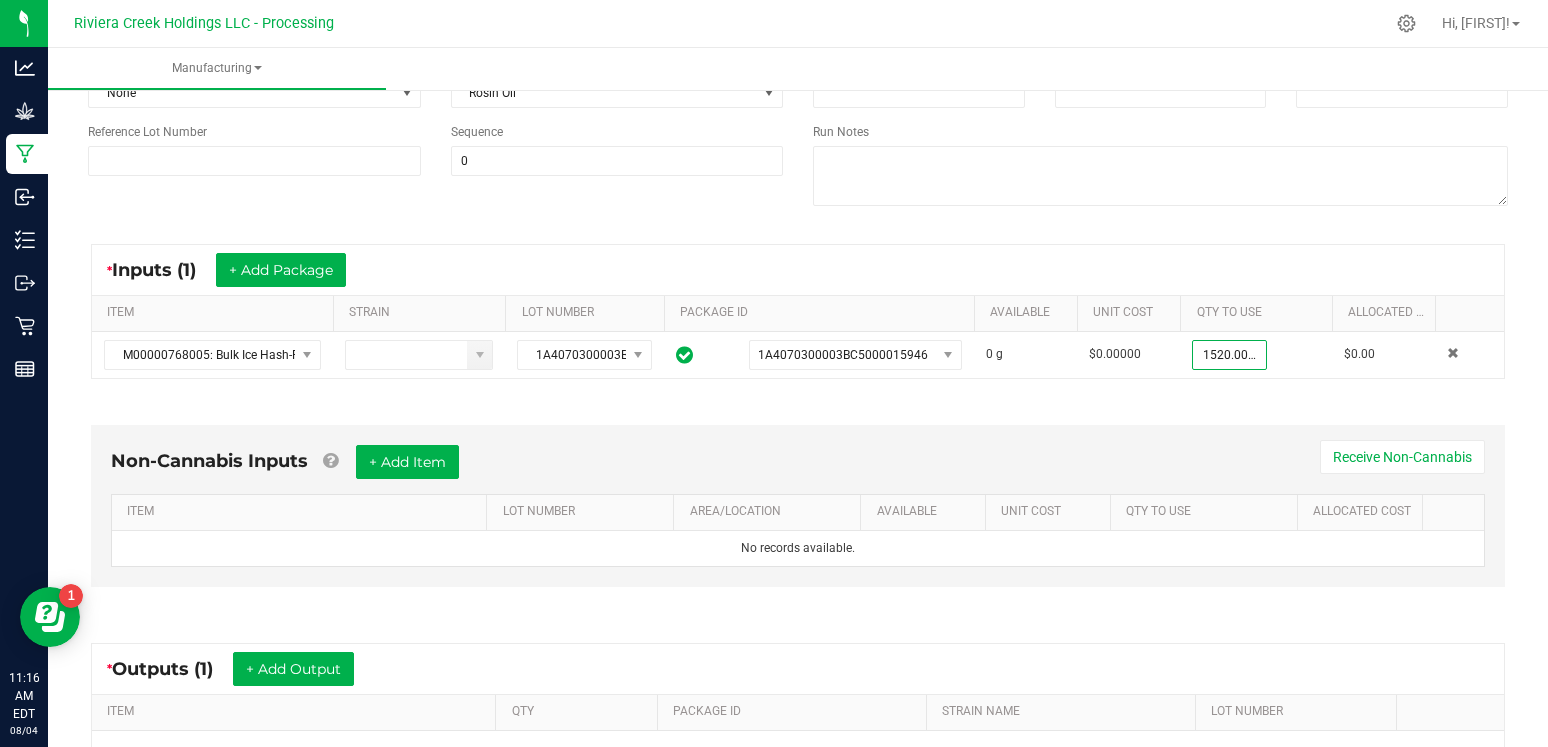 click on "Non-Cannabis Inputs   + Add Item   Receive Non-Cannabis  ITEM LOT NUMBER AREA/LOCATION AVAILABLE Unit Cost QTY TO USE Allocated Cost  No records available." at bounding box center [798, 511] 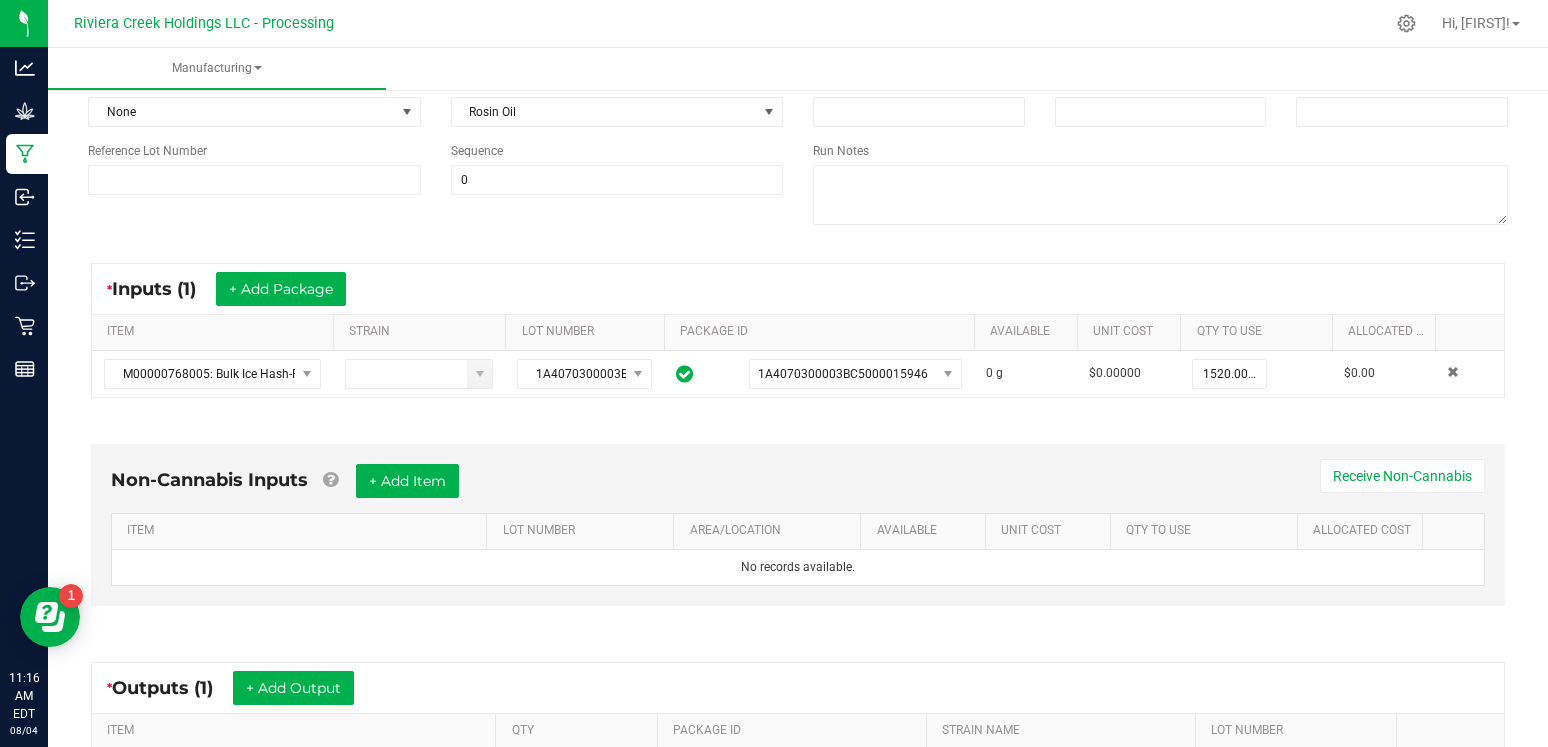 scroll, scrollTop: 0, scrollLeft: 0, axis: both 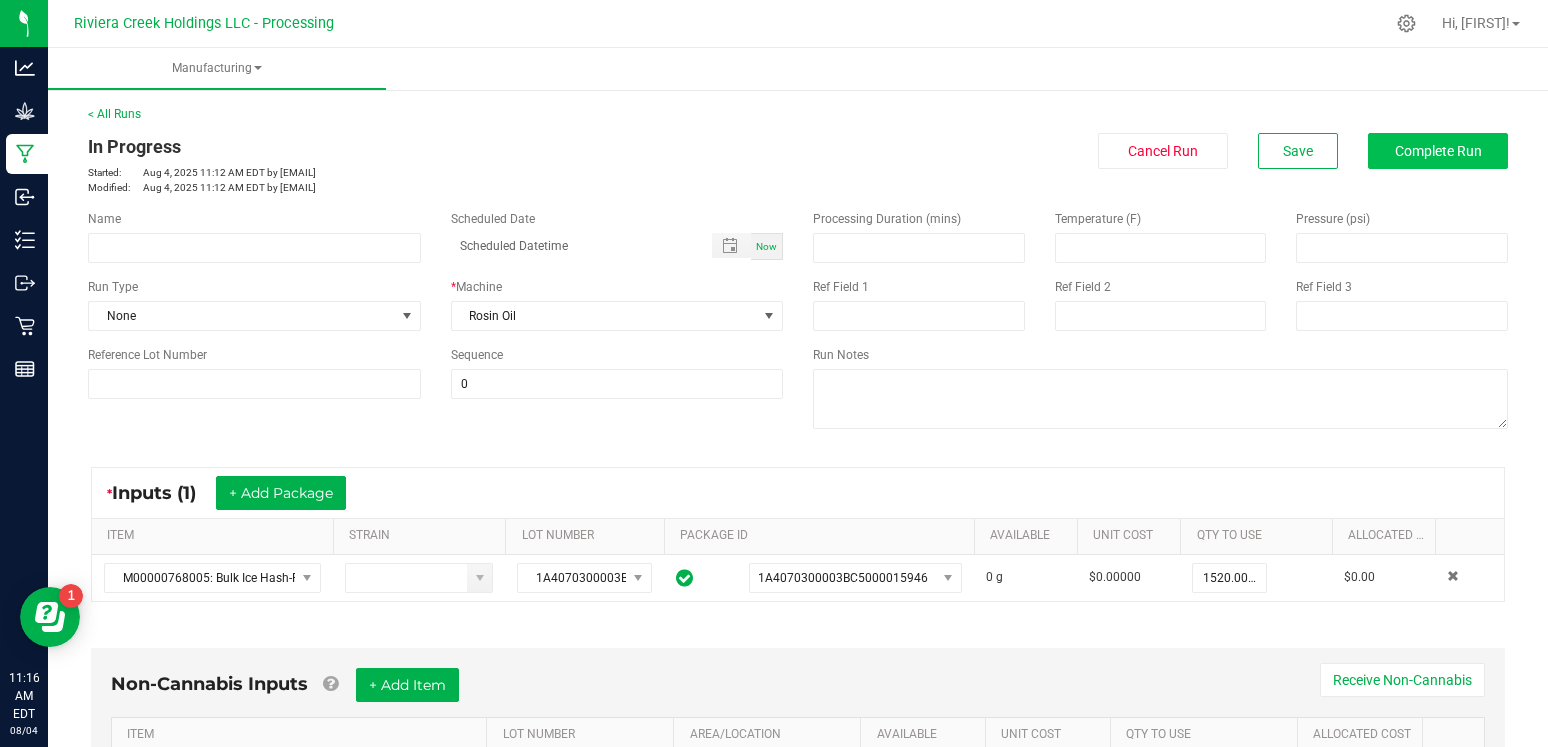 click on "Complete Run" at bounding box center (1438, 151) 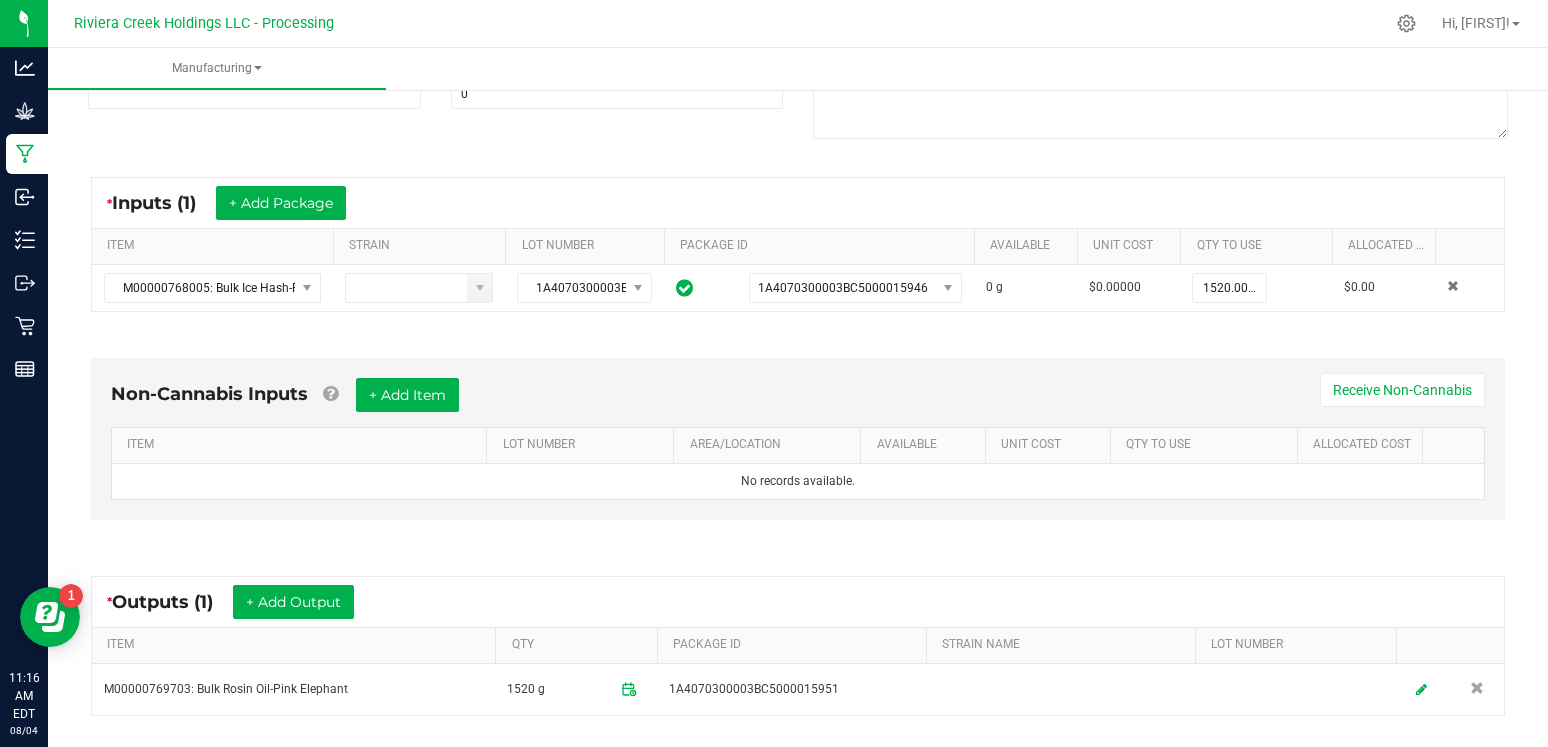 scroll, scrollTop: 396, scrollLeft: 0, axis: vertical 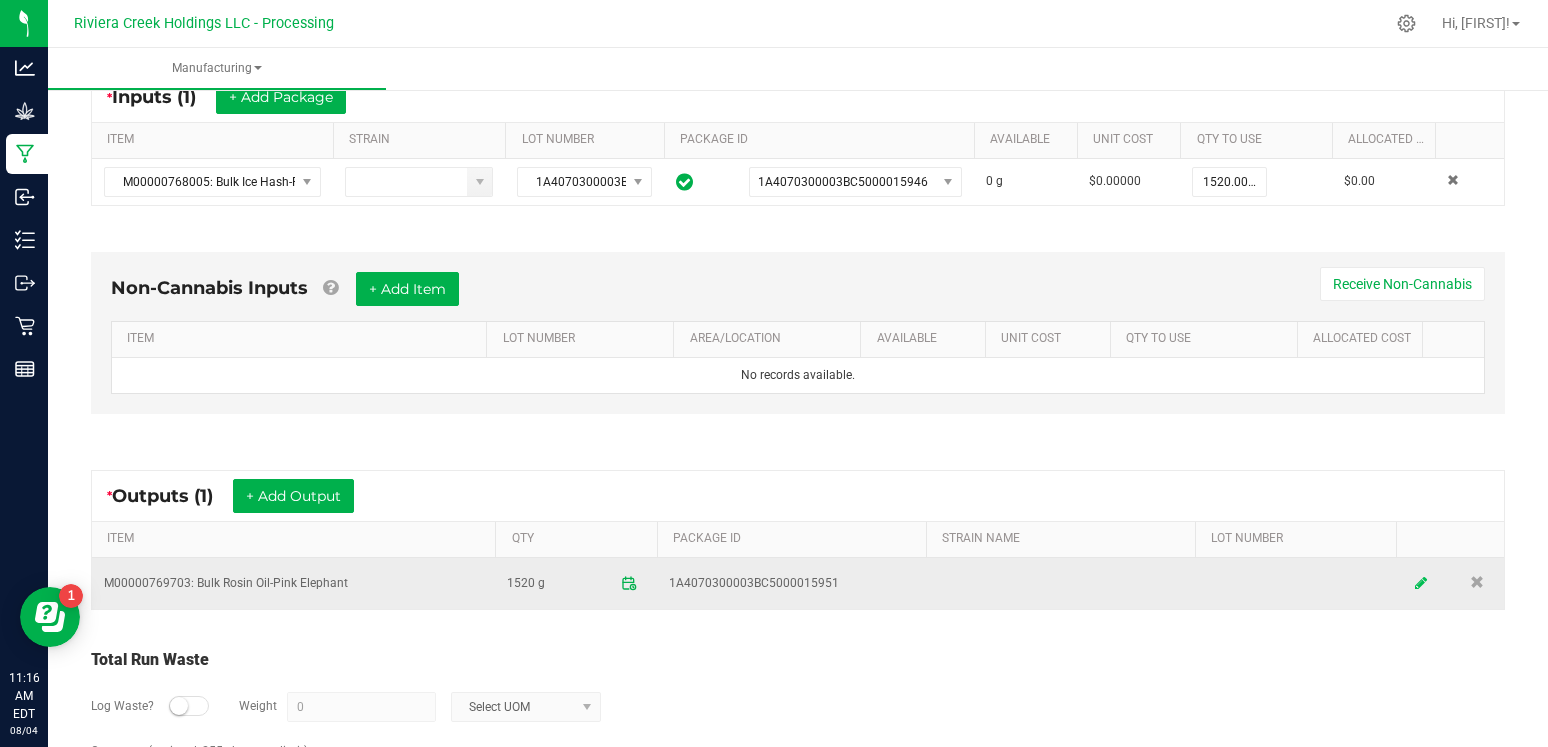 click at bounding box center (1422, 583) 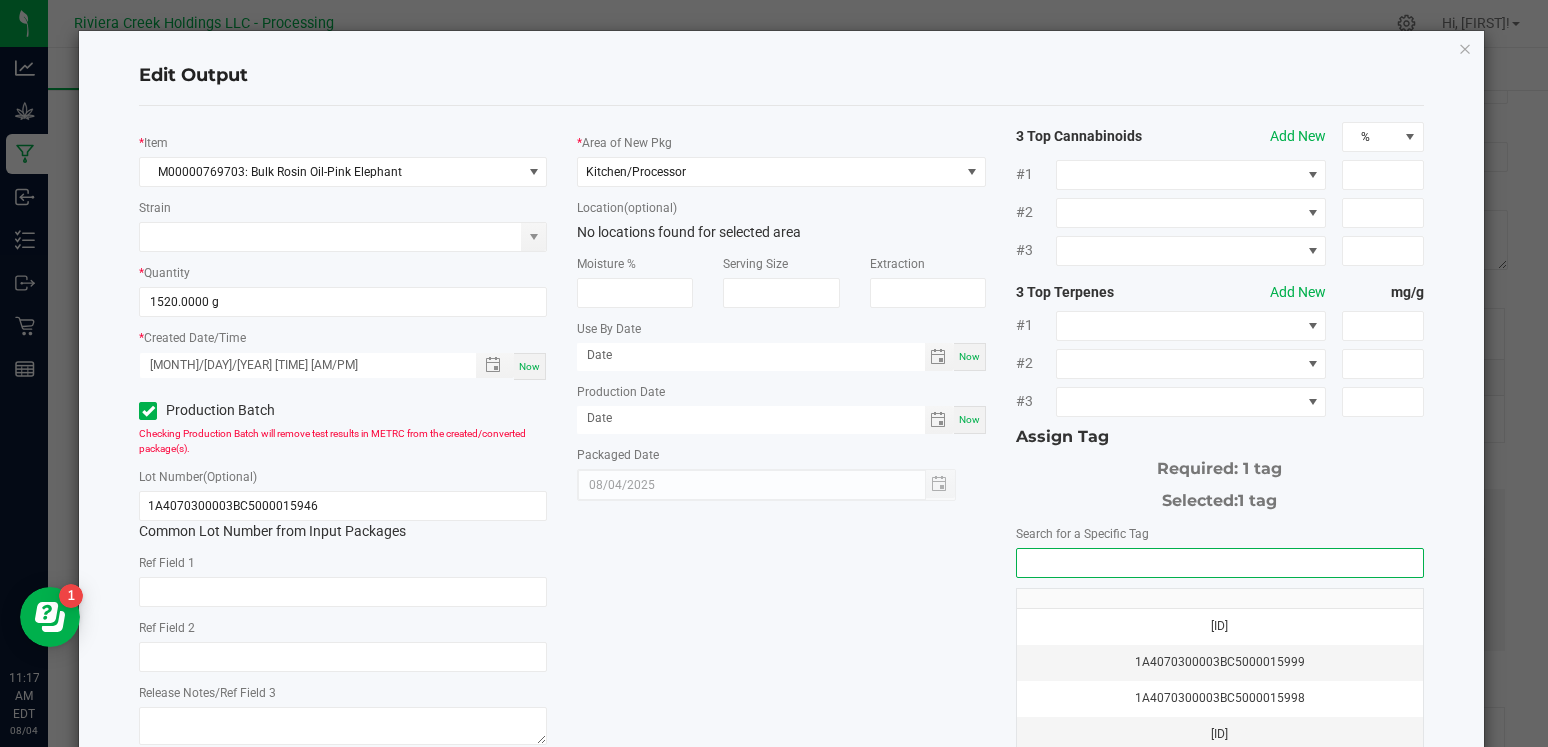 click at bounding box center [1220, 563] 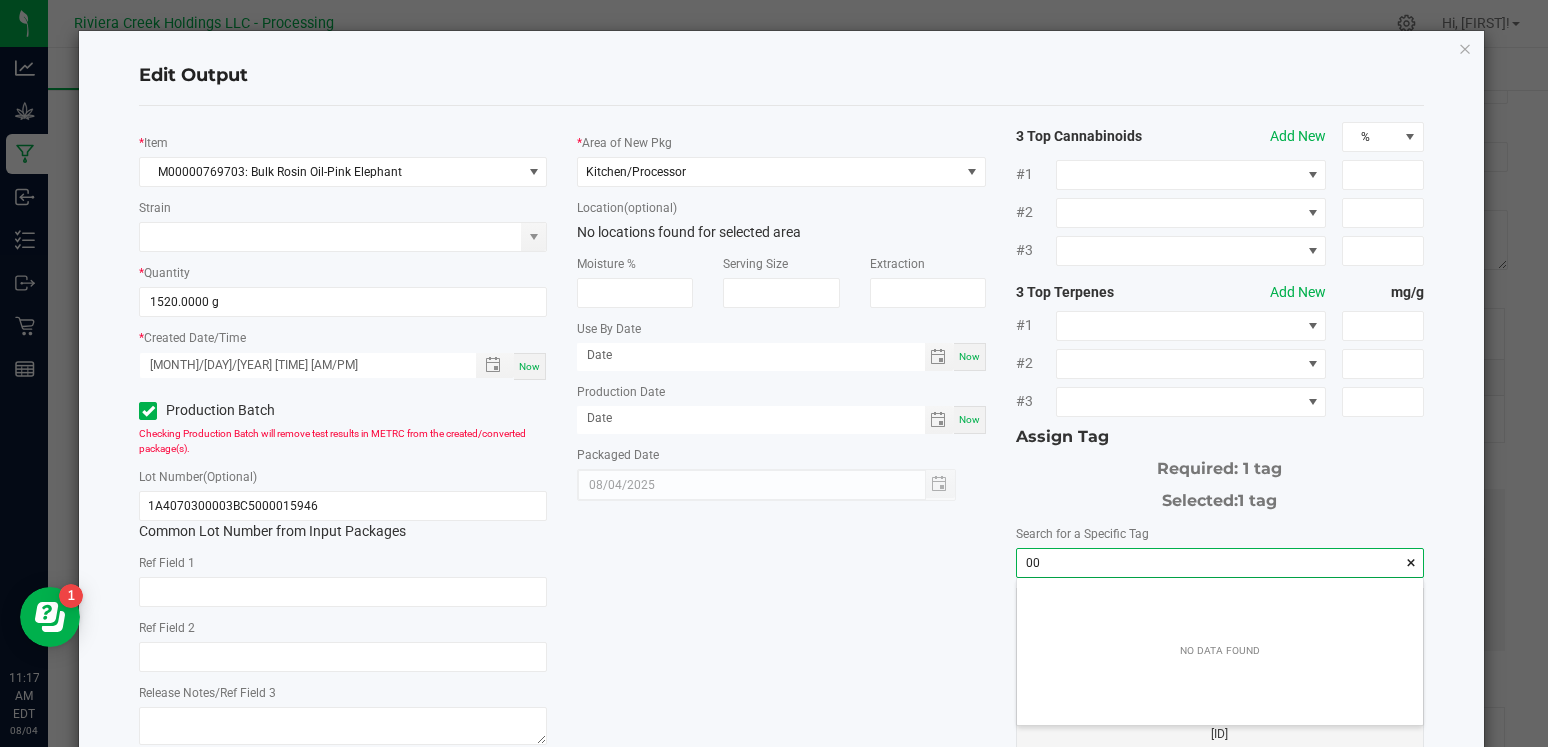 scroll, scrollTop: 99972, scrollLeft: 99594, axis: both 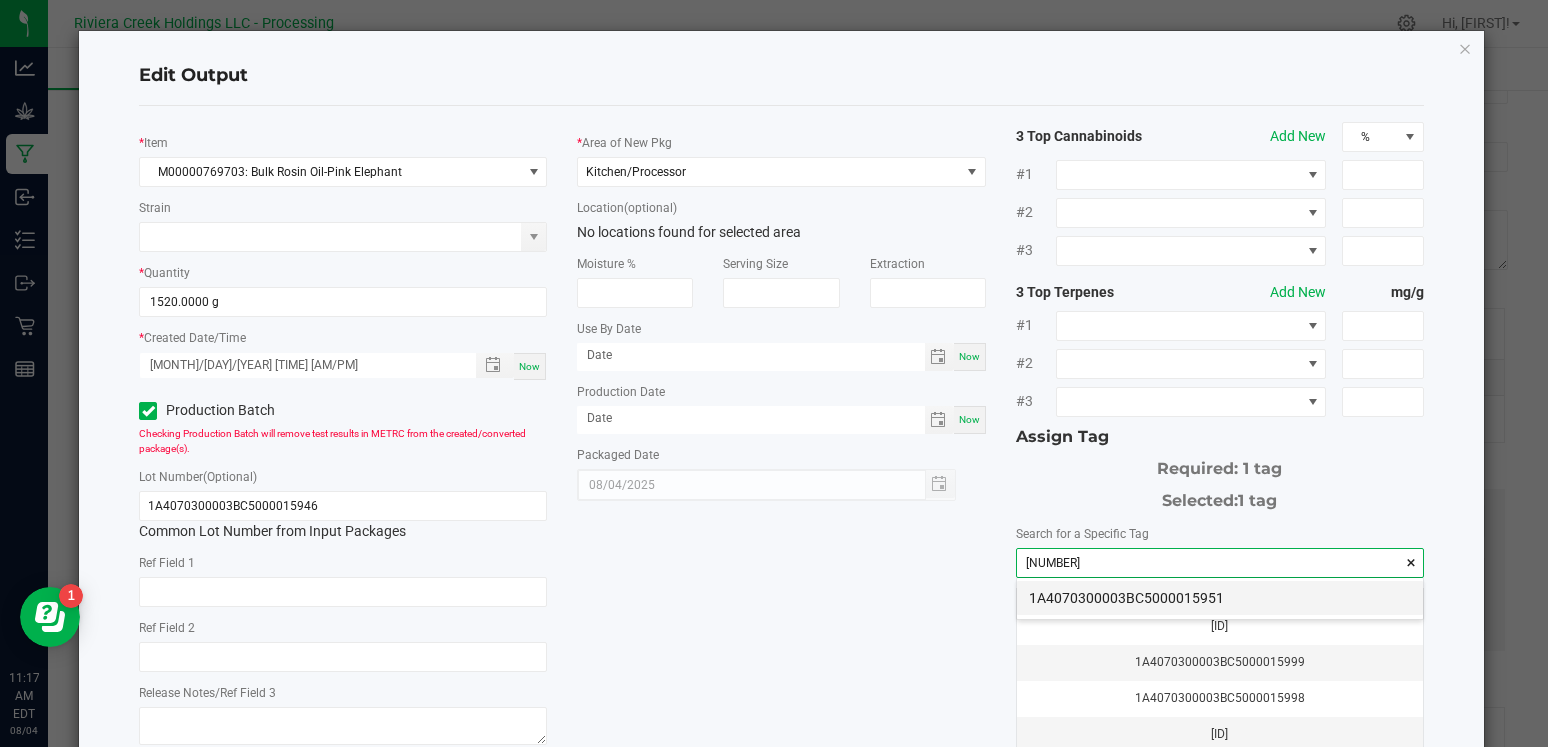 click on "1A4070300003BC5000015951" at bounding box center [1220, 598] 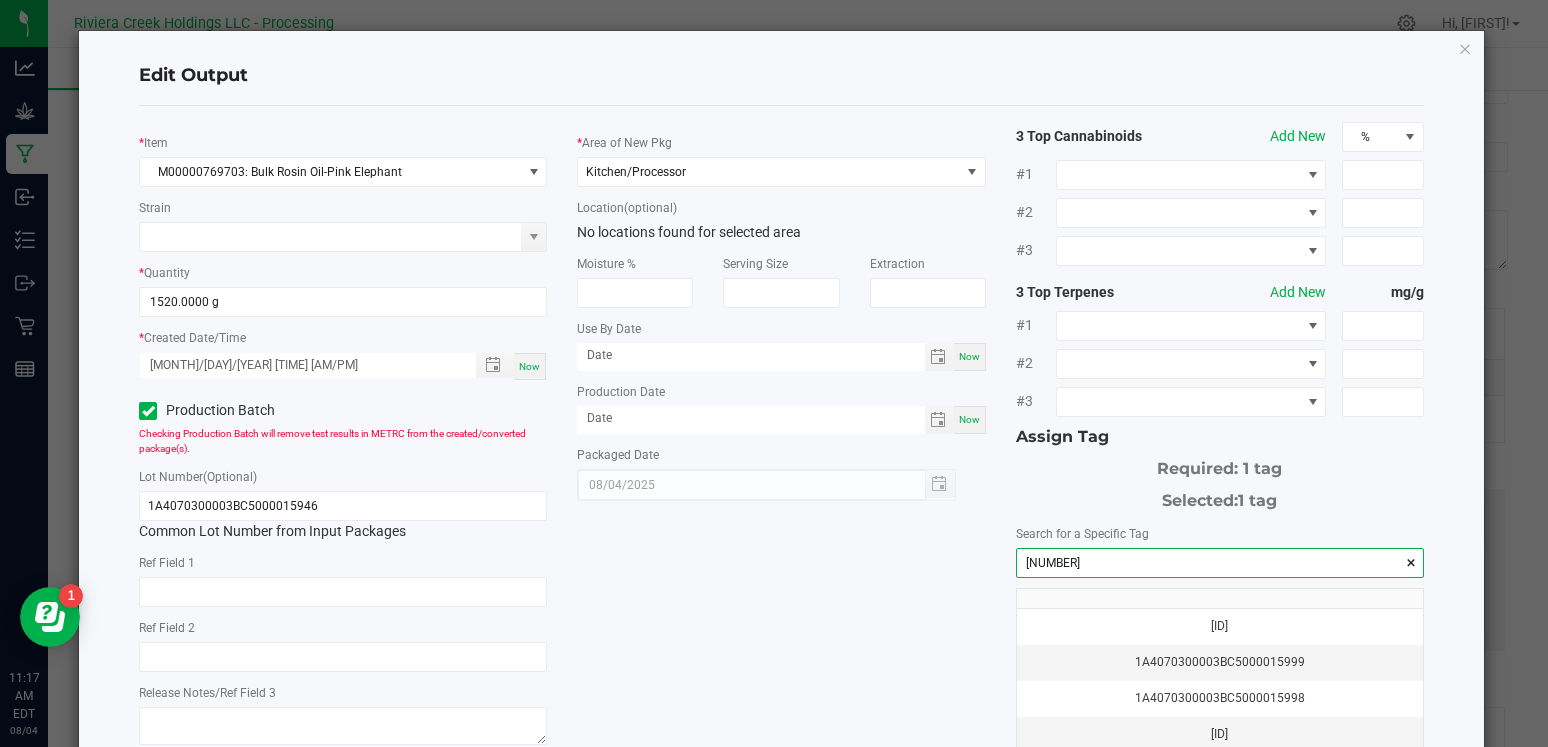 type on "1A4070300003BC5000015951" 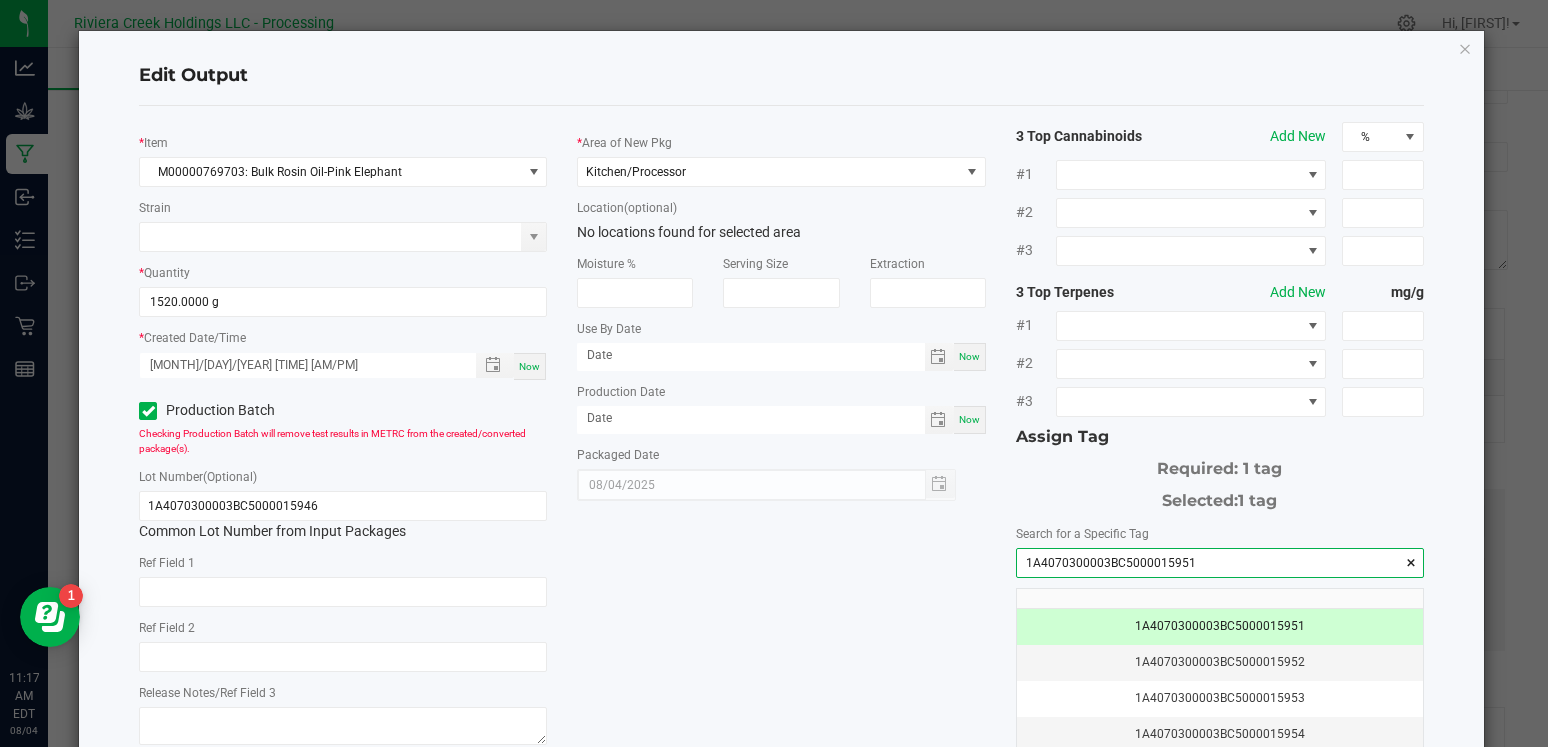 drag, startPoint x: 1177, startPoint y: 560, endPoint x: 1029, endPoint y: 547, distance: 148.56985 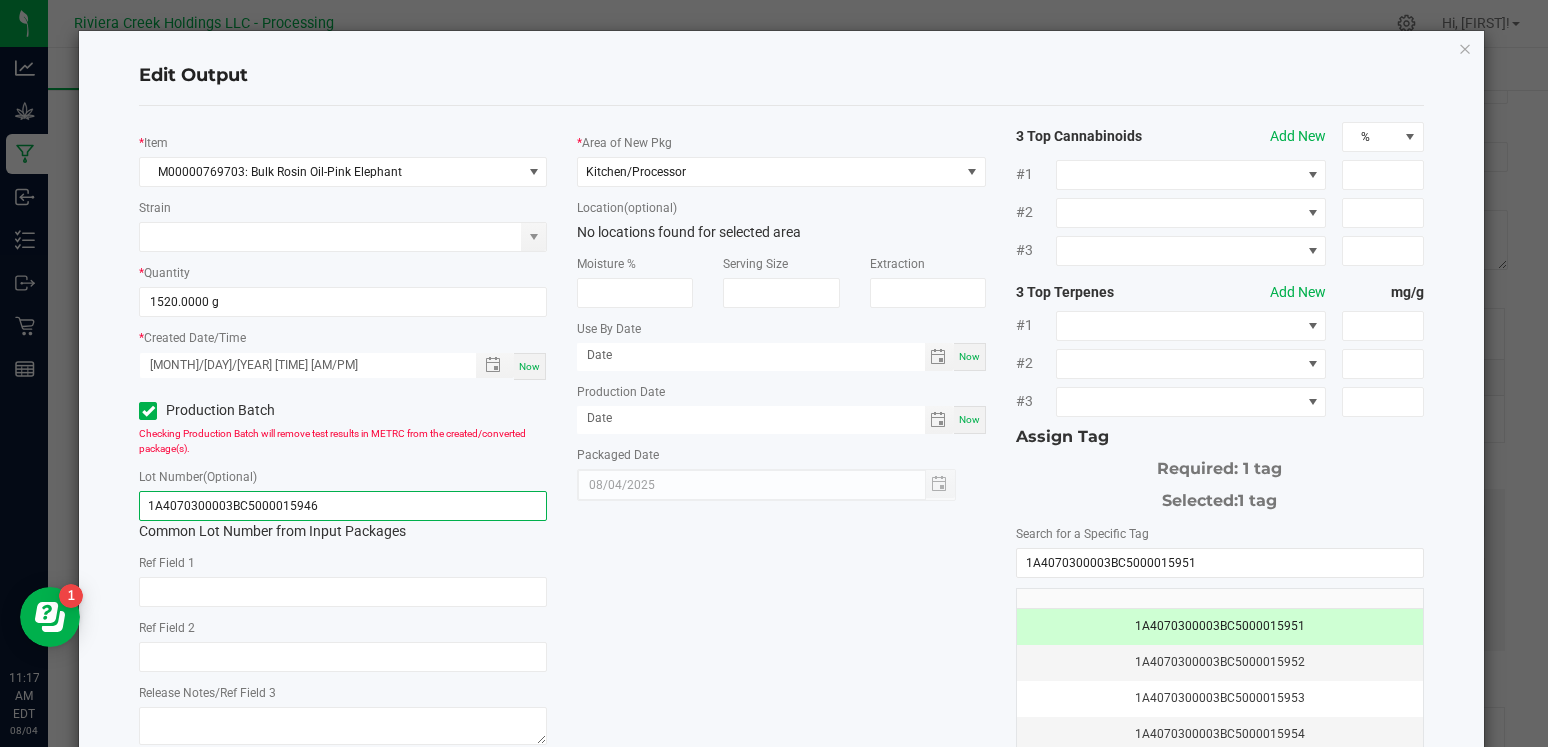 drag, startPoint x: 333, startPoint y: 500, endPoint x: 152, endPoint y: 497, distance: 181.02486 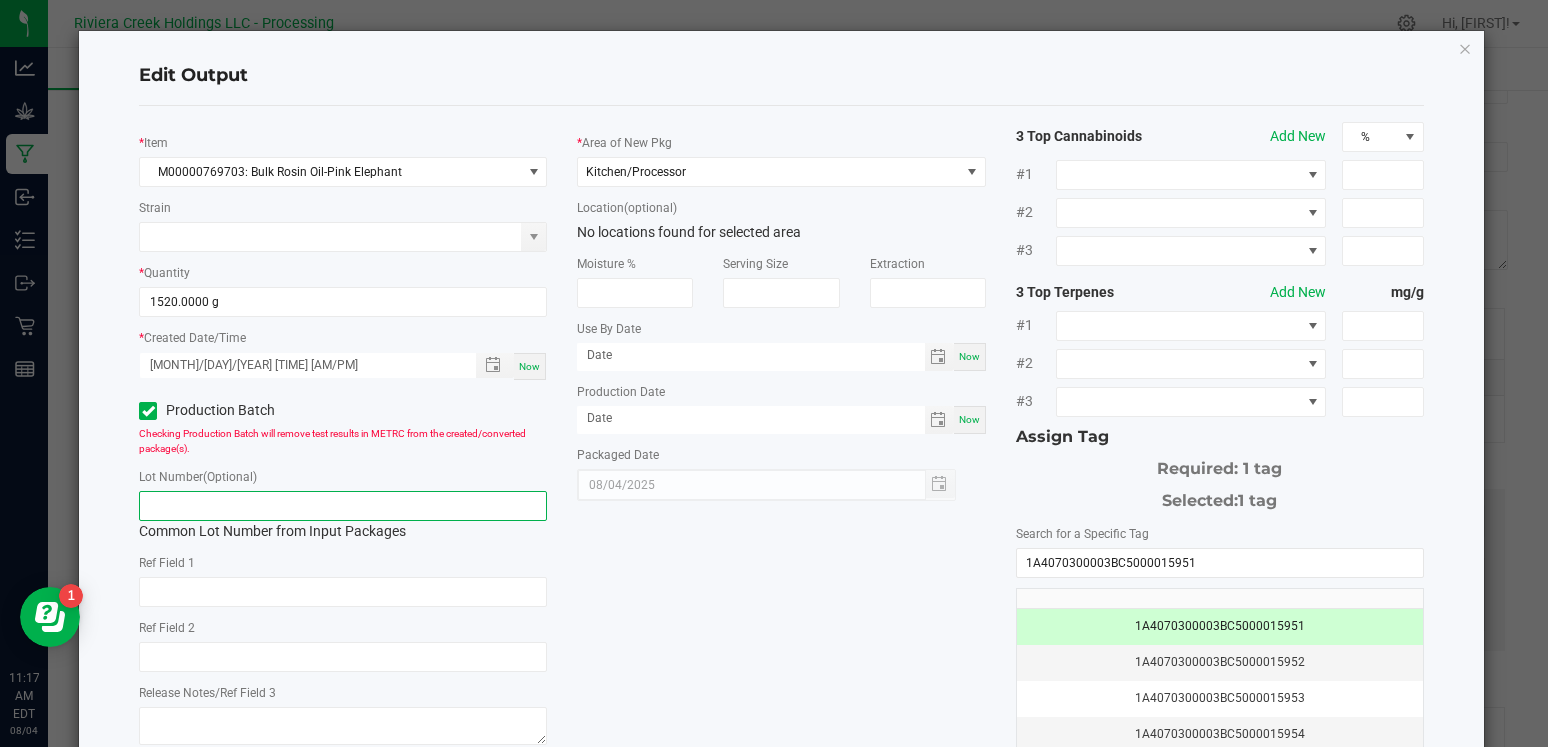 paste on "1A4070300003BC5000015951" 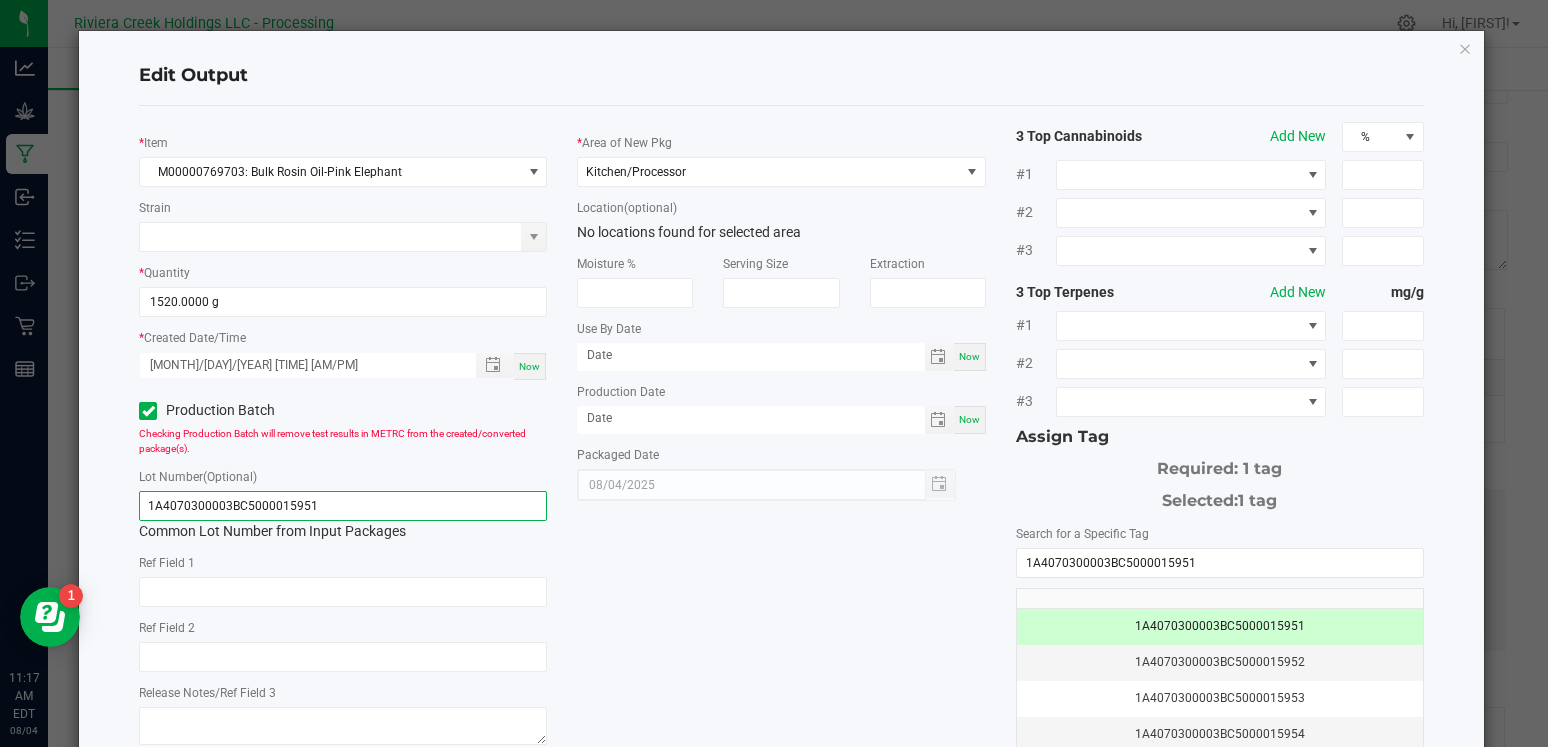 type on "1A4070300003BC5000015951" 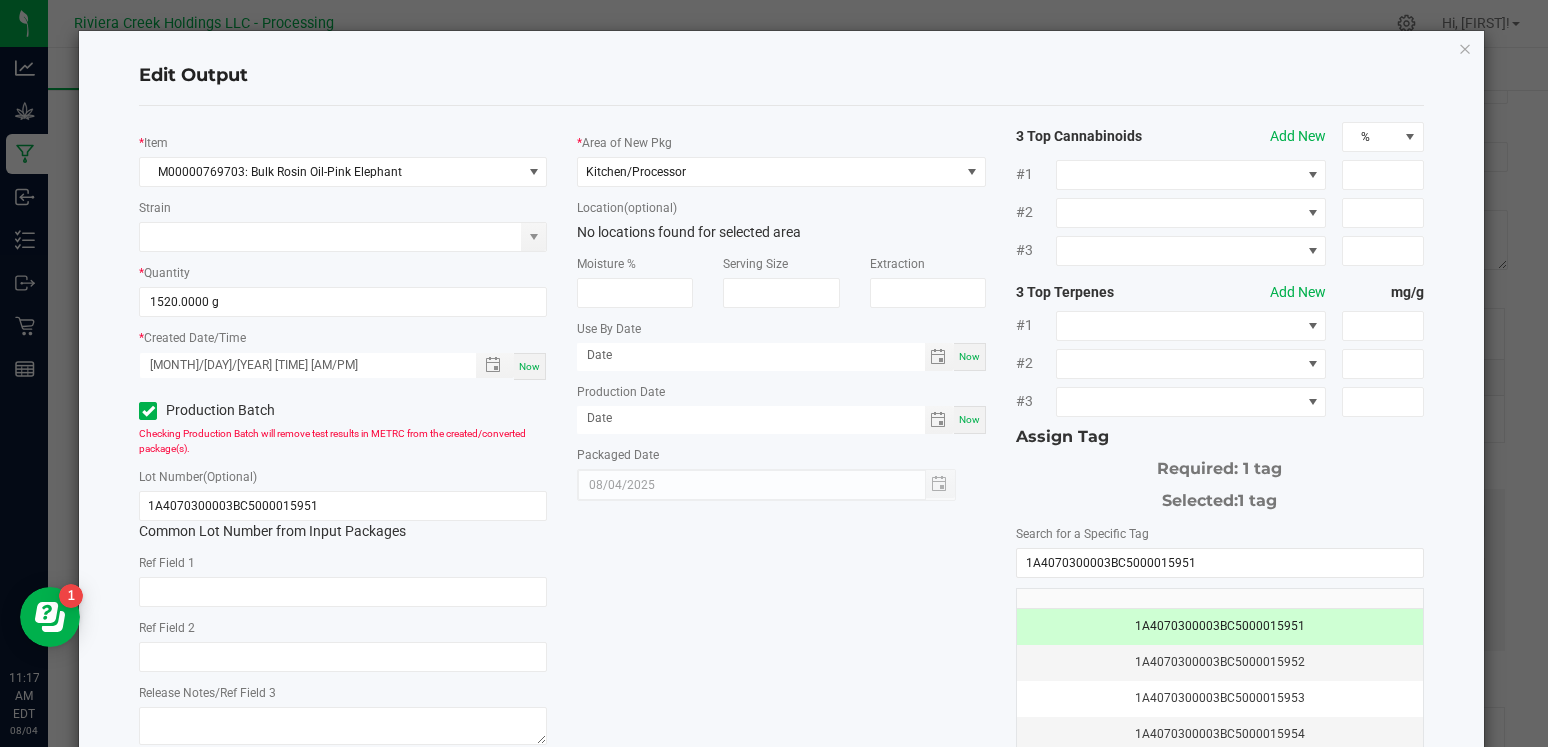 click on "*   Item  [PRODUCT_CODE]: Bulk Rosin Oil-[PRODUCT]  Strain   *   Quantity  1520.0000 g  *   Created Date/Time  08/04/2025 11:13 AM Now  Production Batch   Checking Production Batch will remove test results in METRC from the created/converted package(s).   Lot Number  (Optional) [LOT_NUMBER]  Common Lot Number from Input Packages   Ref Field 1   Ref Field 2   Release Notes/Ref Field 3   *   Area of New Pkg  Kitchen/Processor  Location  (optional) No locations found for selected area  Moisture %   Serving Size   Extraction   Use By Date  Now  Production Date  Now  Packaged Date  08/04/2025 3 Top Cannabinoids  Add New  % #1 #2 #3 3 Top Terpenes  Add New  mg/g #1 #2 #3 Assign Tag  Required: 1 tag   Selected:   1 tag   Search for a Specific Tag  [LOT_NUMBER]  [LOT_NUMBER]   [LOT_NUMBER]   [LOT_NUMBER]   [LOT_NUMBER]   [LOT_NUMBER]   [LOT_NUMBER]   [LOT_NUMBER]   [LOT_NUMBER]" 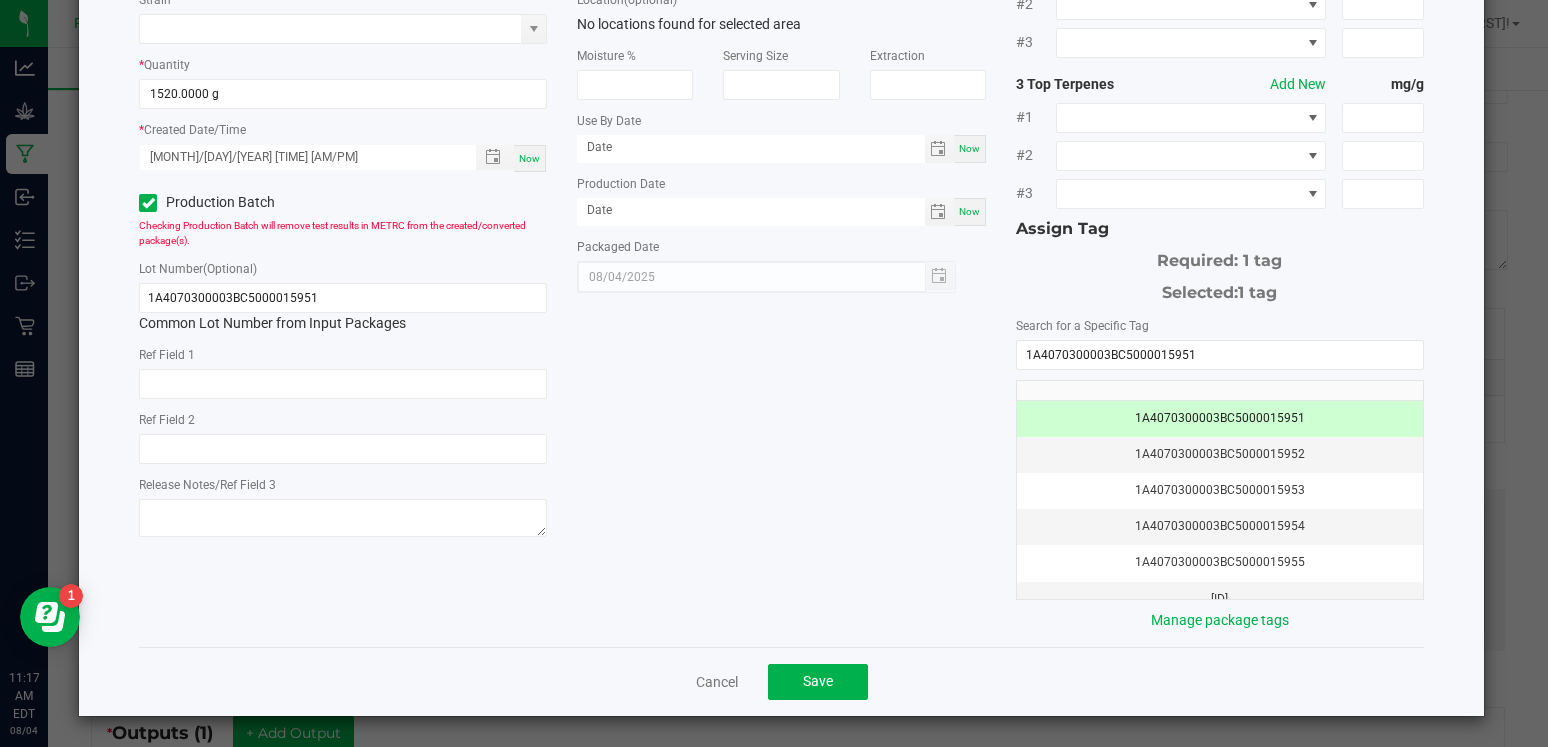 scroll, scrollTop: 207, scrollLeft: 0, axis: vertical 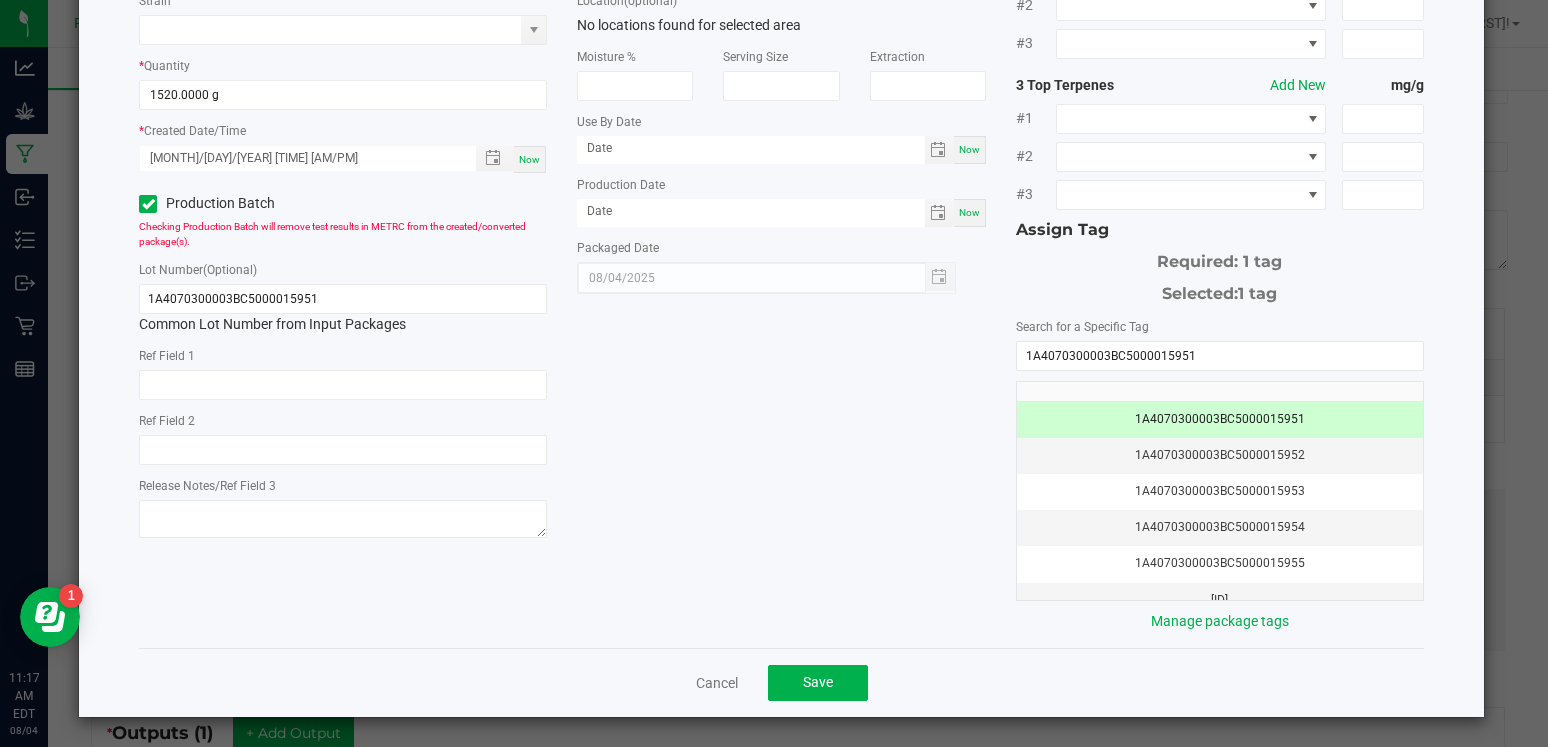 click on "Save" 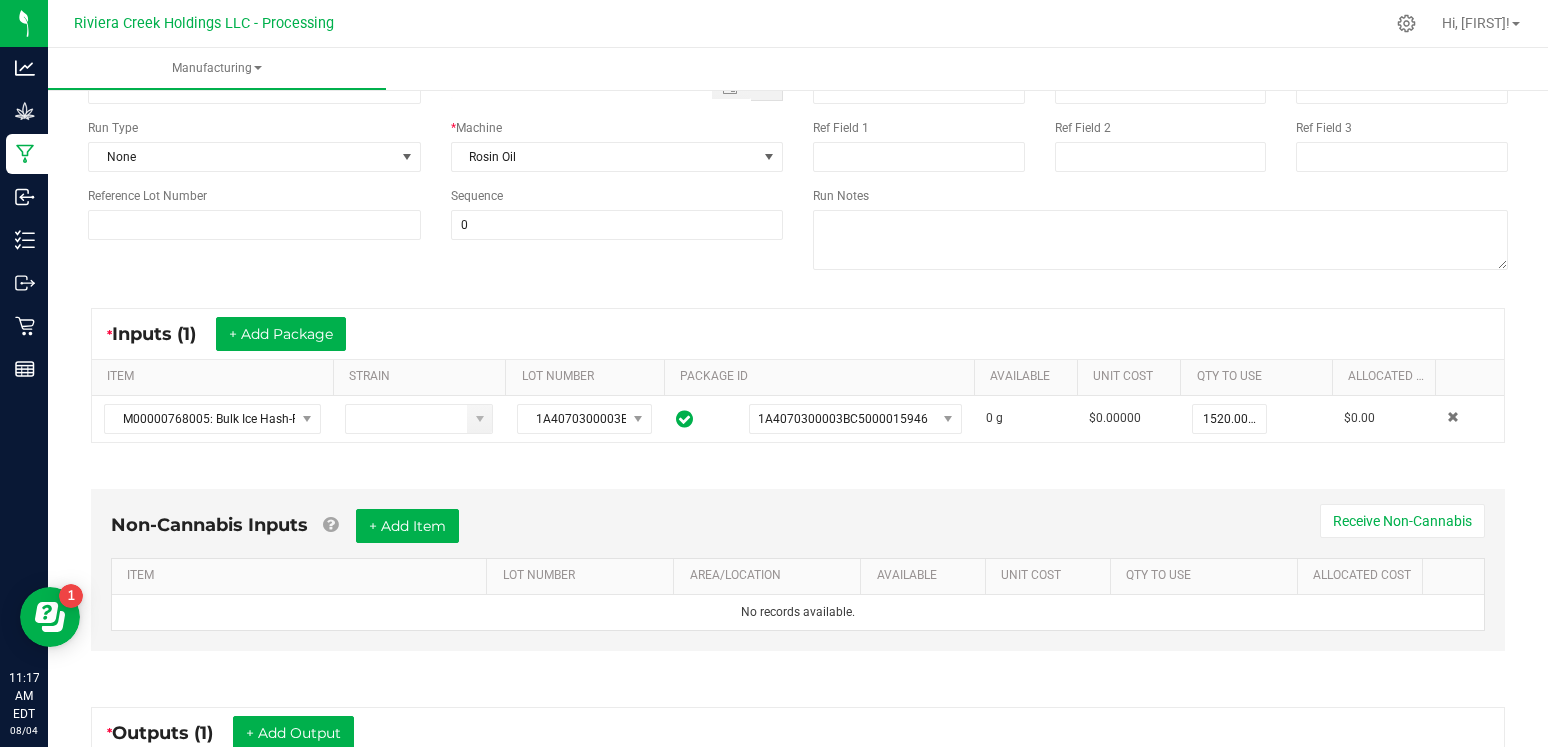 scroll, scrollTop: 484, scrollLeft: 0, axis: vertical 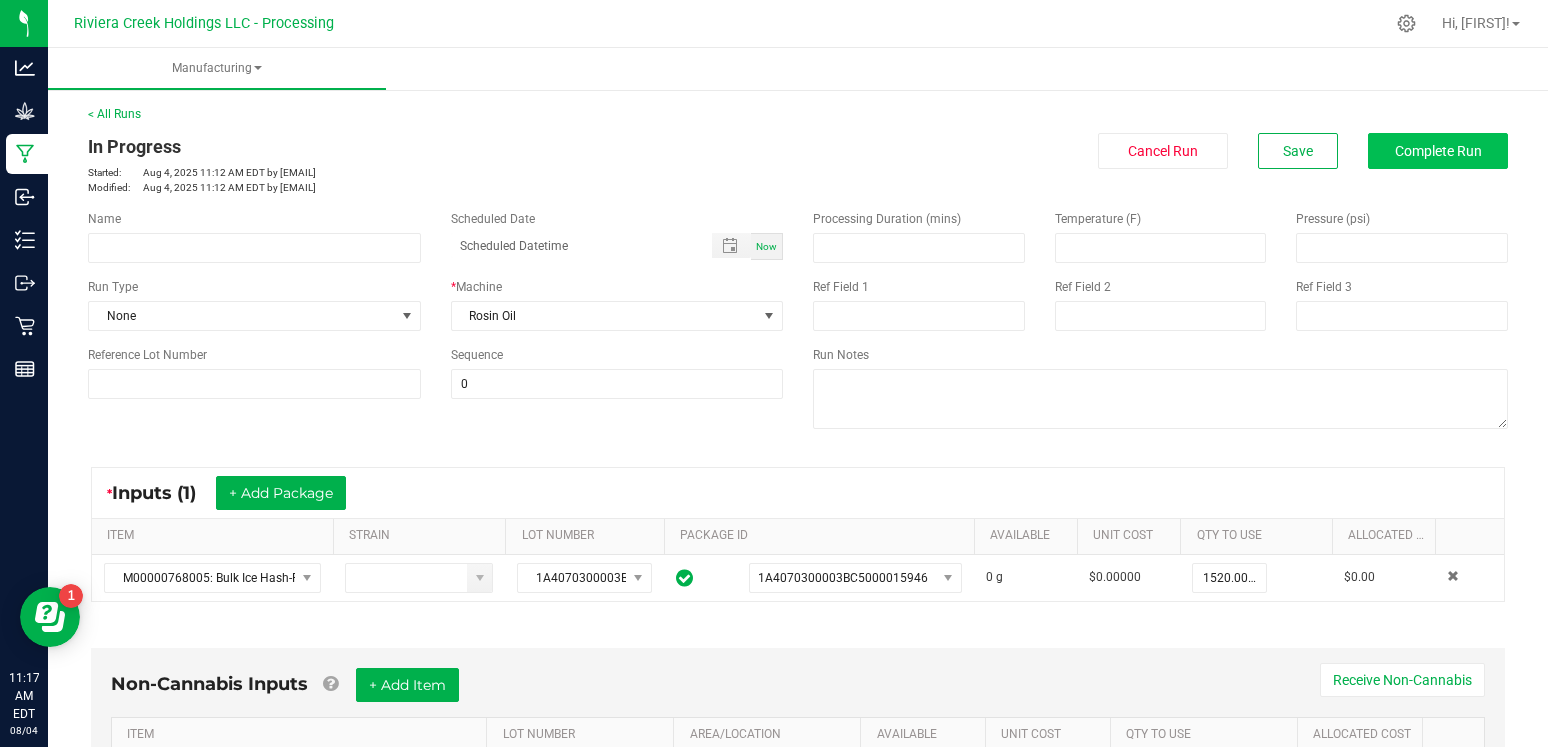 click on "Complete Run" at bounding box center [1438, 151] 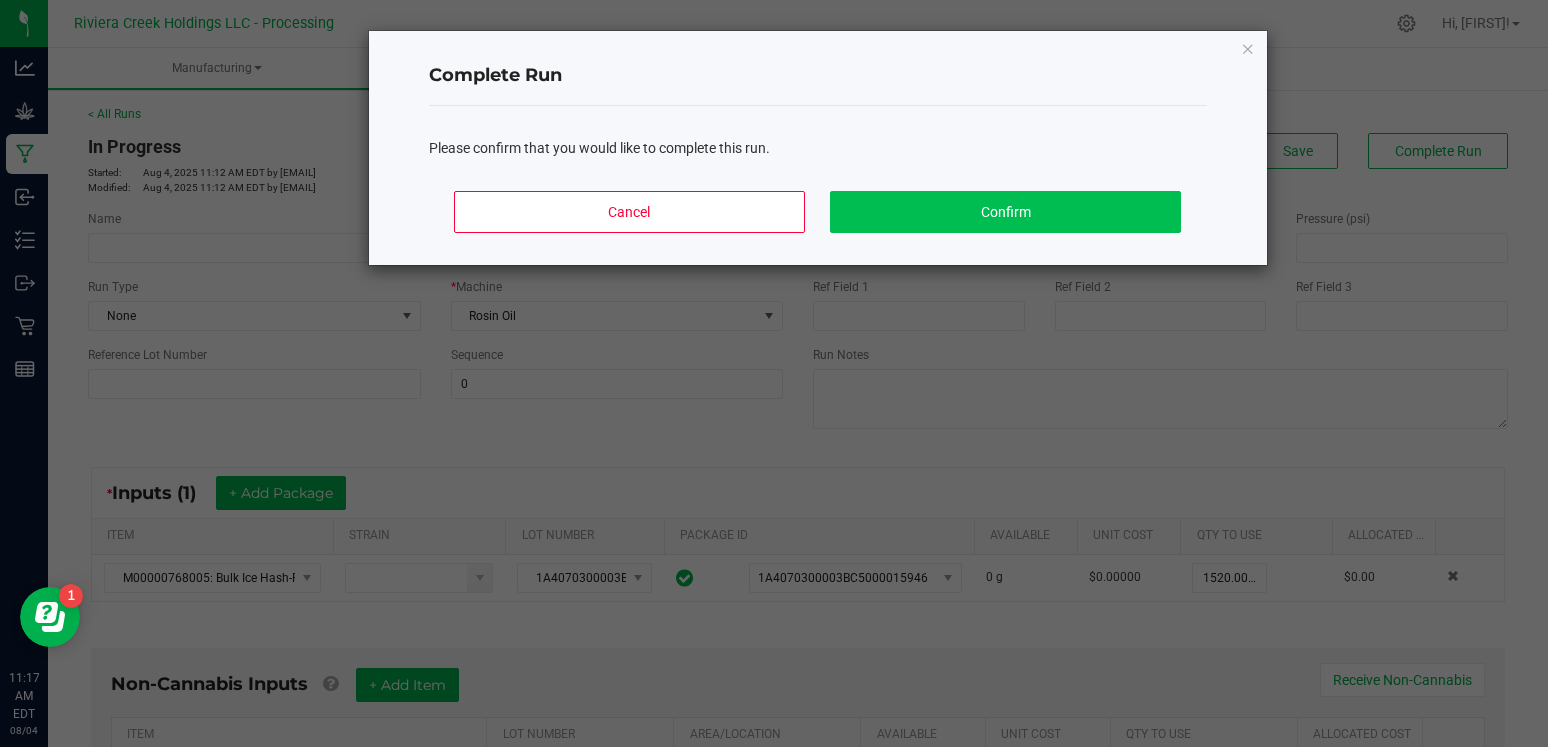 click on "Confirm" 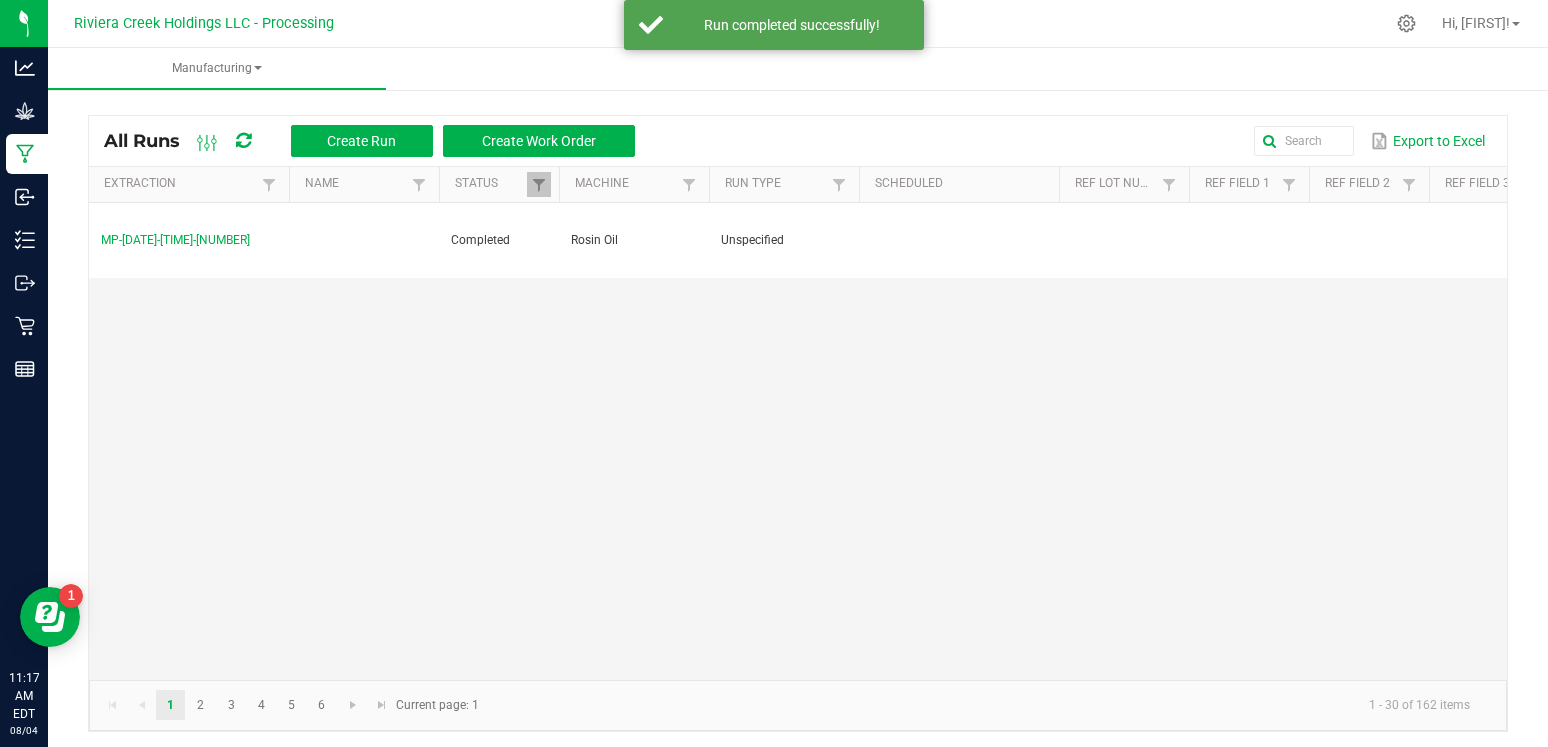 scroll, scrollTop: 0, scrollLeft: 0, axis: both 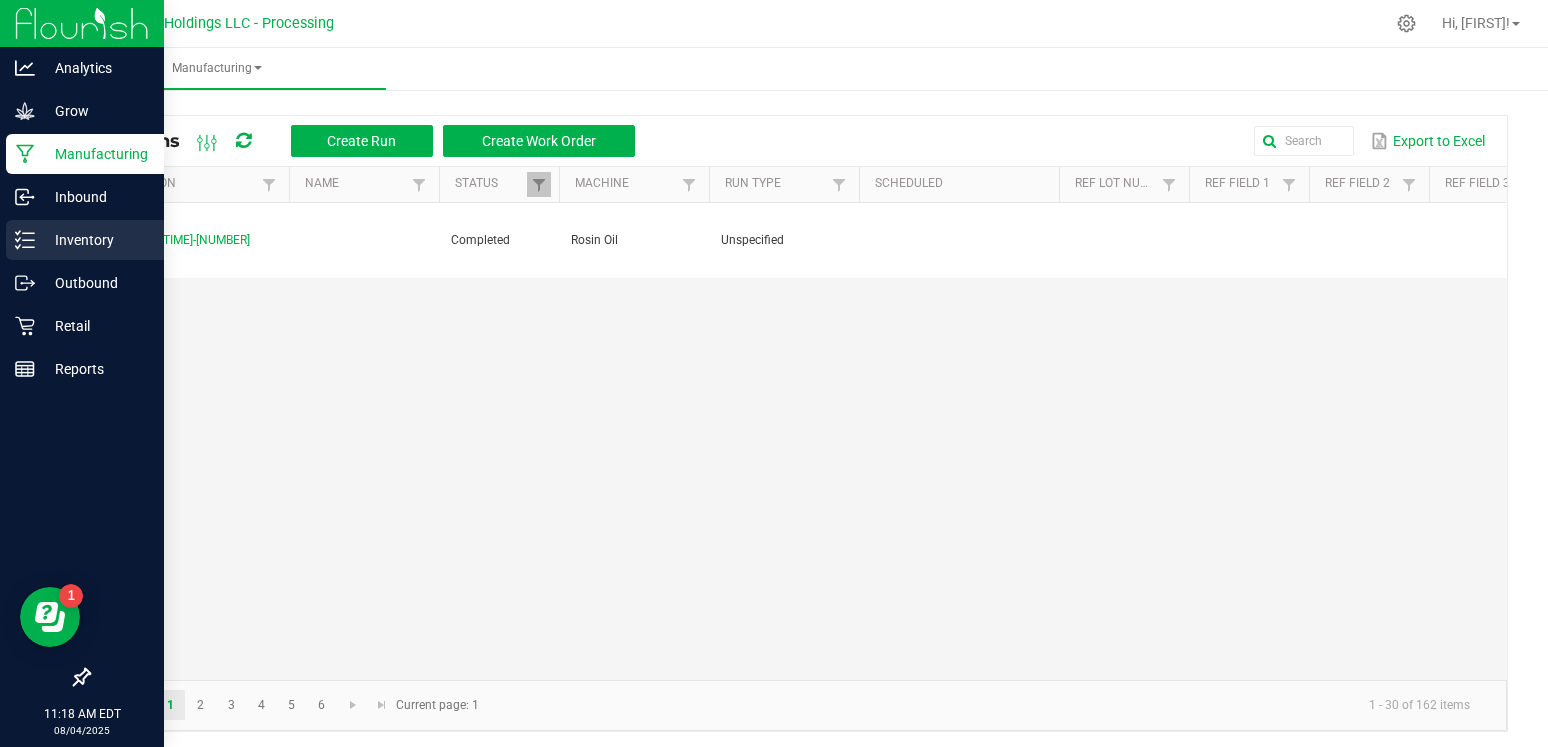 click on "Inventory" at bounding box center (95, 240) 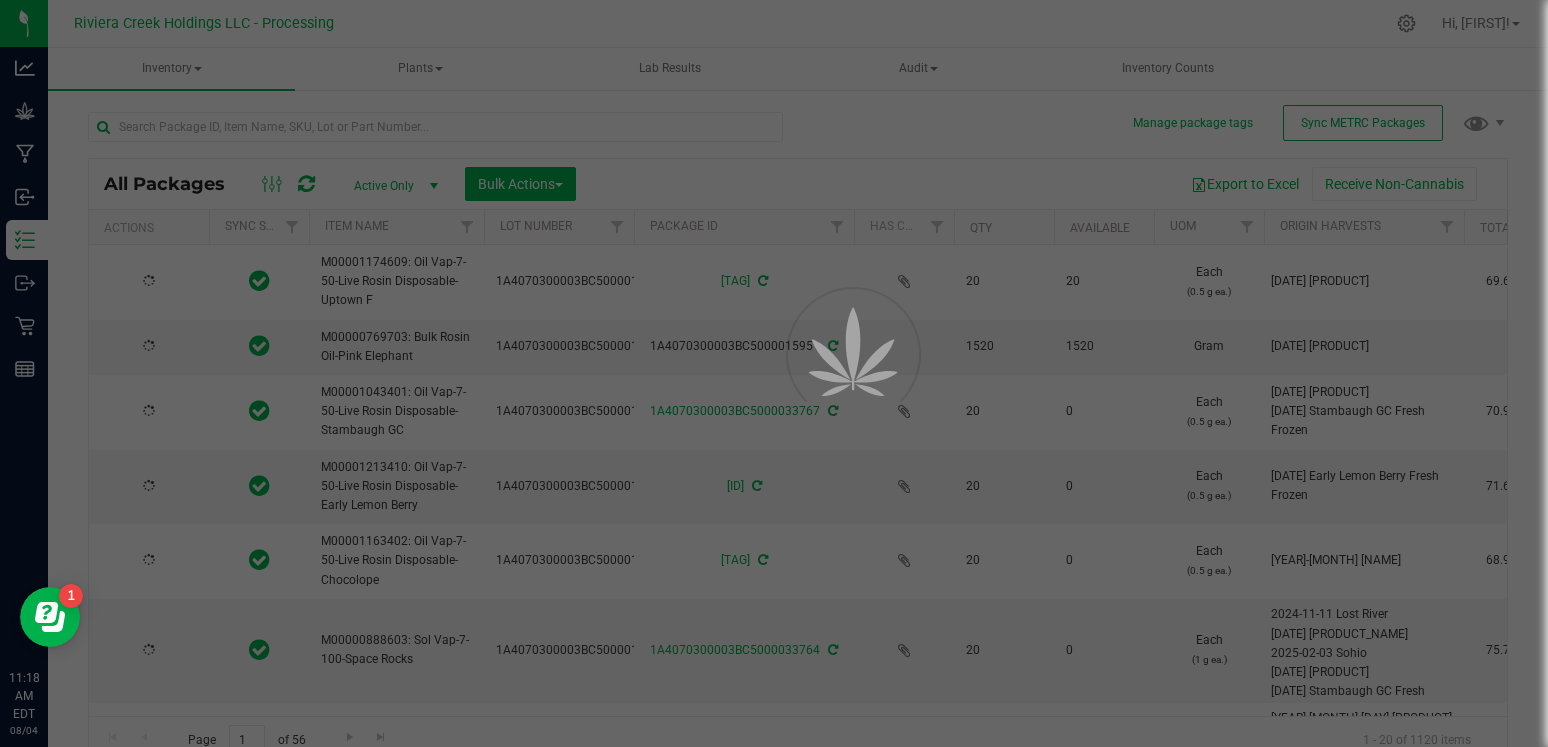 type on "[DATE]" 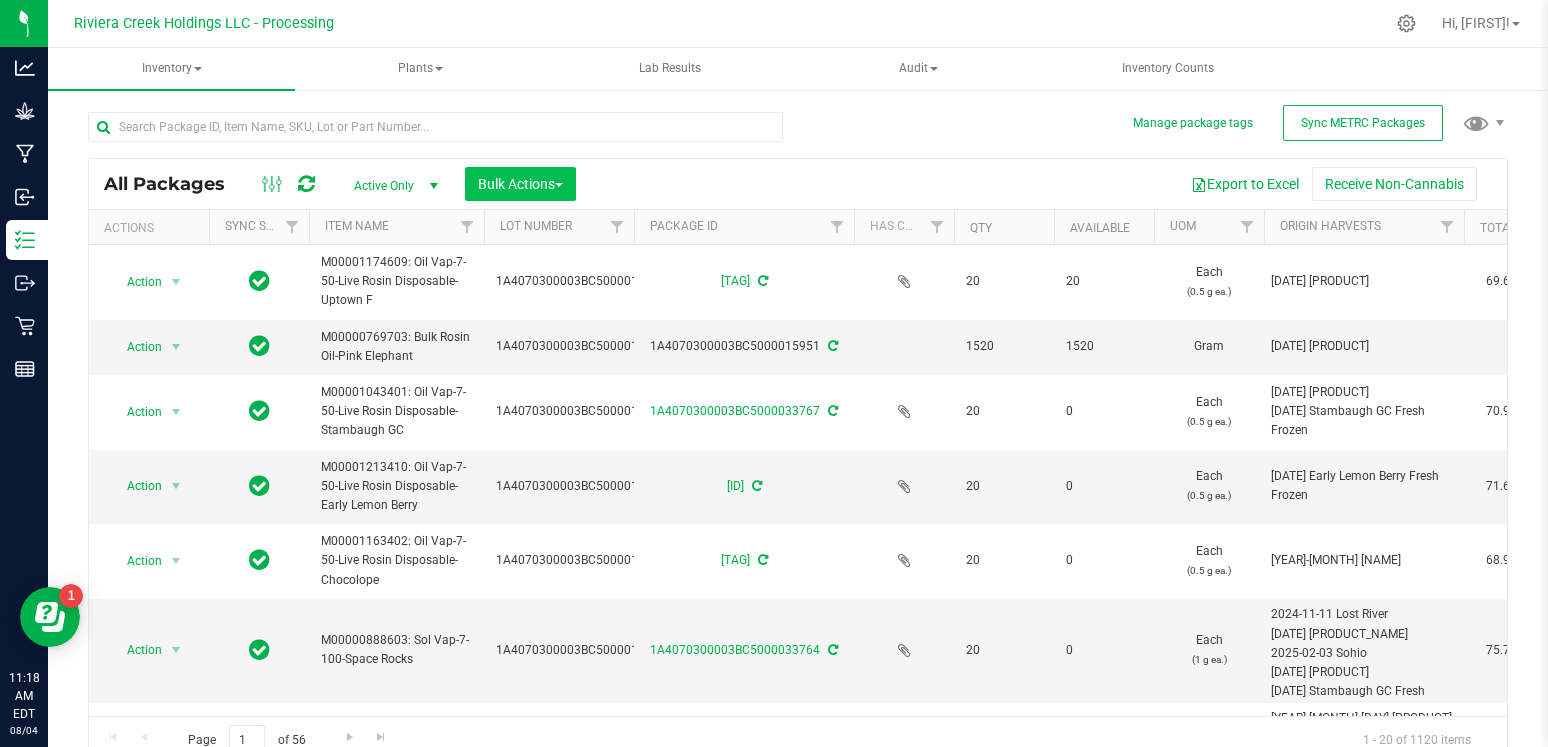 click on "Bulk Actions" at bounding box center (520, 184) 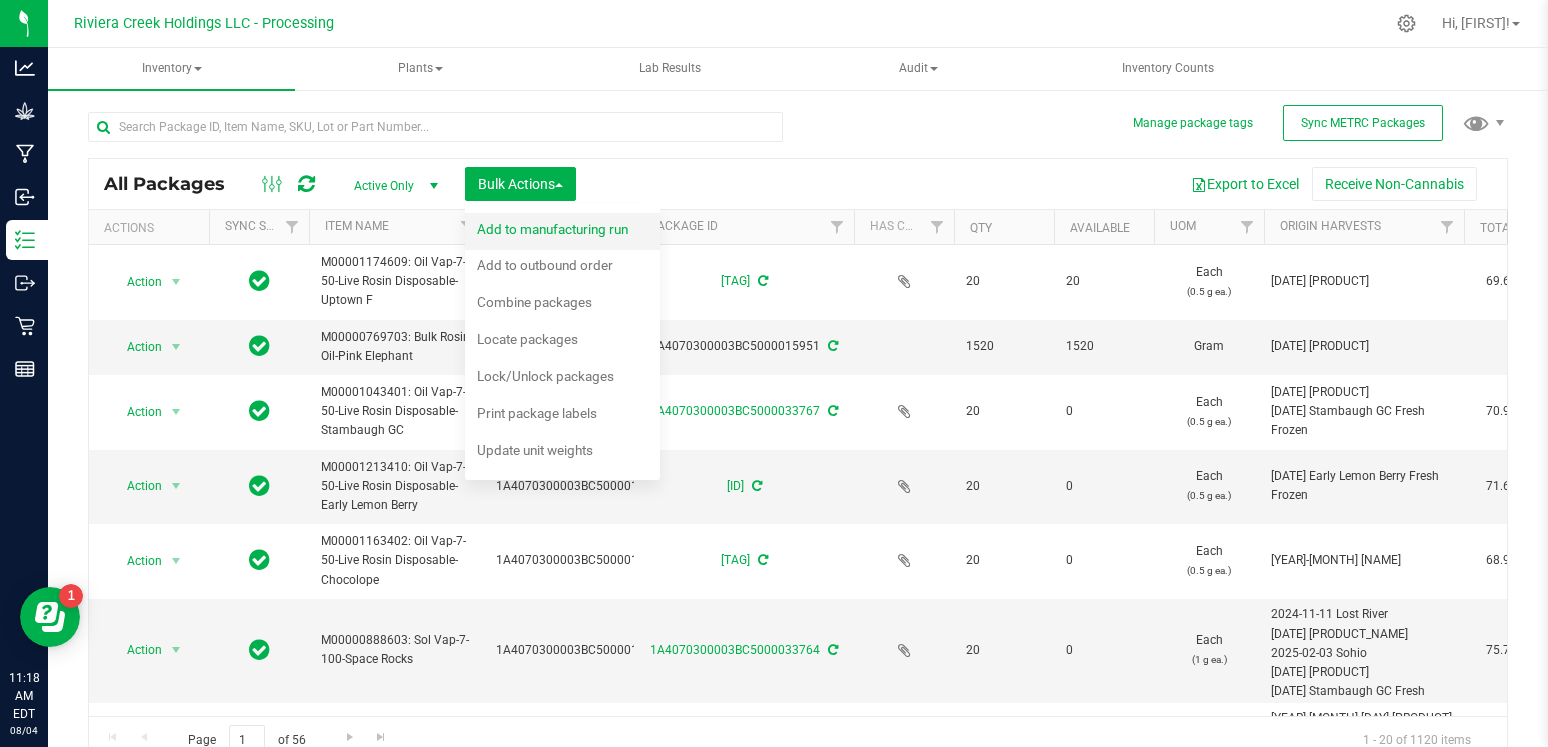 click on "Add to manufacturing run" at bounding box center (566, 232) 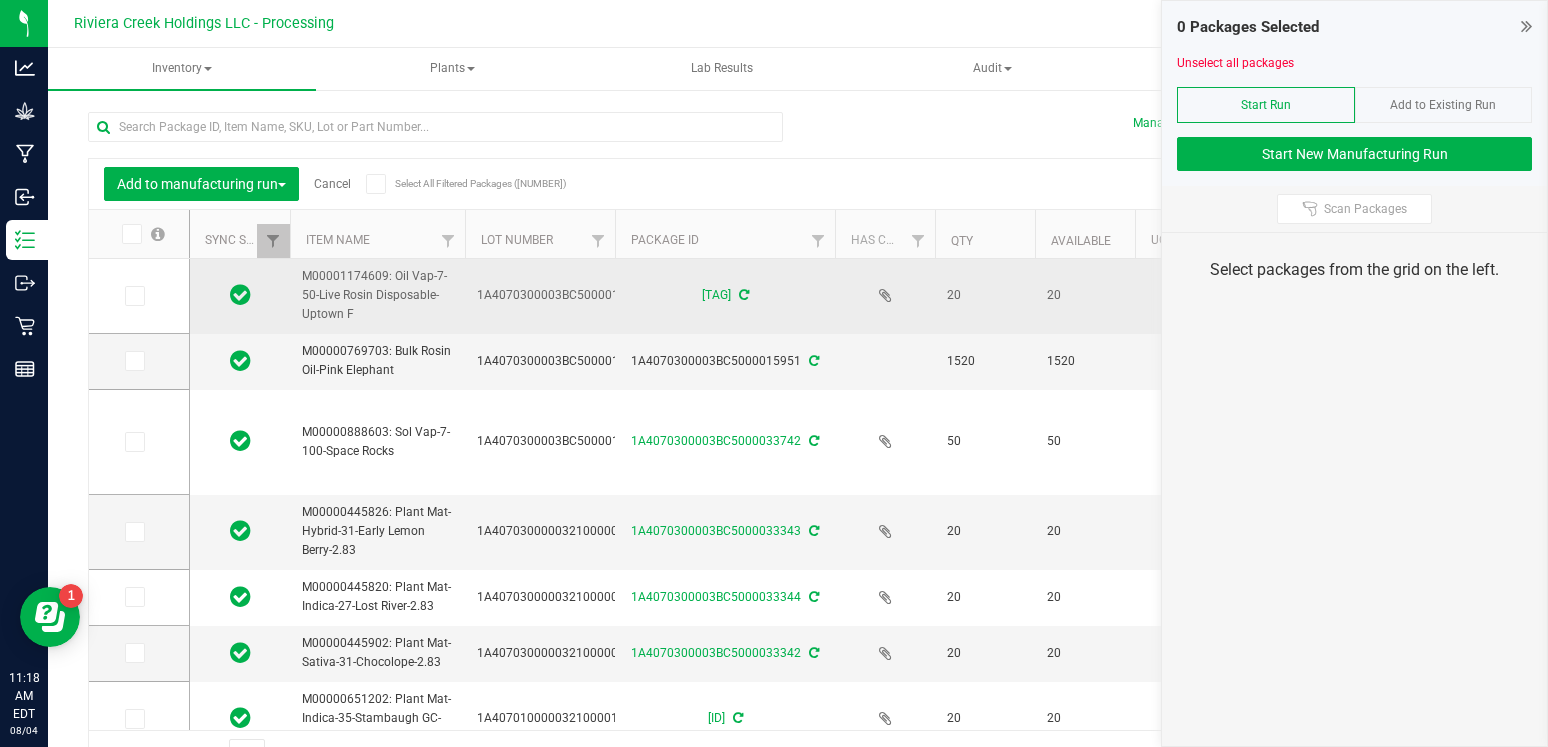 type on "[DATE]" 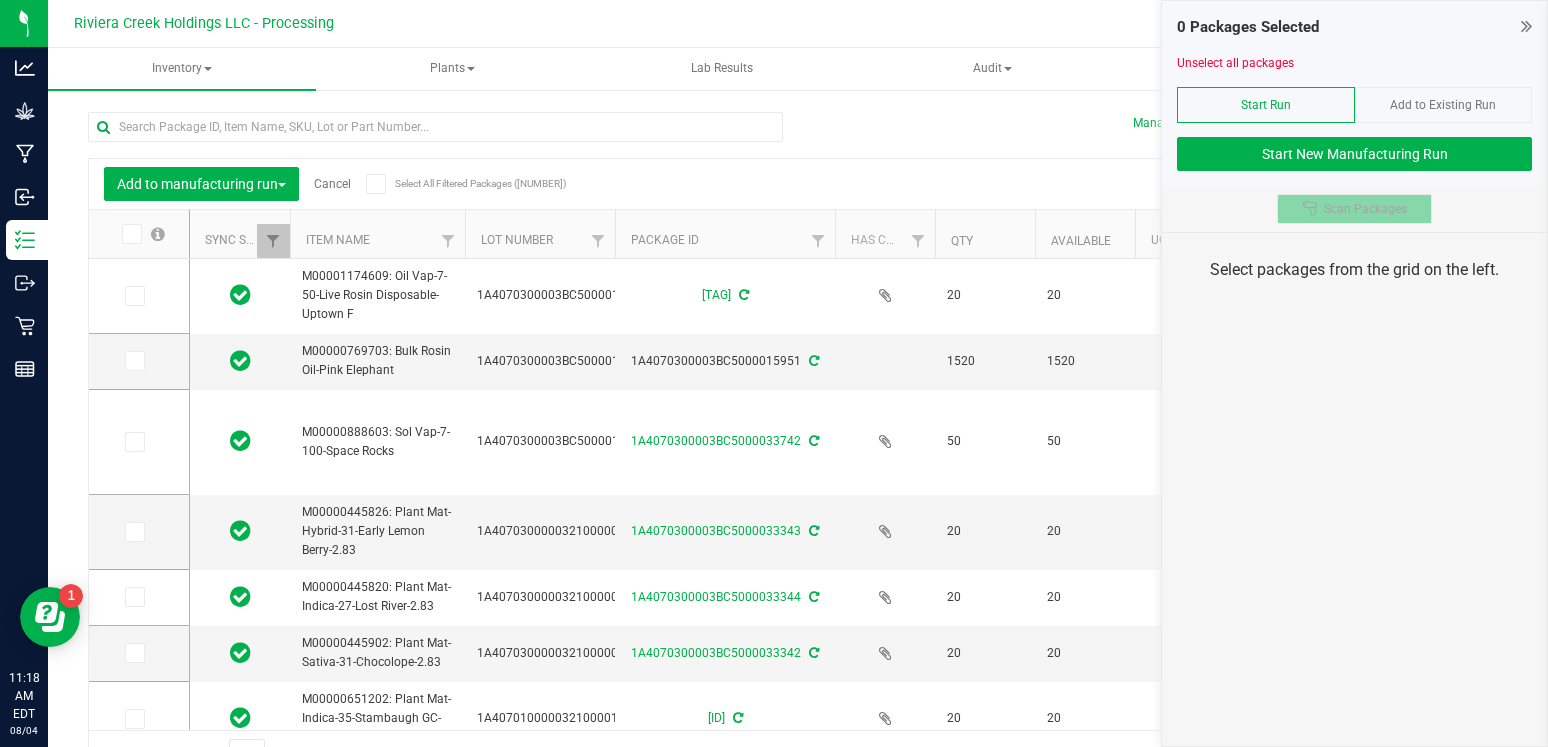 click on "Scan Packages" at bounding box center [1365, 209] 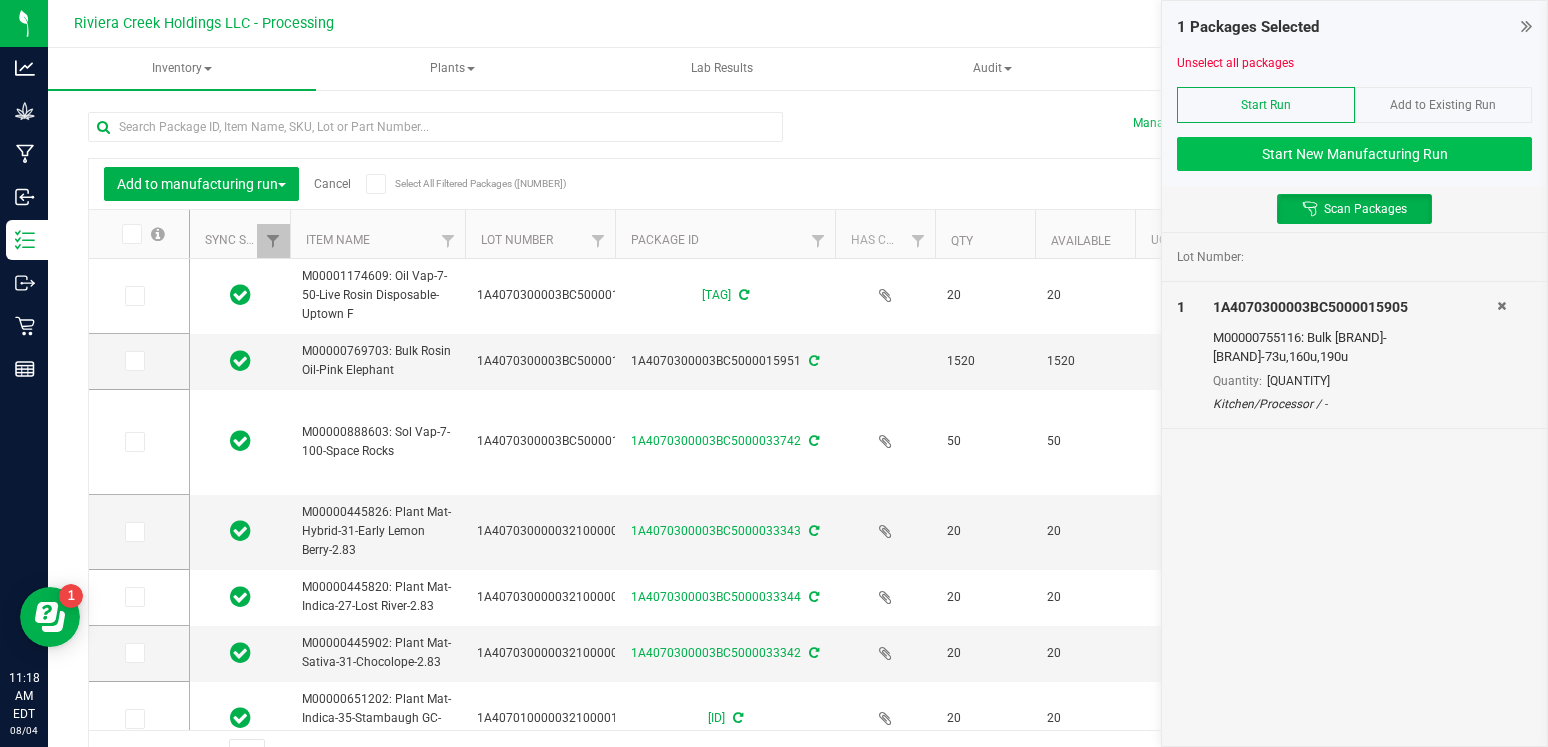 click on "Start New Manufacturing Run" at bounding box center [1354, 154] 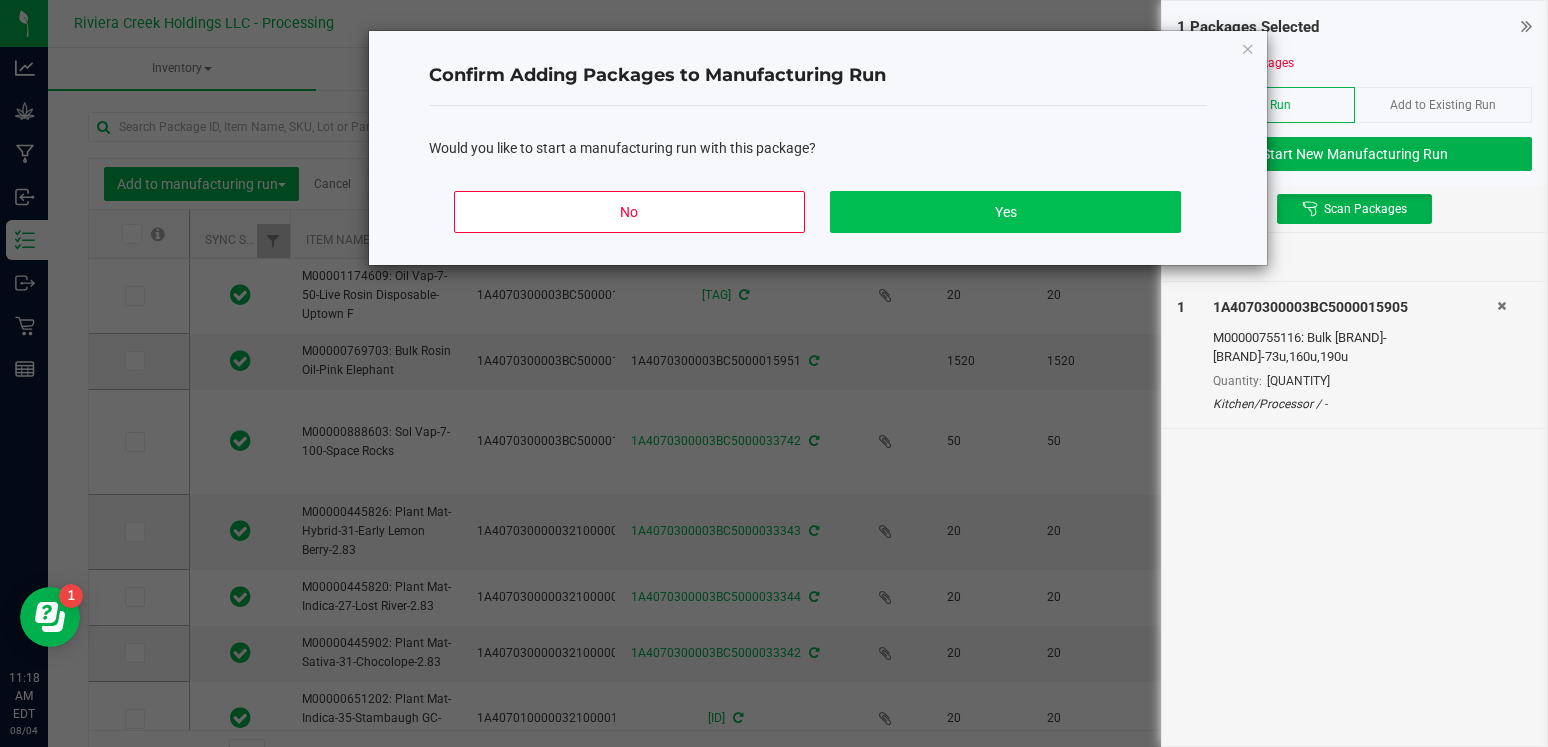 click on "Yes" 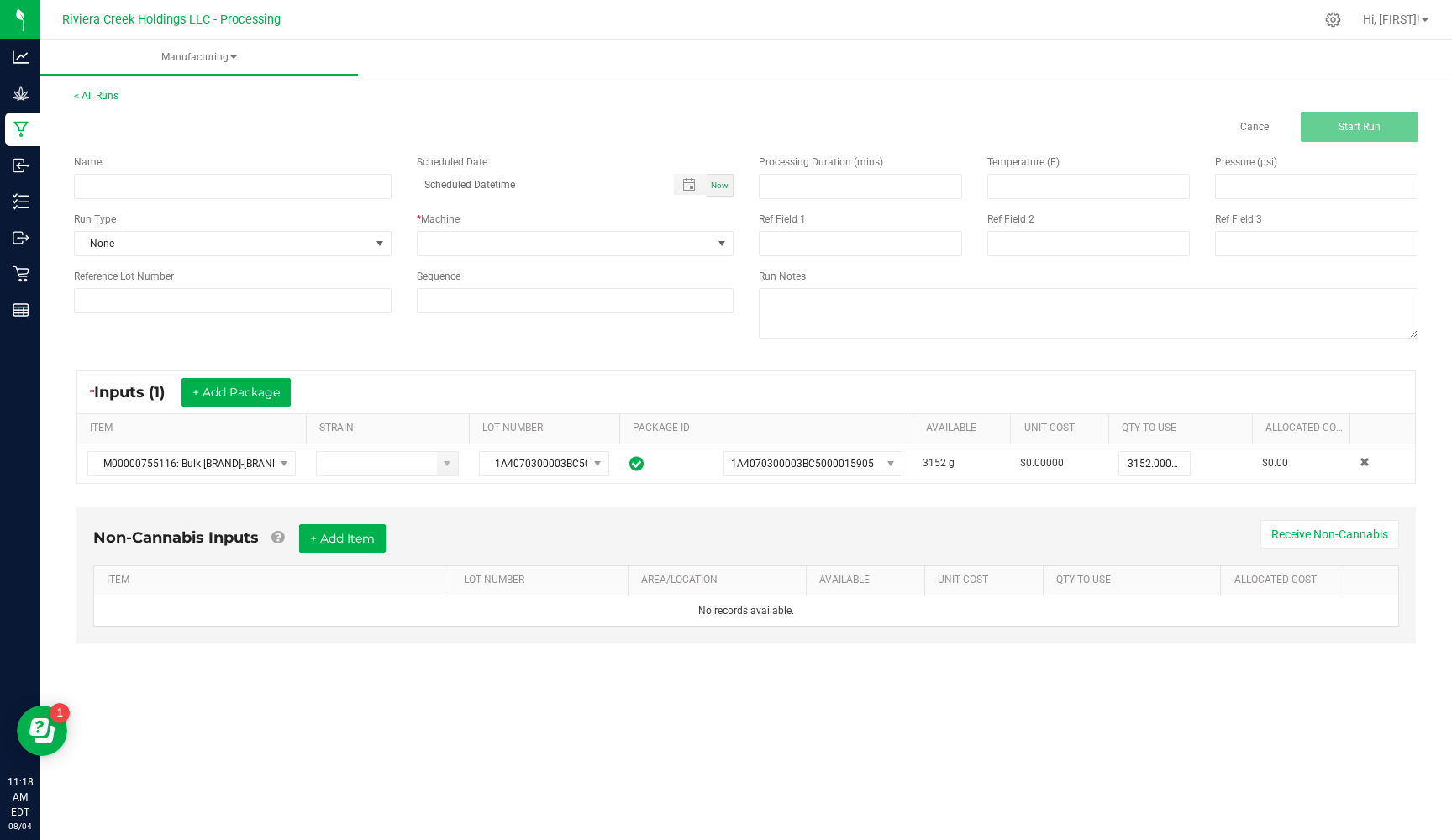 scroll, scrollTop: 0, scrollLeft: 0, axis: both 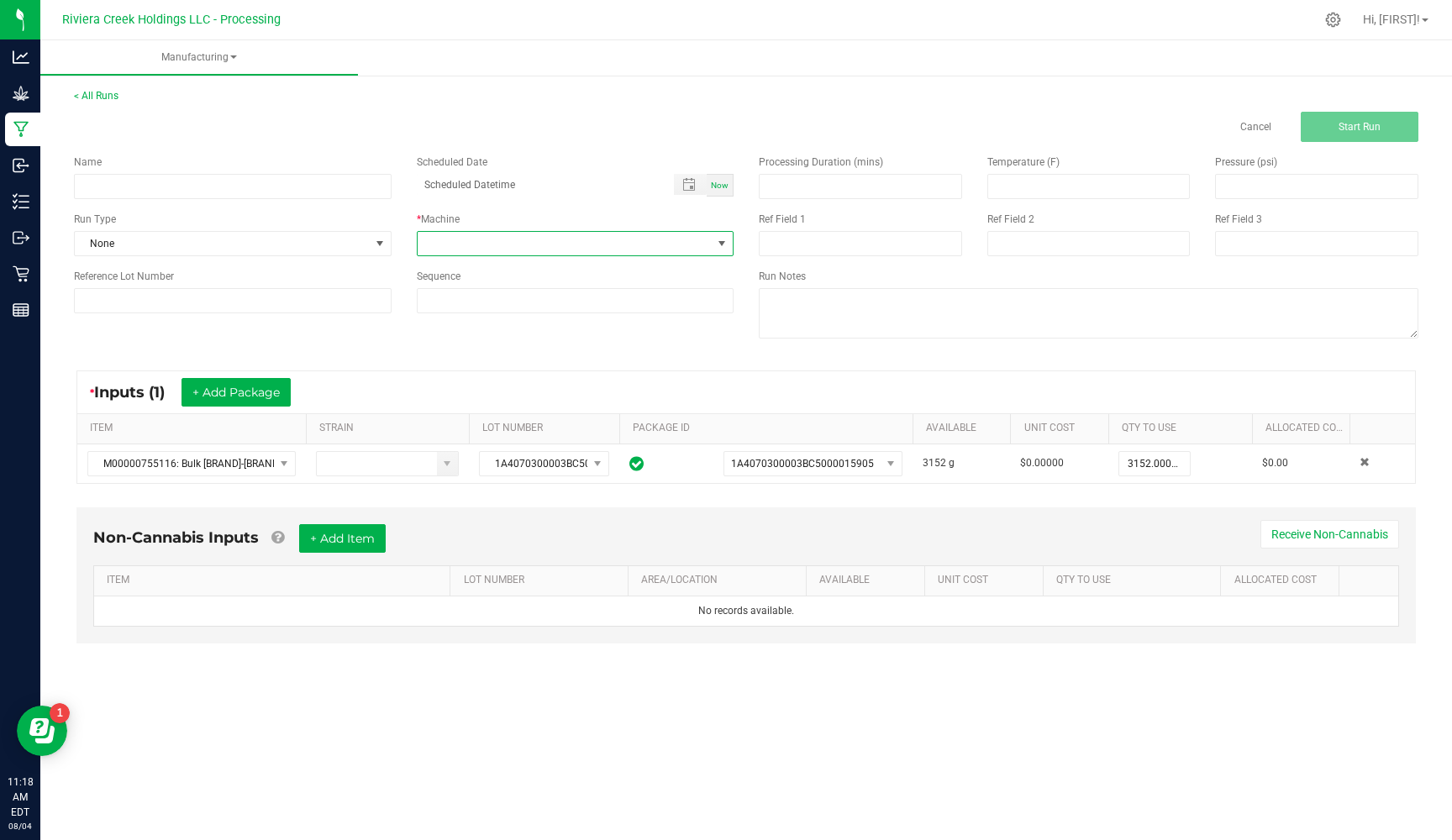 click at bounding box center [565, 244] 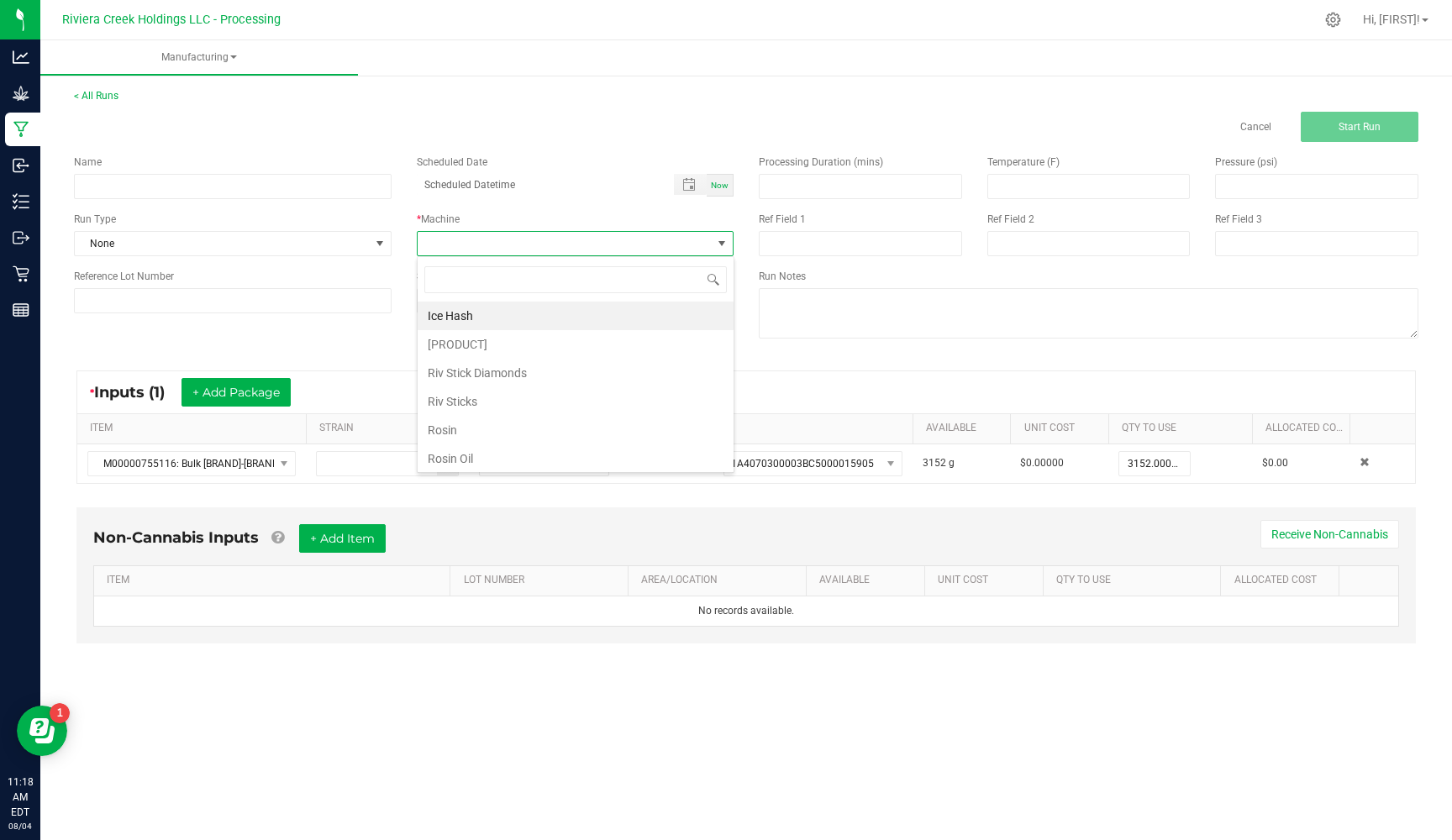 scroll, scrollTop: 83975, scrollLeft: 83710, axis: both 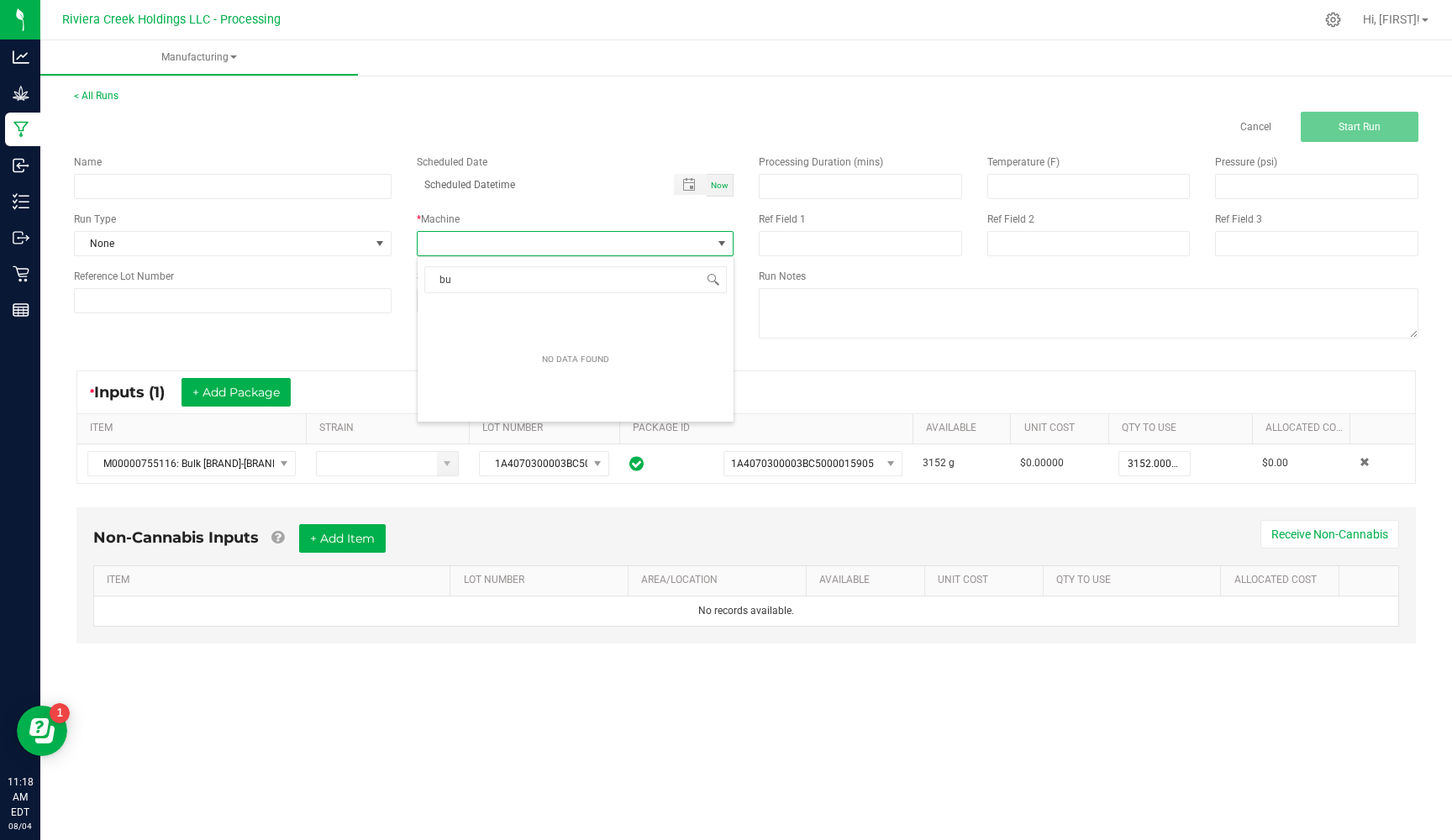 type on "b" 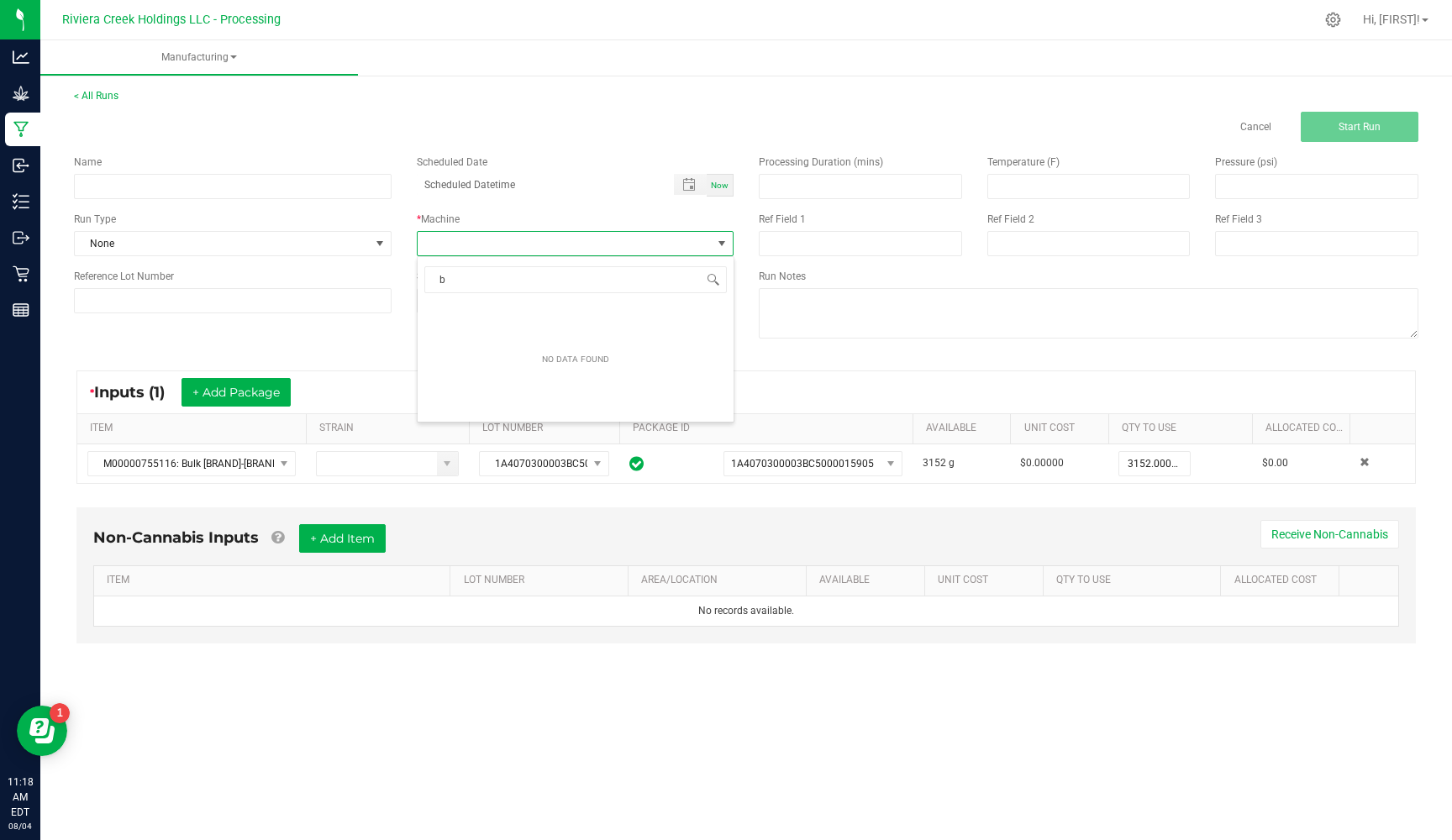 type 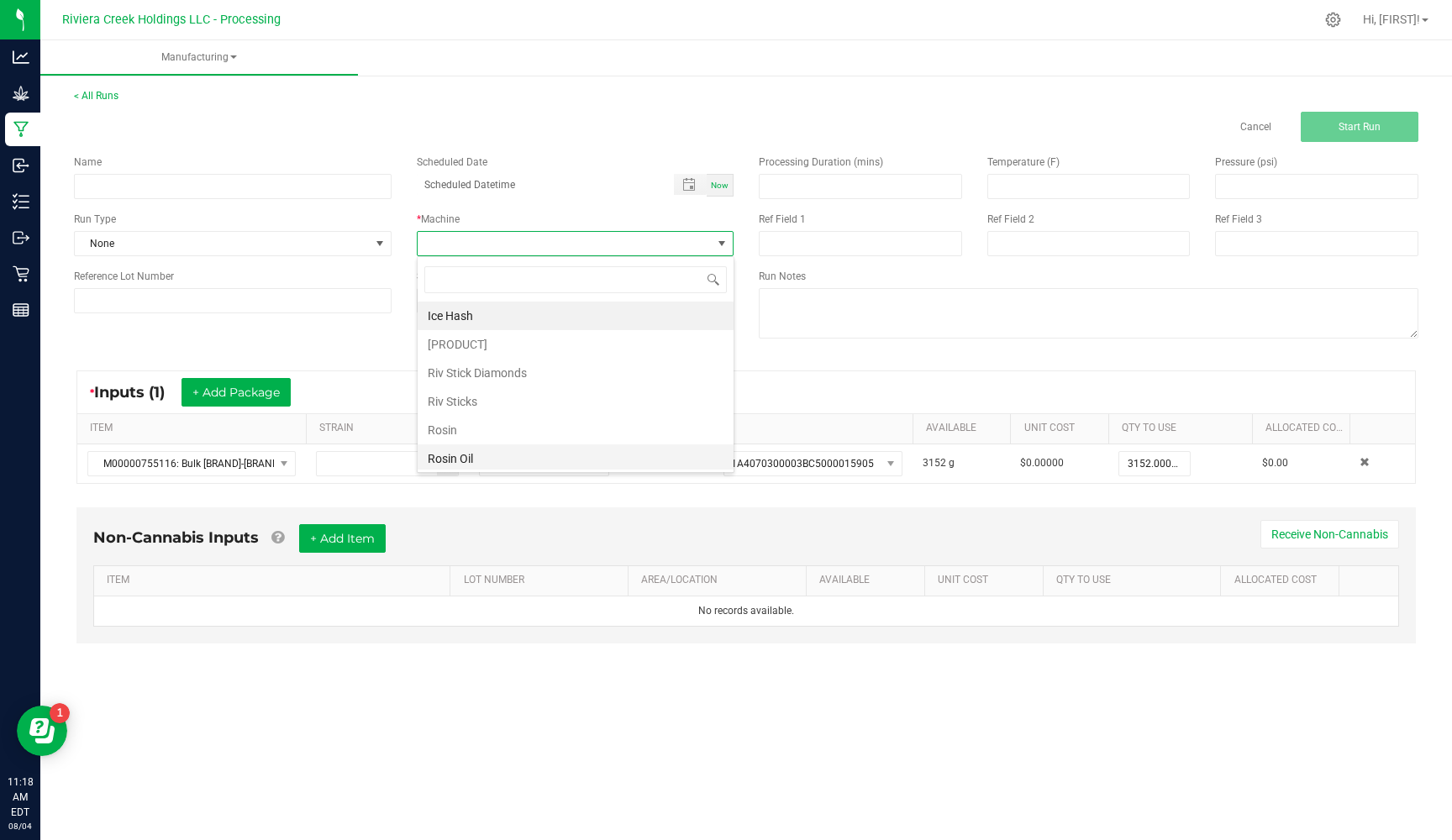 click on "Rosin Oil" at bounding box center (576, 459) 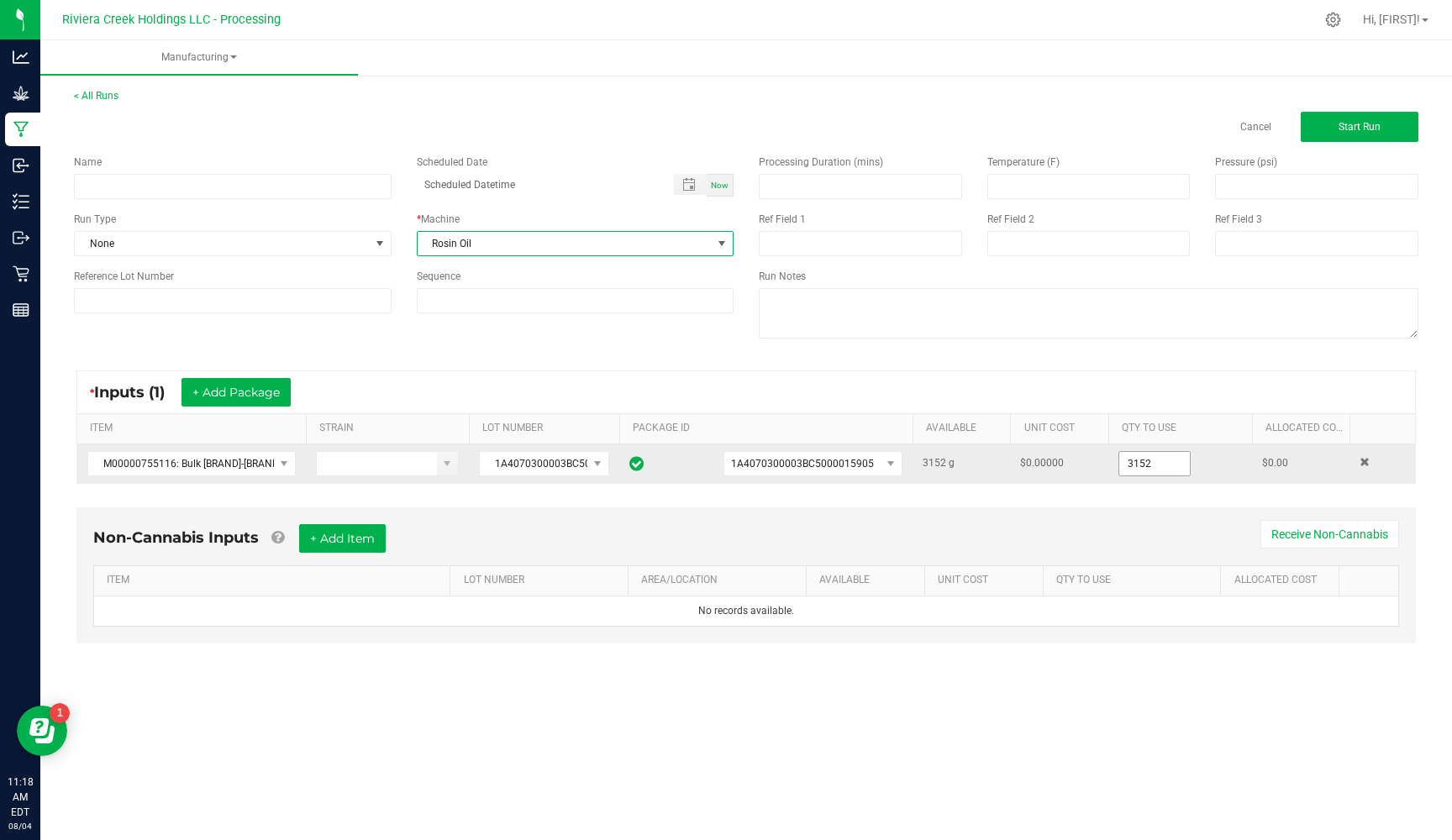 click on "3152" at bounding box center (1155, 464) 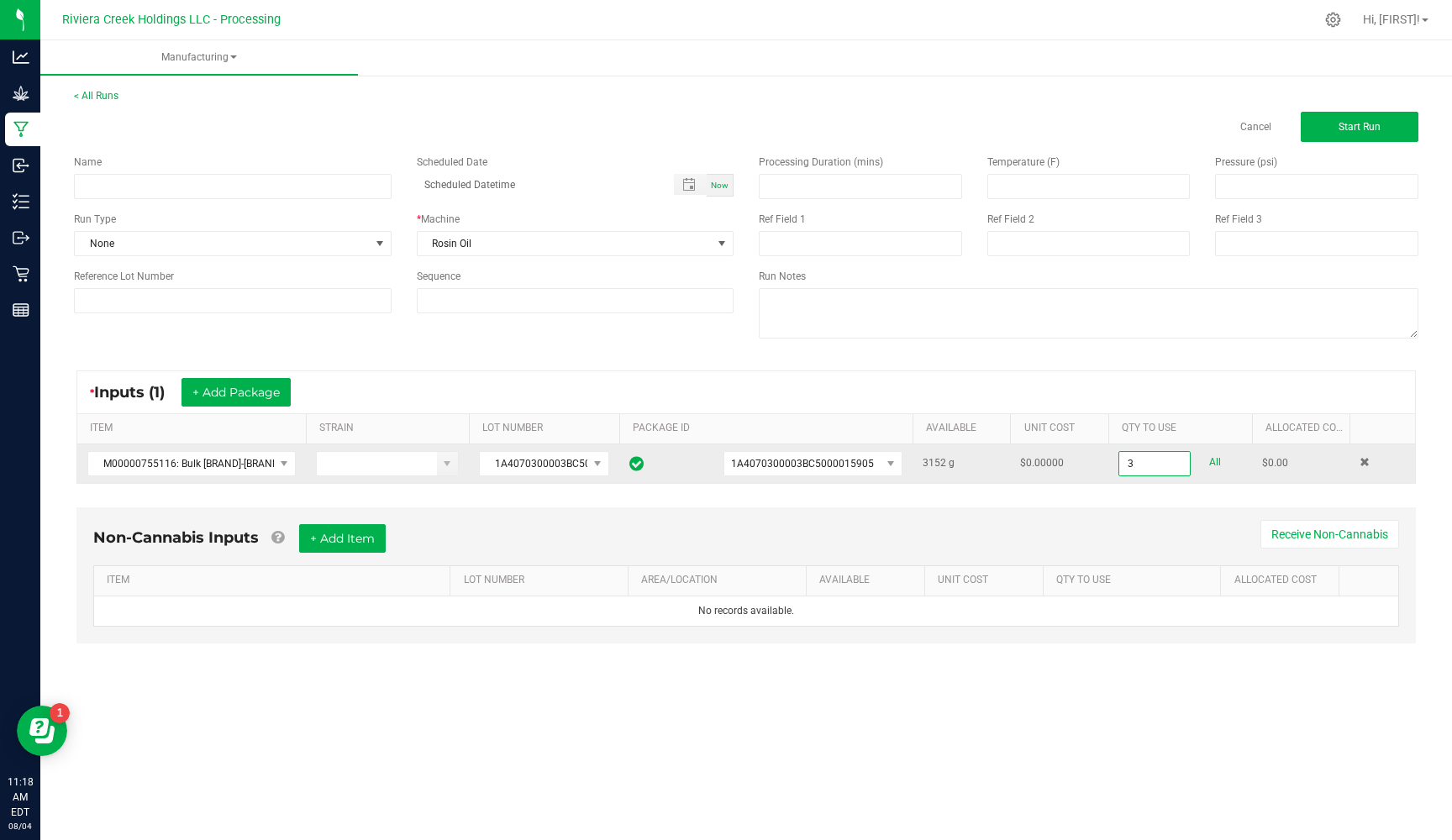 type on "0" 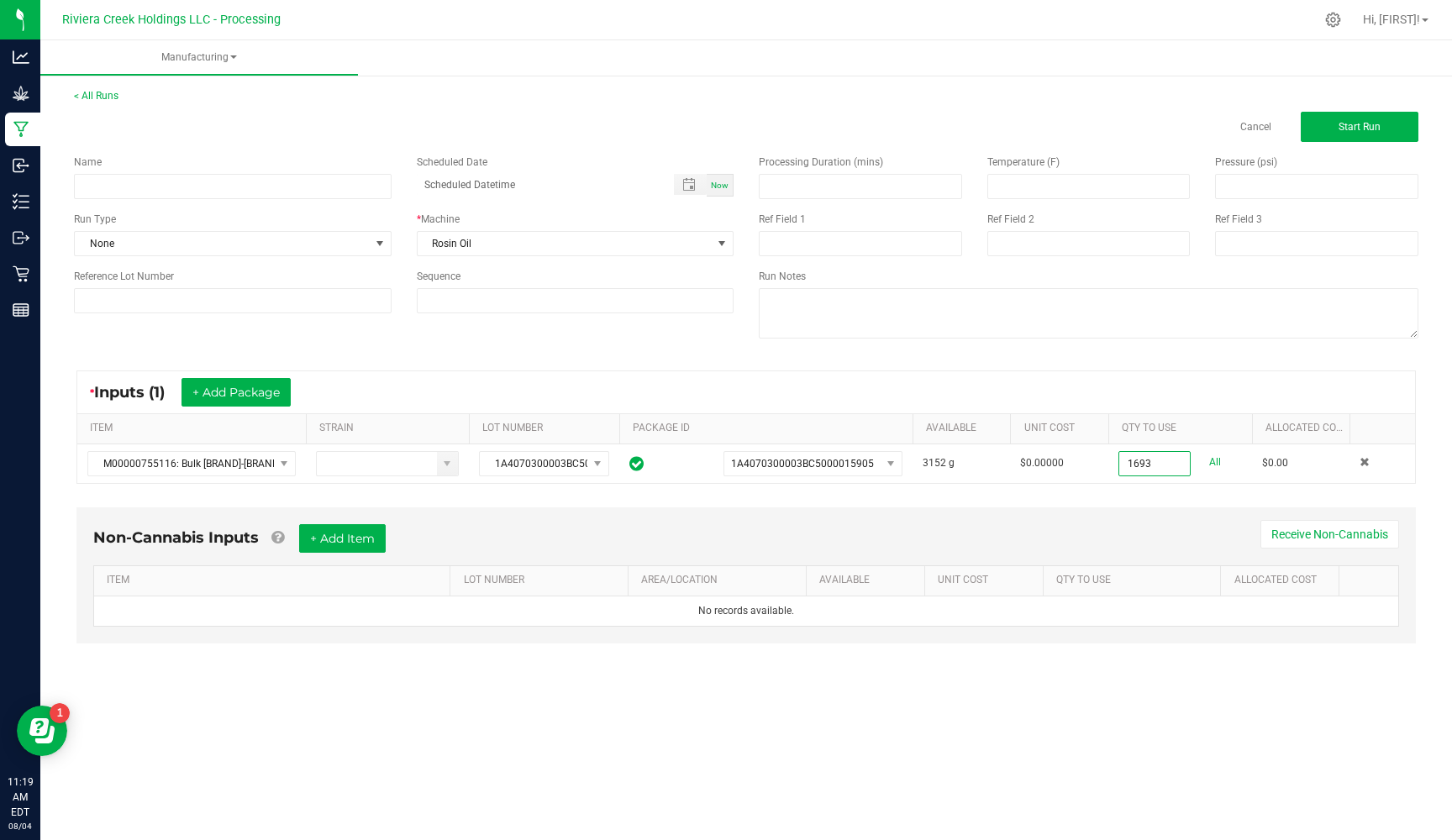 type on "1693.0000 g" 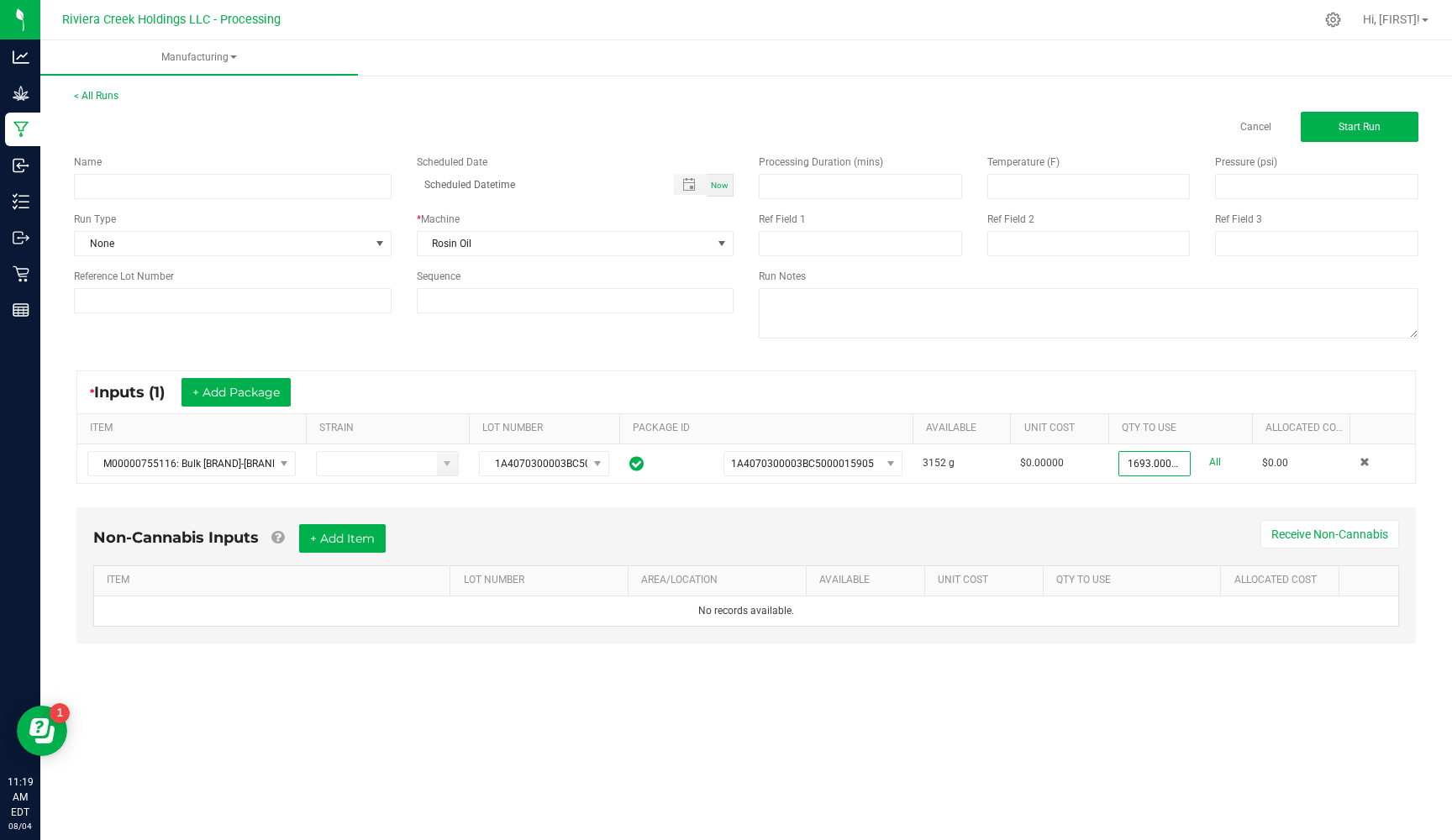 click on "Non-Cannabis Inputs   + Add Item   Receive Non-Cannabis  ITEM LOT NUMBER AREA/LOCATION AVAILABLE Unit Cost QTY TO USE Allocated Cost  No records available." at bounding box center [746, 575] 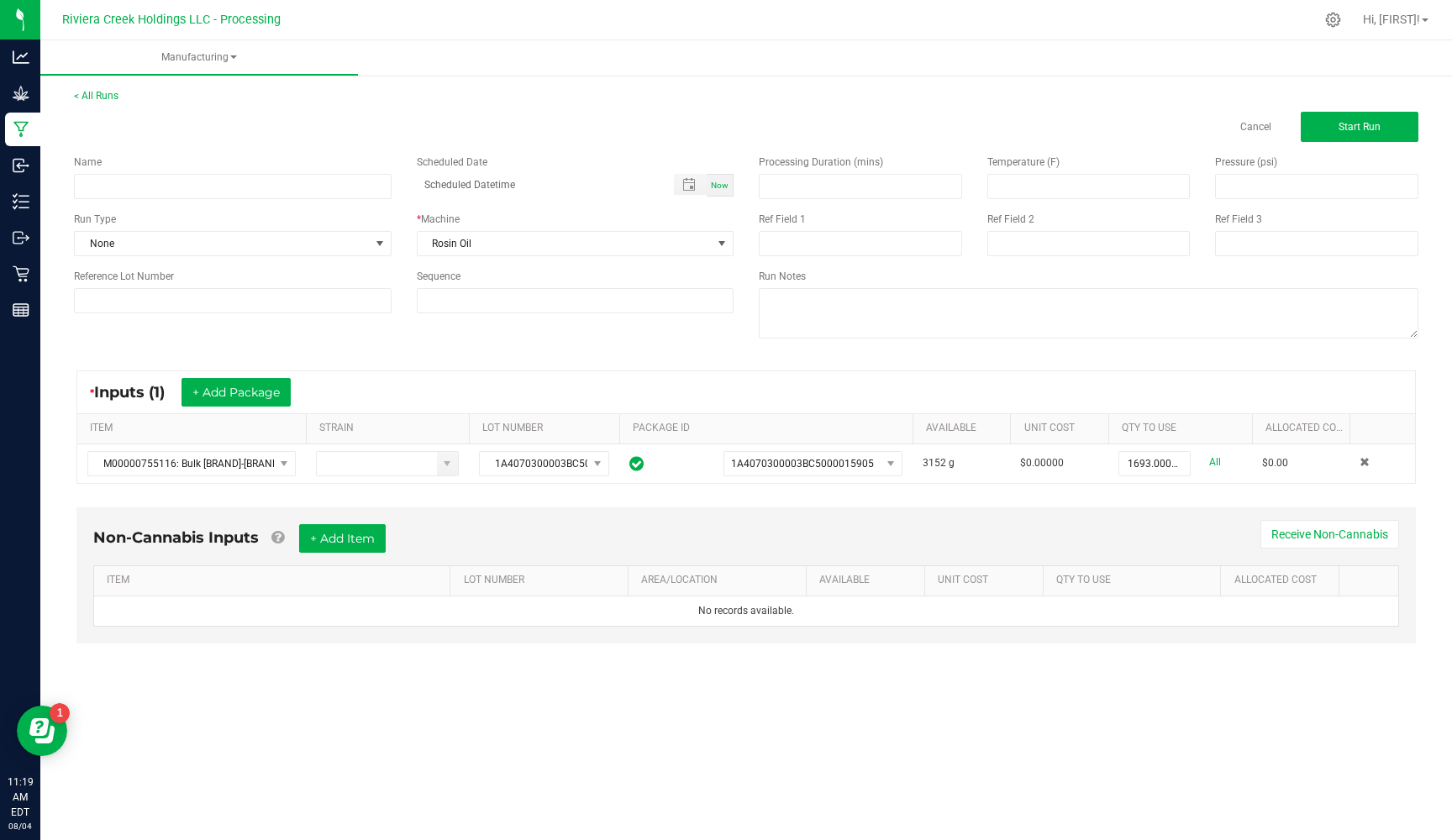 scroll, scrollTop: 0, scrollLeft: 0, axis: both 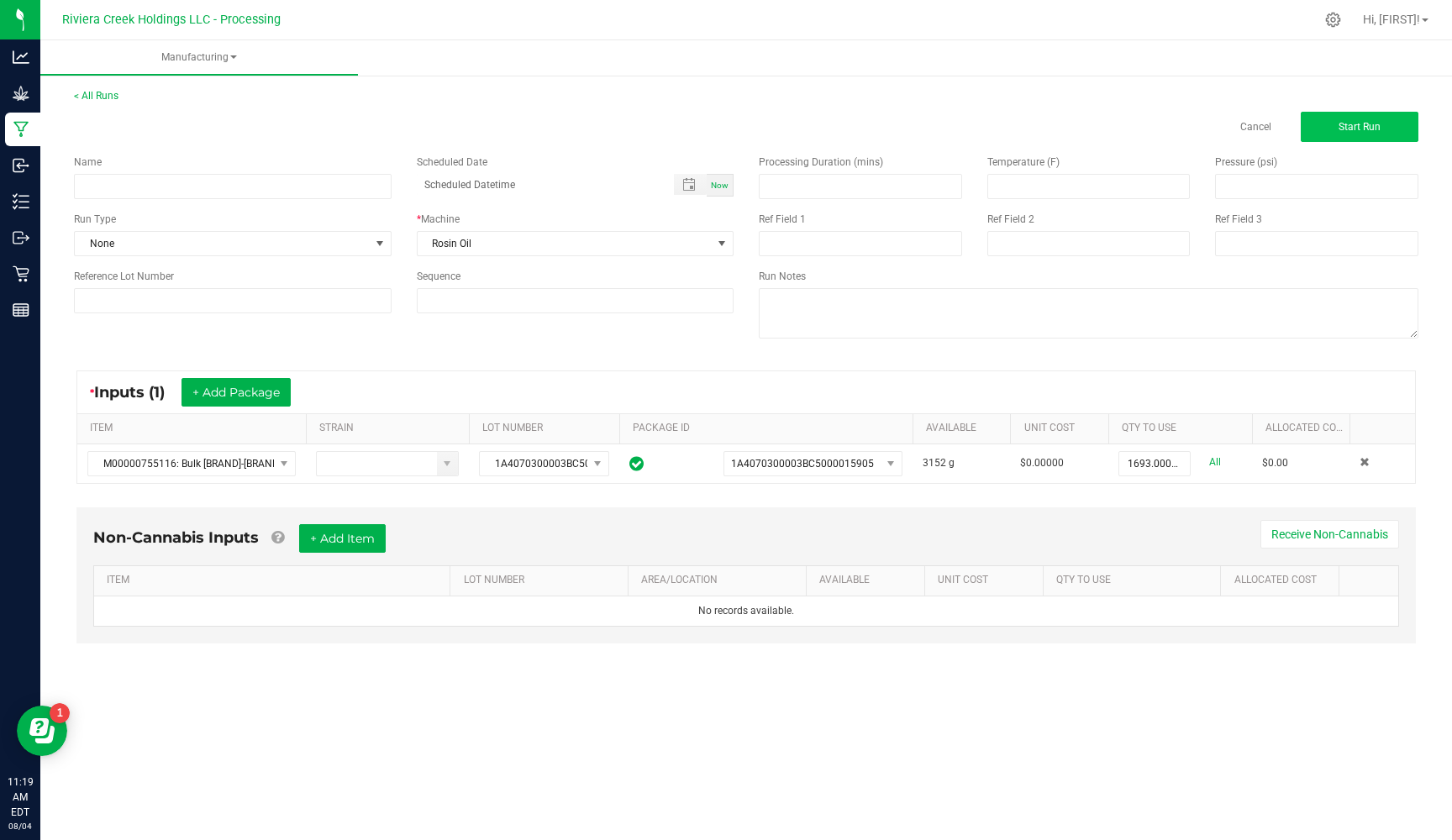 click on "Start Run" 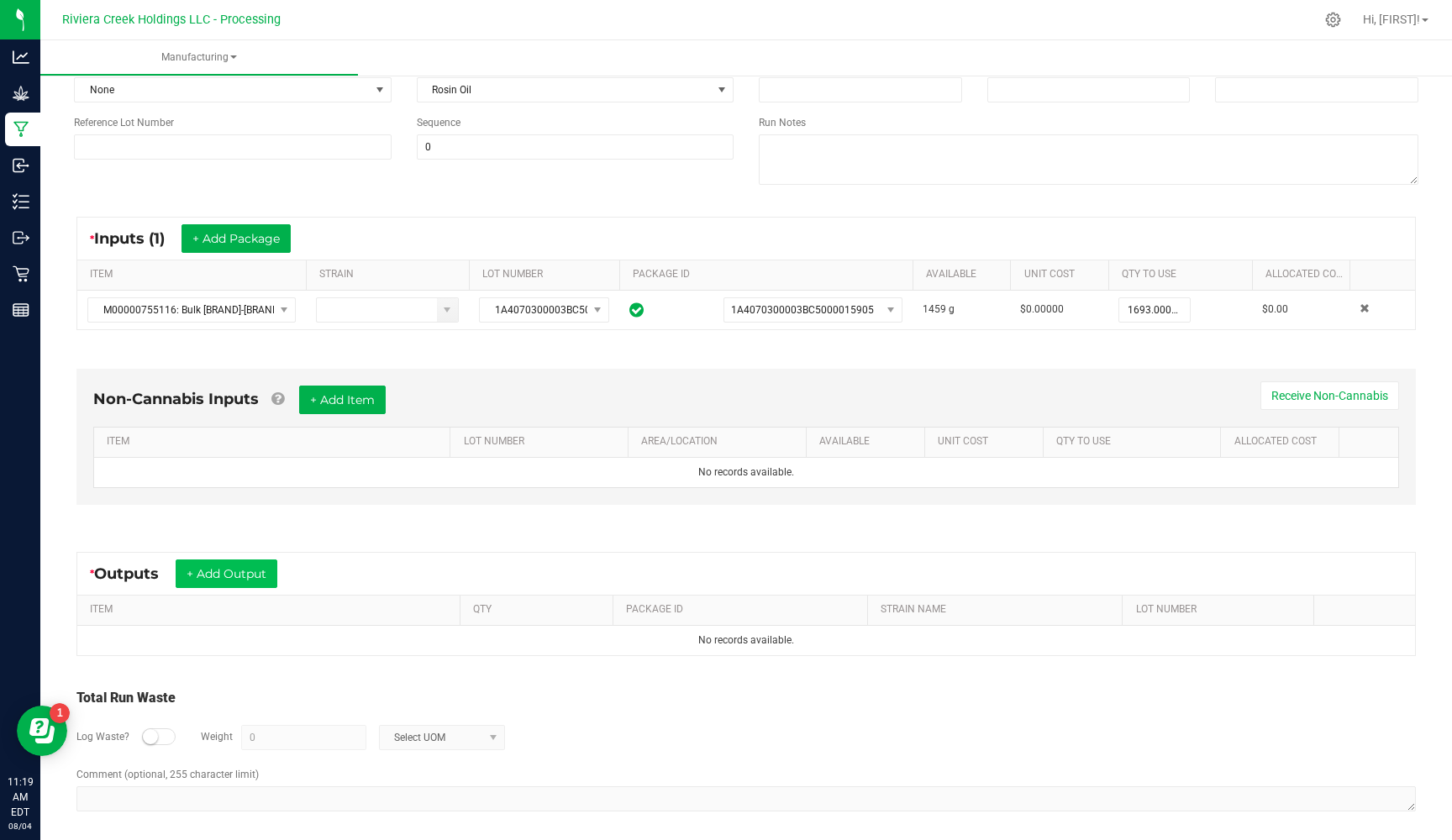 click on "+ Add Output" at bounding box center [226, 574] 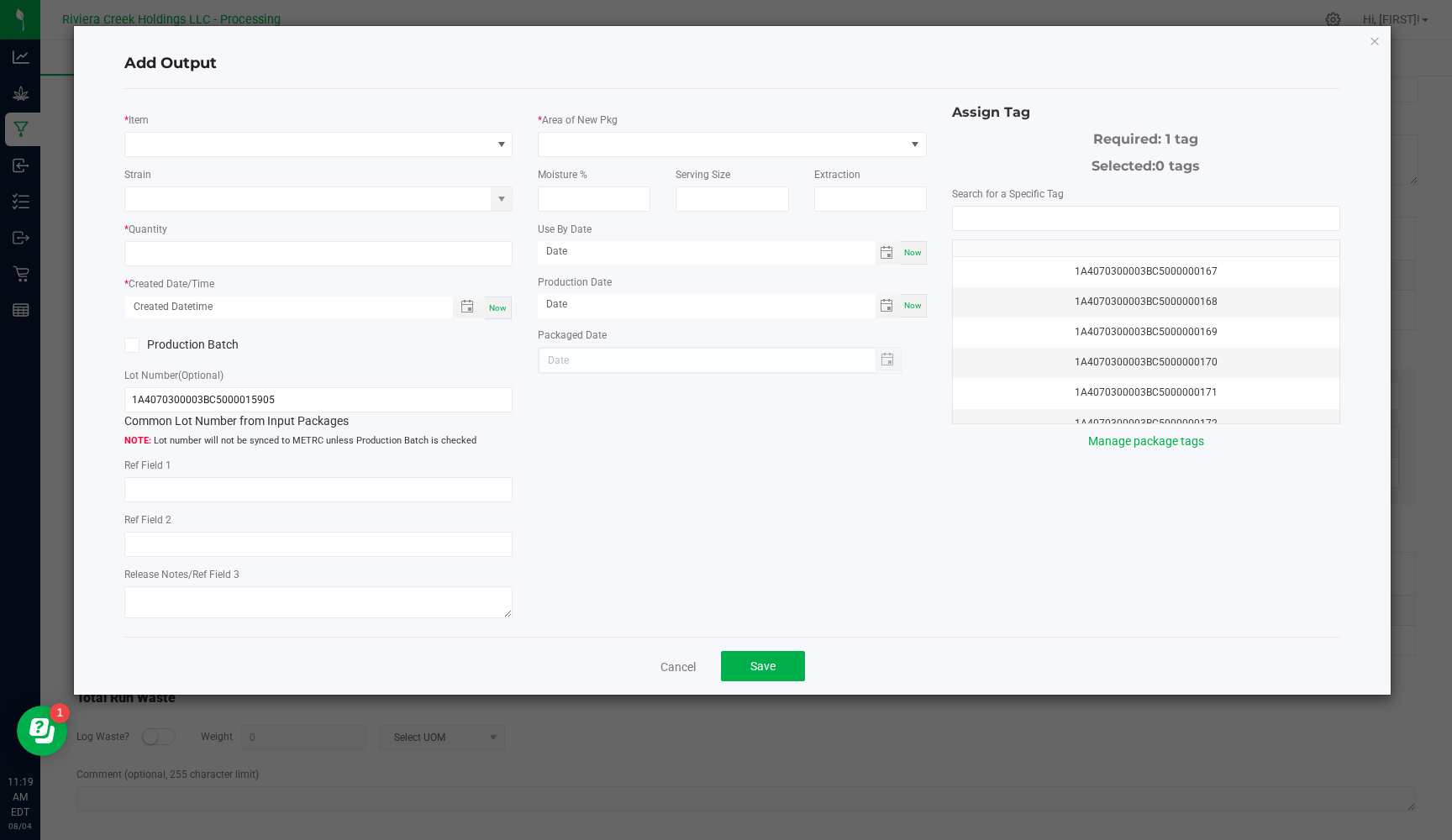 scroll, scrollTop: 177, scrollLeft: 0, axis: vertical 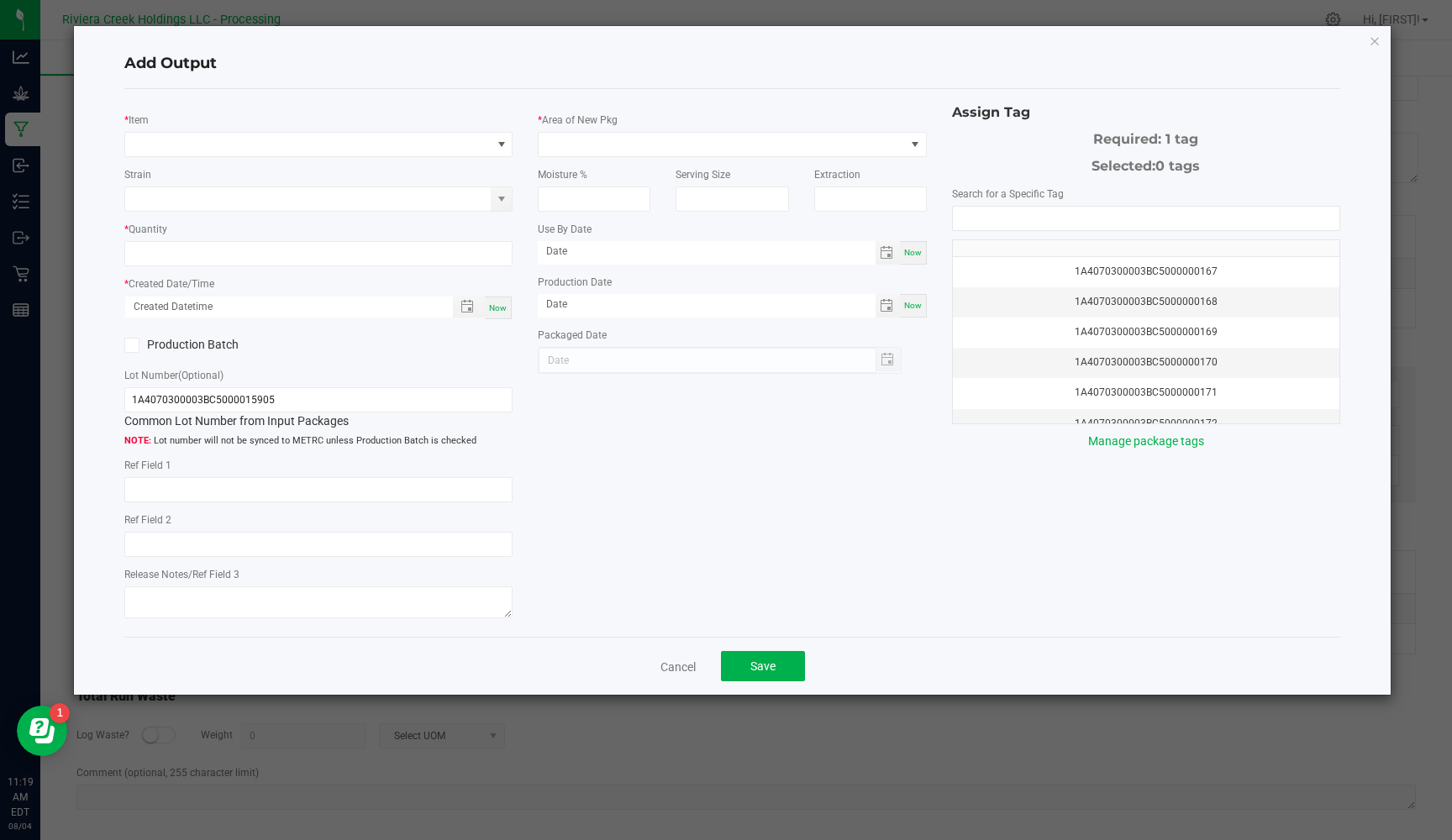 type on "07/11/2025" 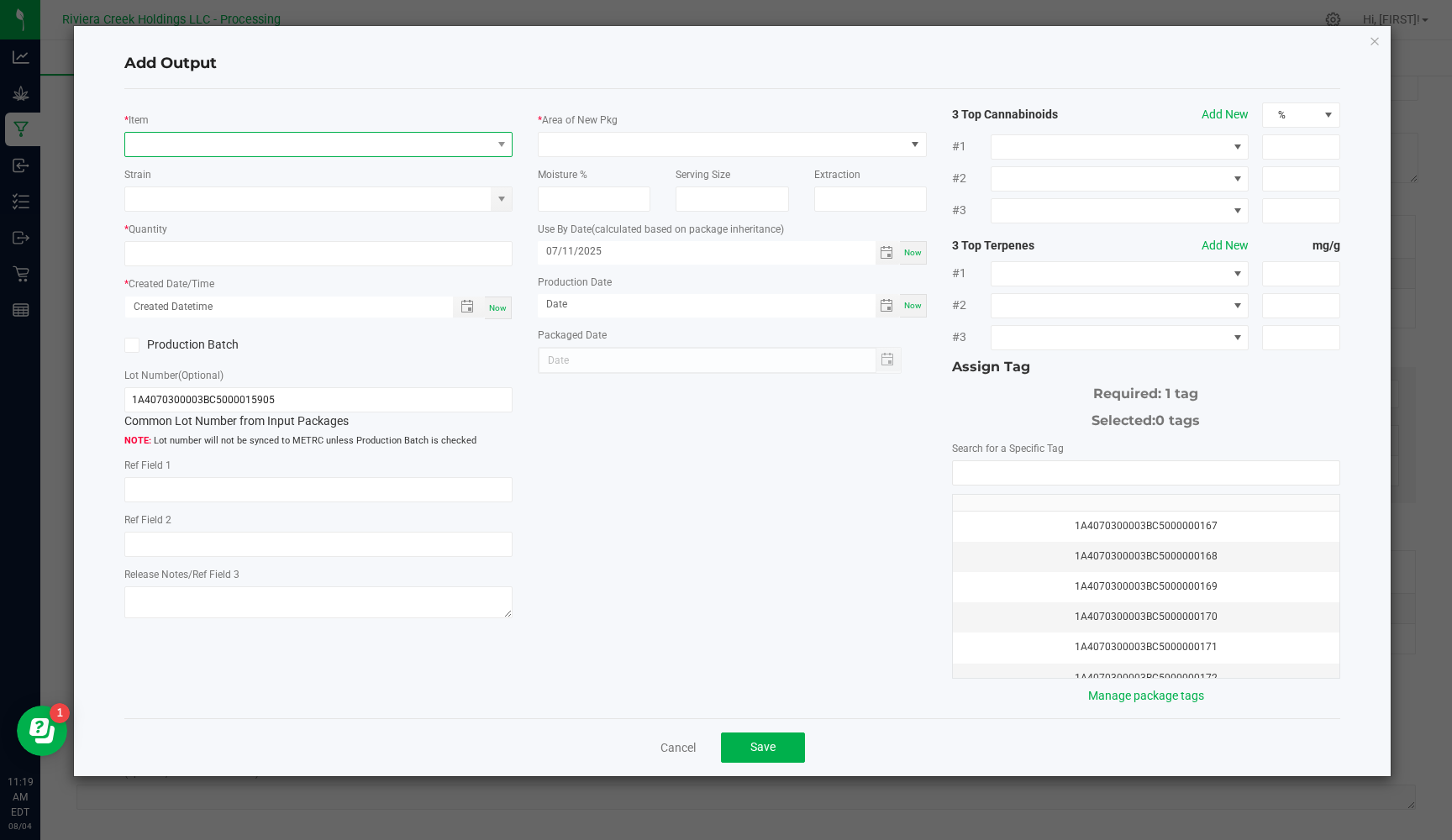 click at bounding box center (308, 144) 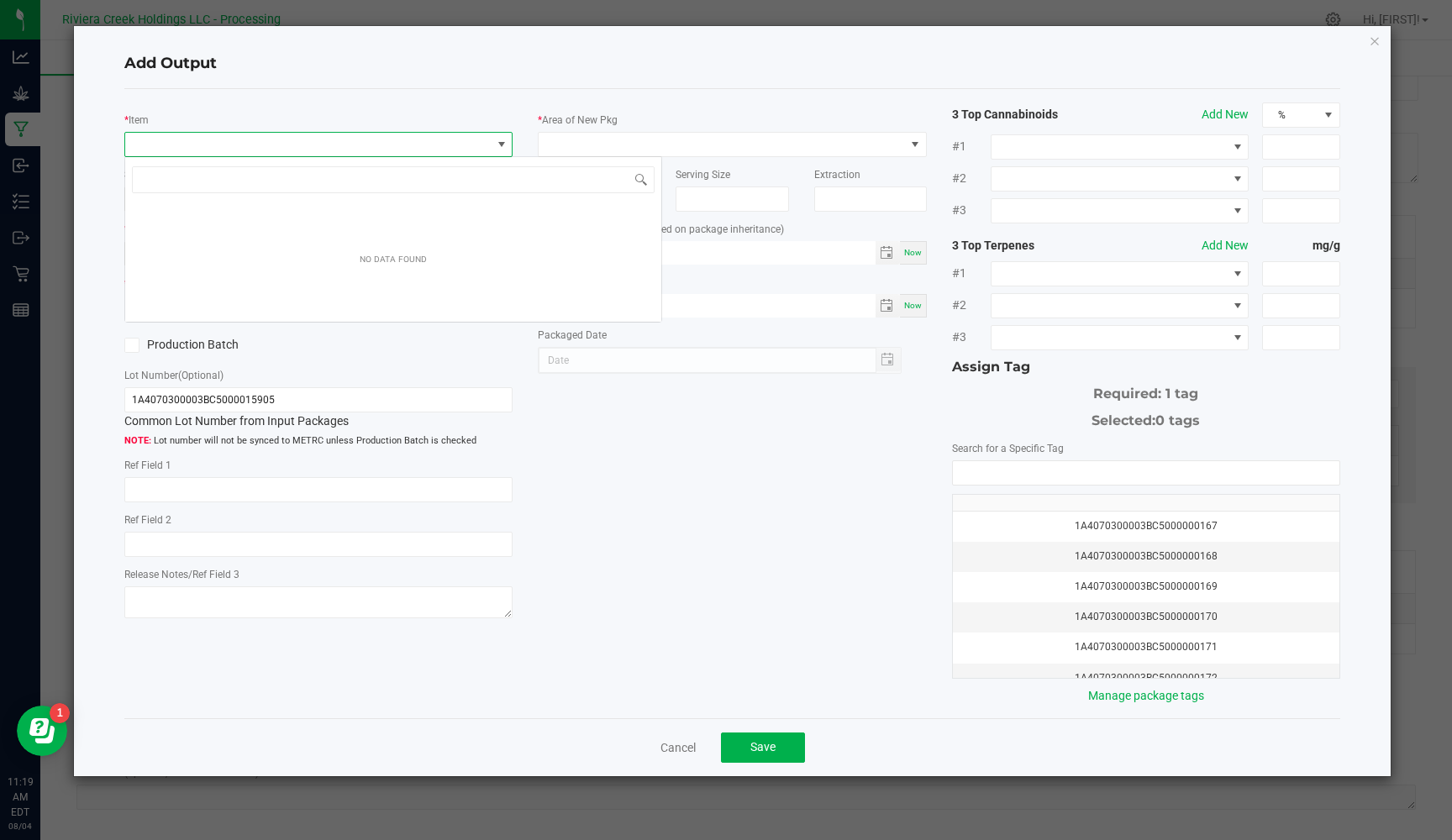 scroll, scrollTop: 83975, scrollLeft: 83640, axis: both 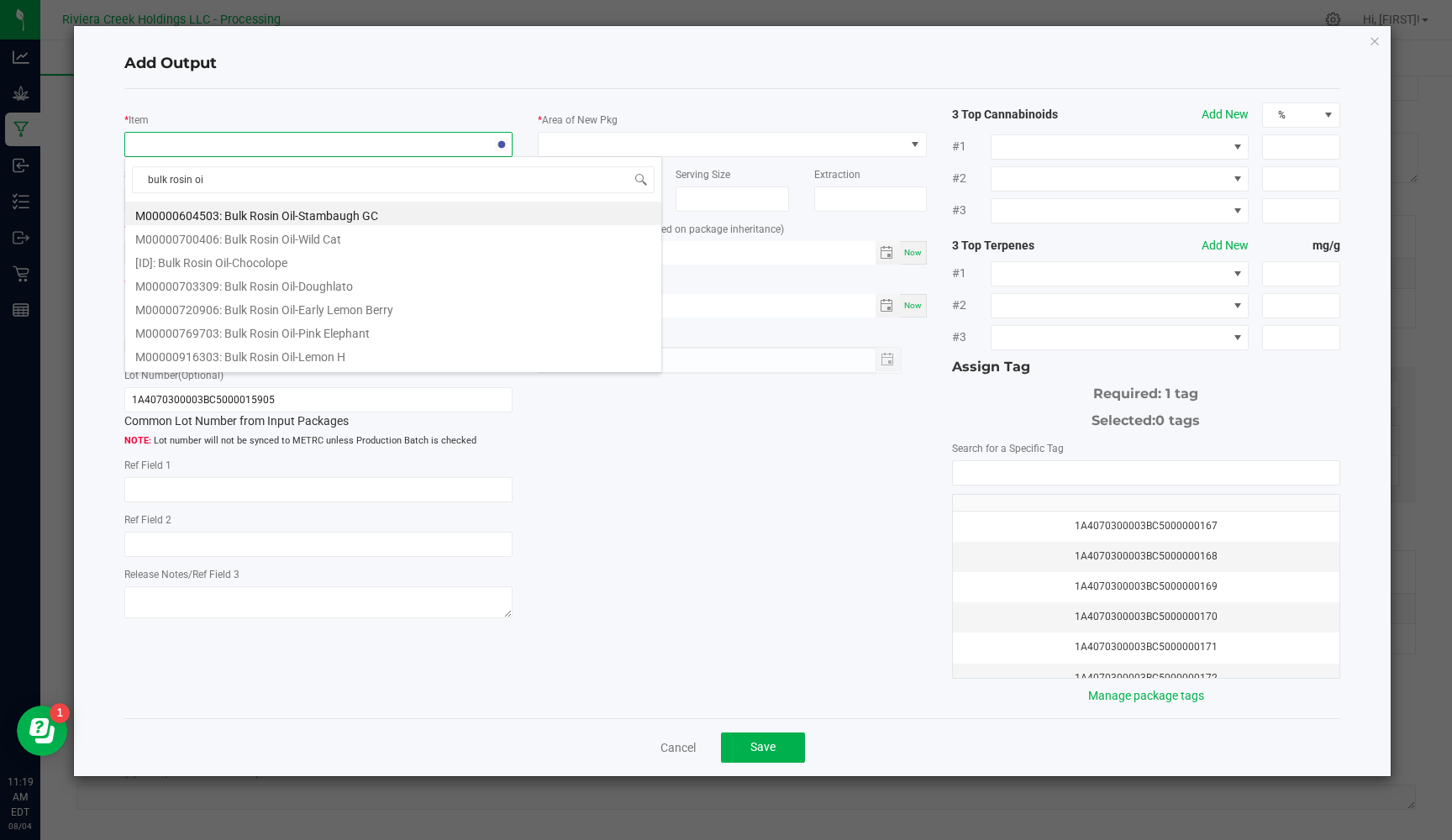 type on "bulk rosin oil" 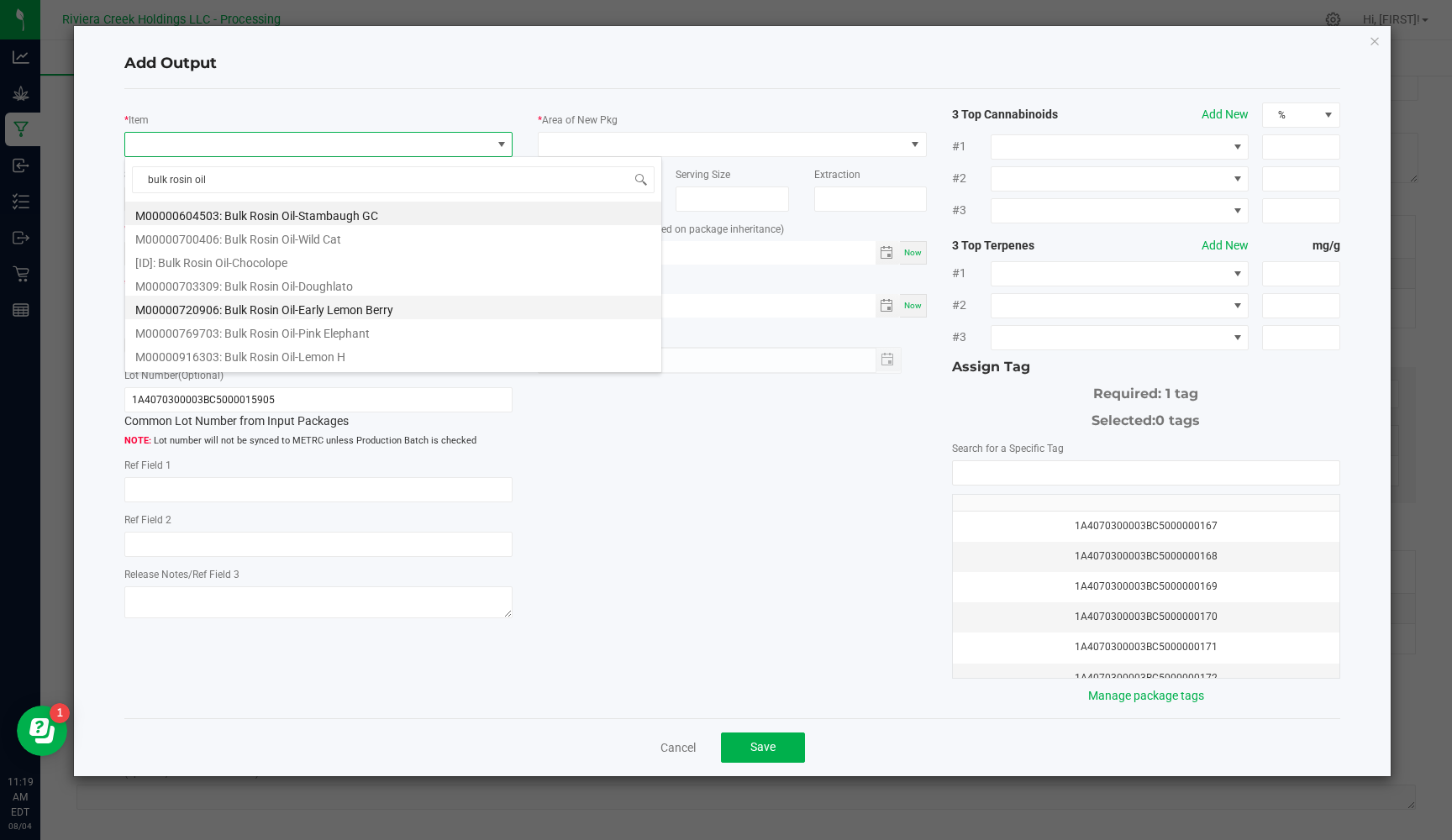 click on "M00000720906: Bulk Rosin Oil-Early Lemon Berry" at bounding box center (393, 307) 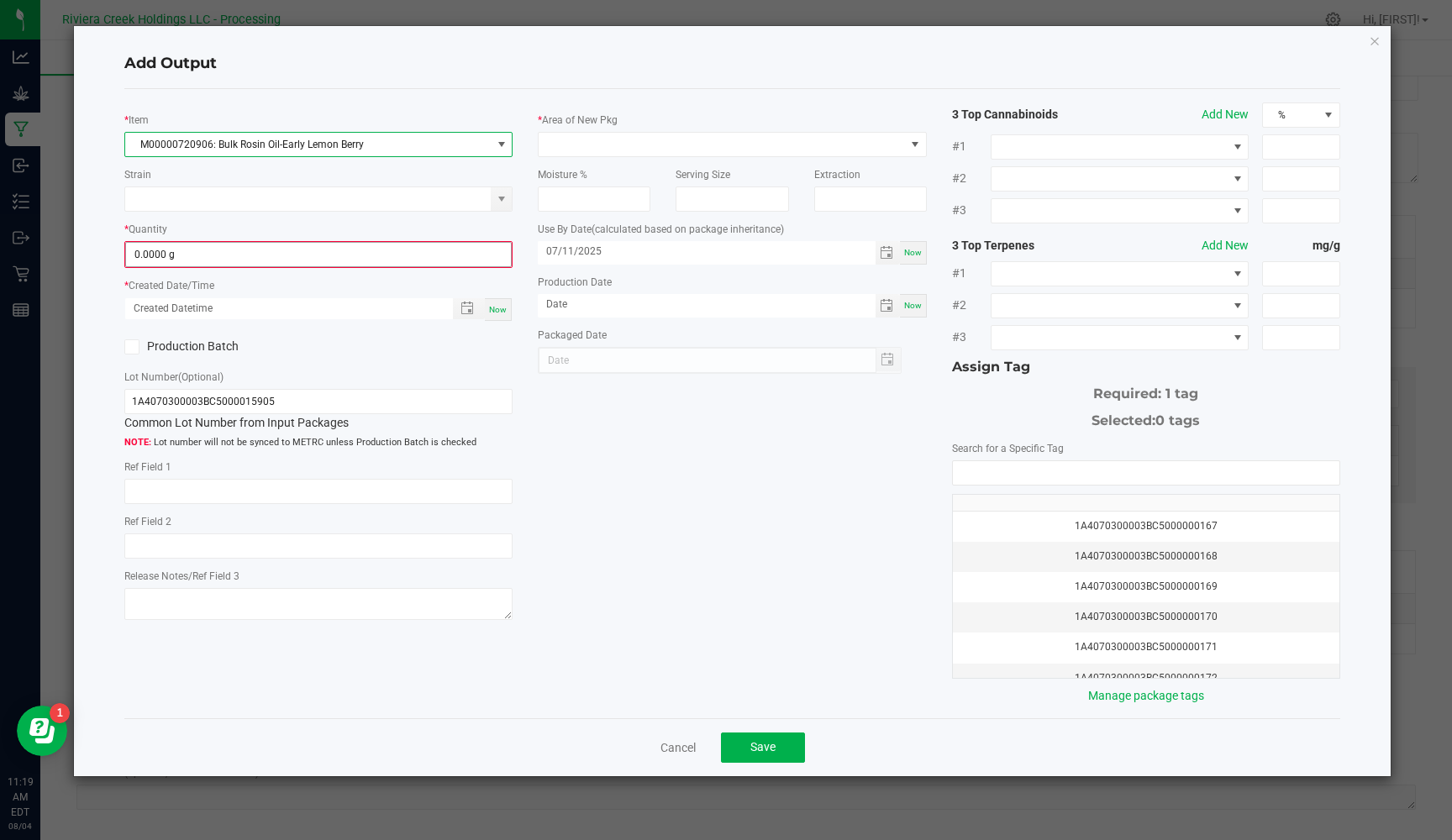 type on "0" 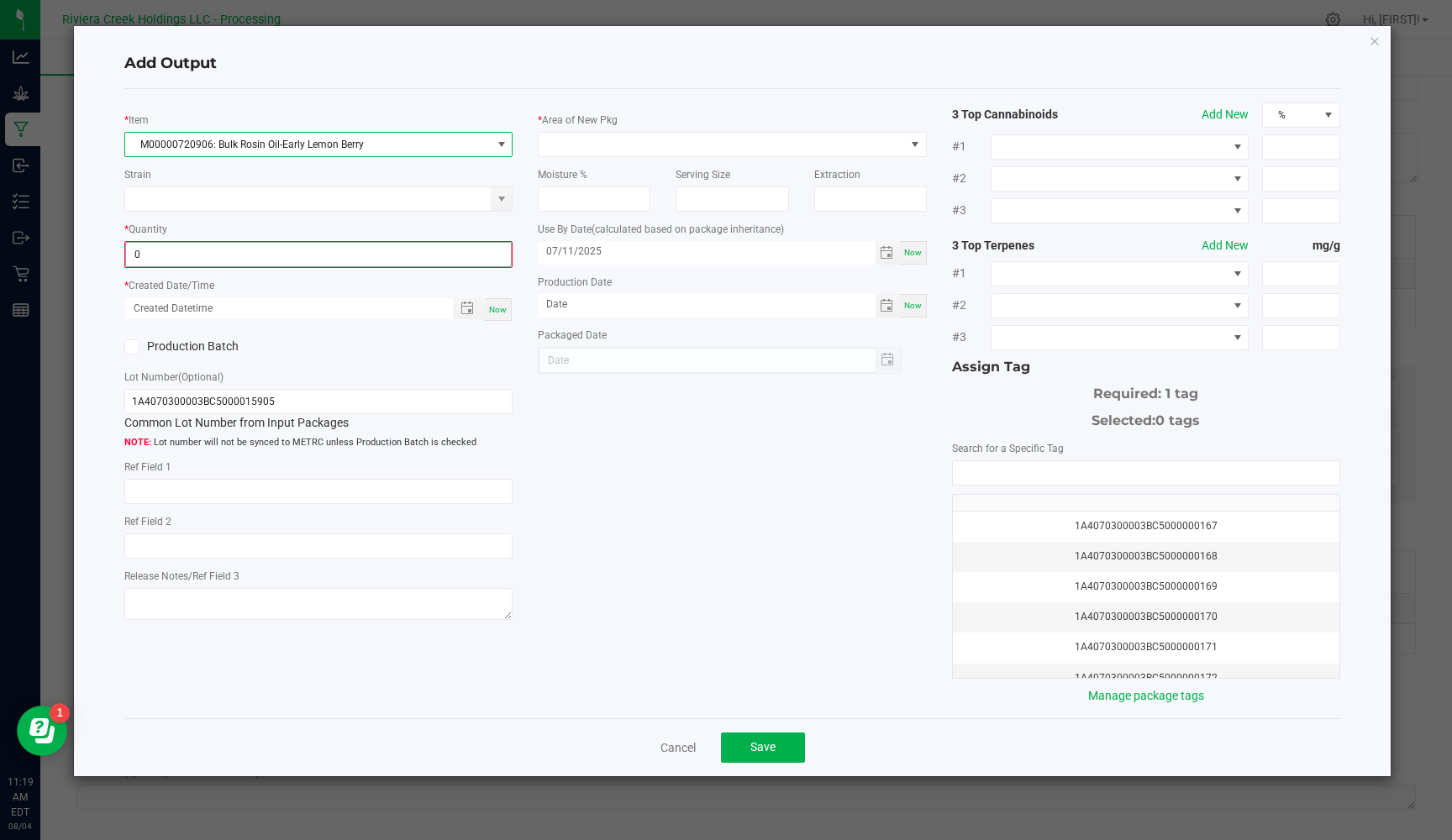click on "0" at bounding box center (318, 255) 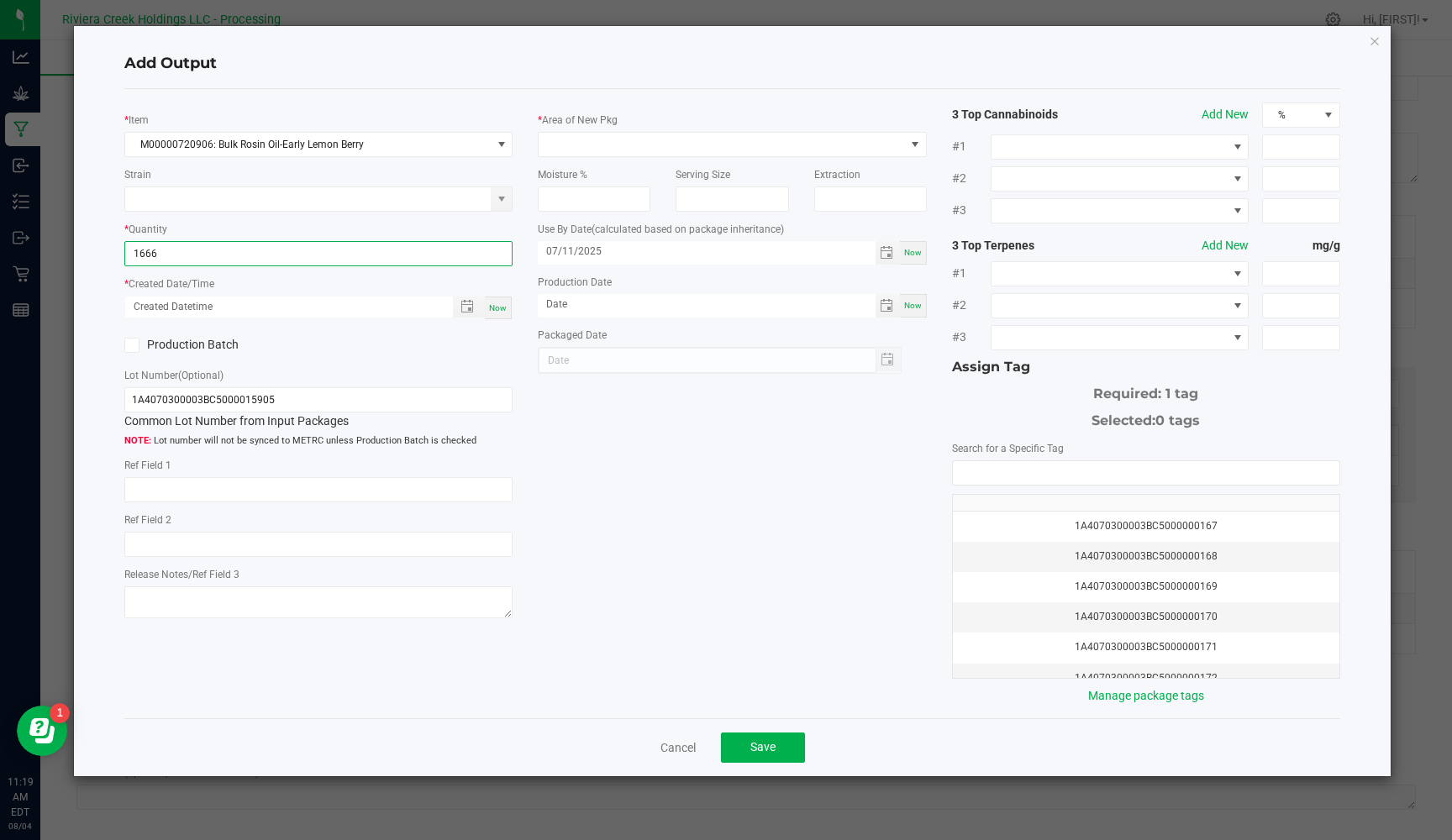 scroll, scrollTop: 0, scrollLeft: 0, axis: both 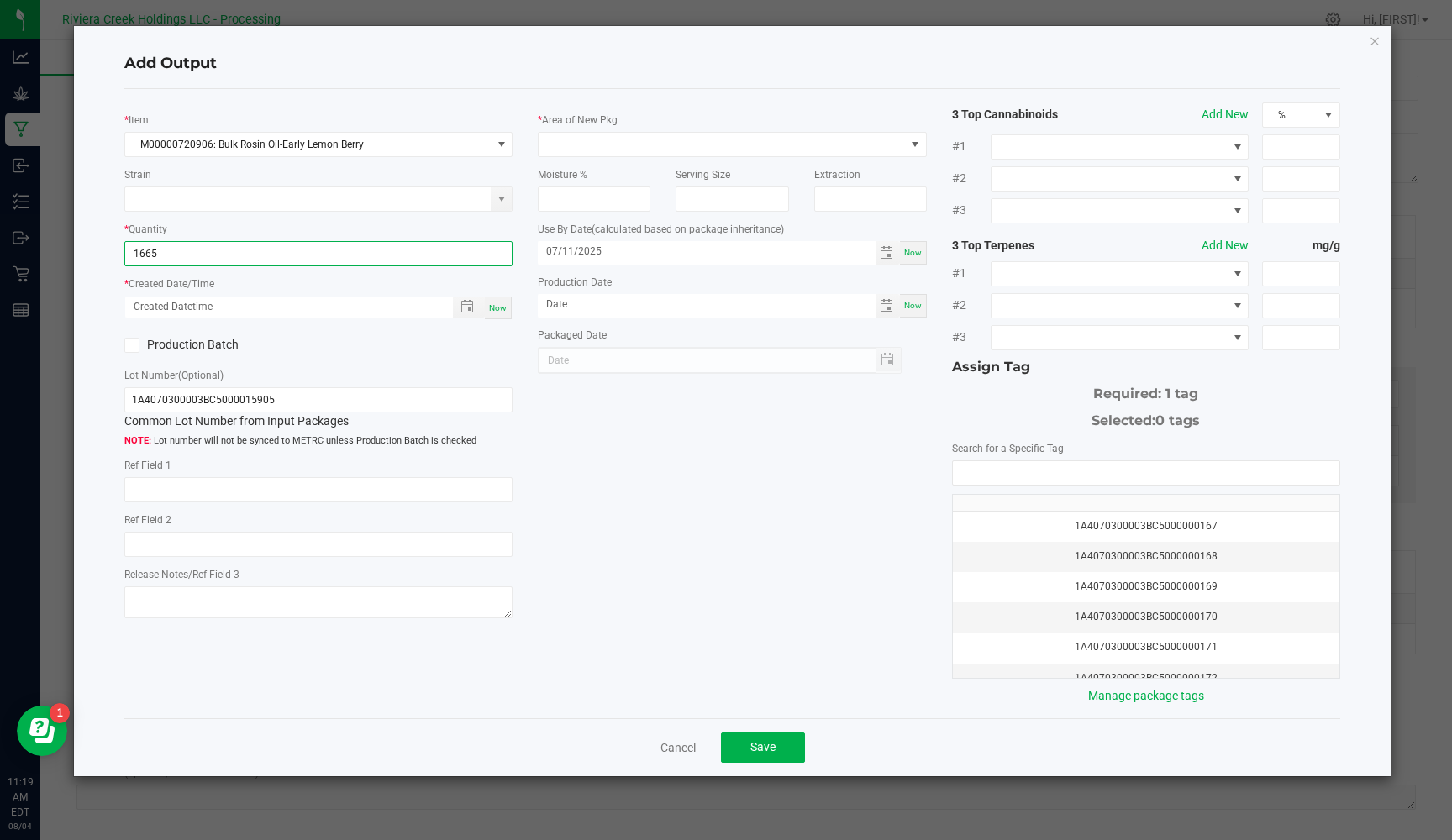 type on "1665.0000 g" 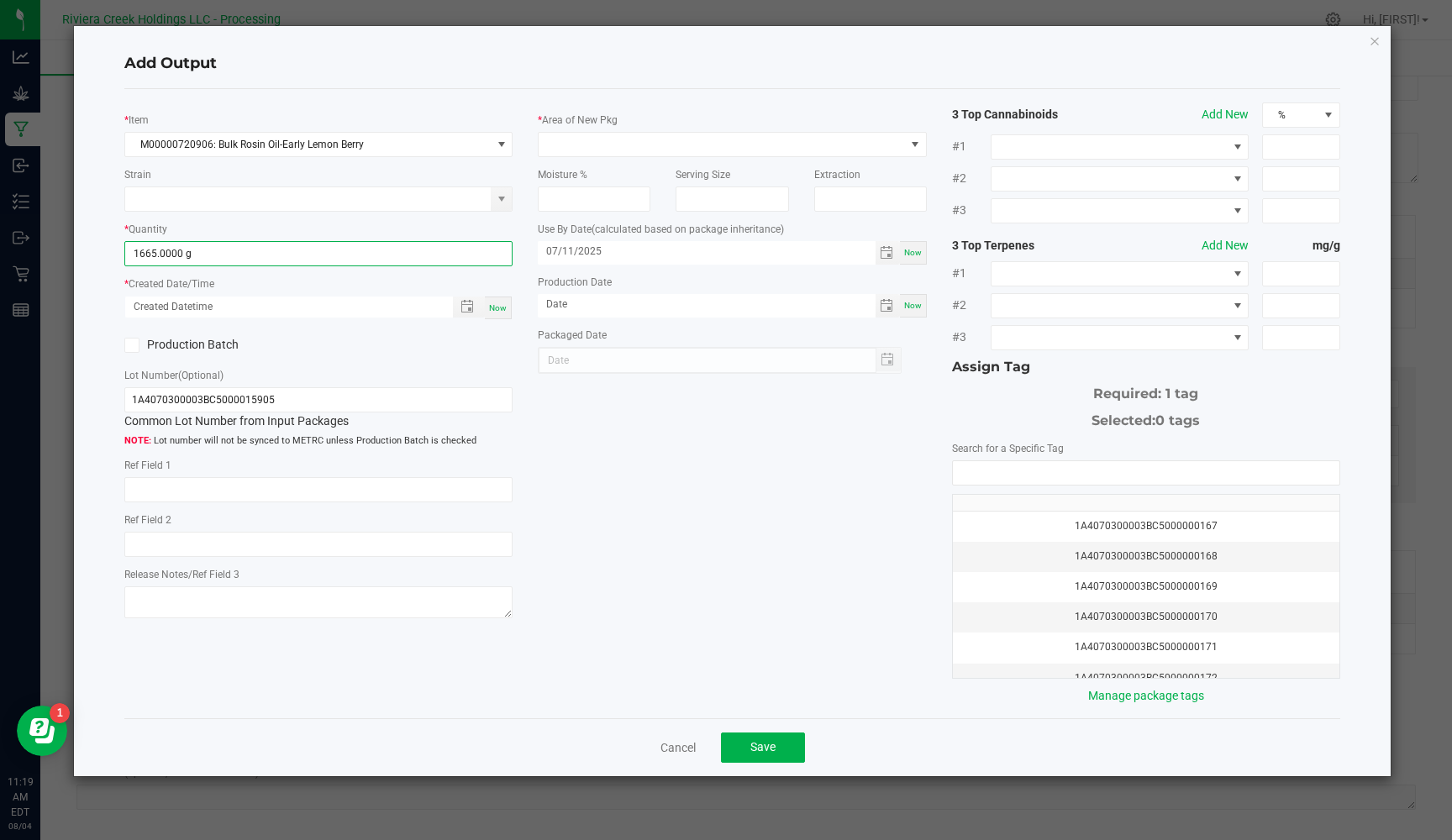 click on "Now" at bounding box center [498, 307] 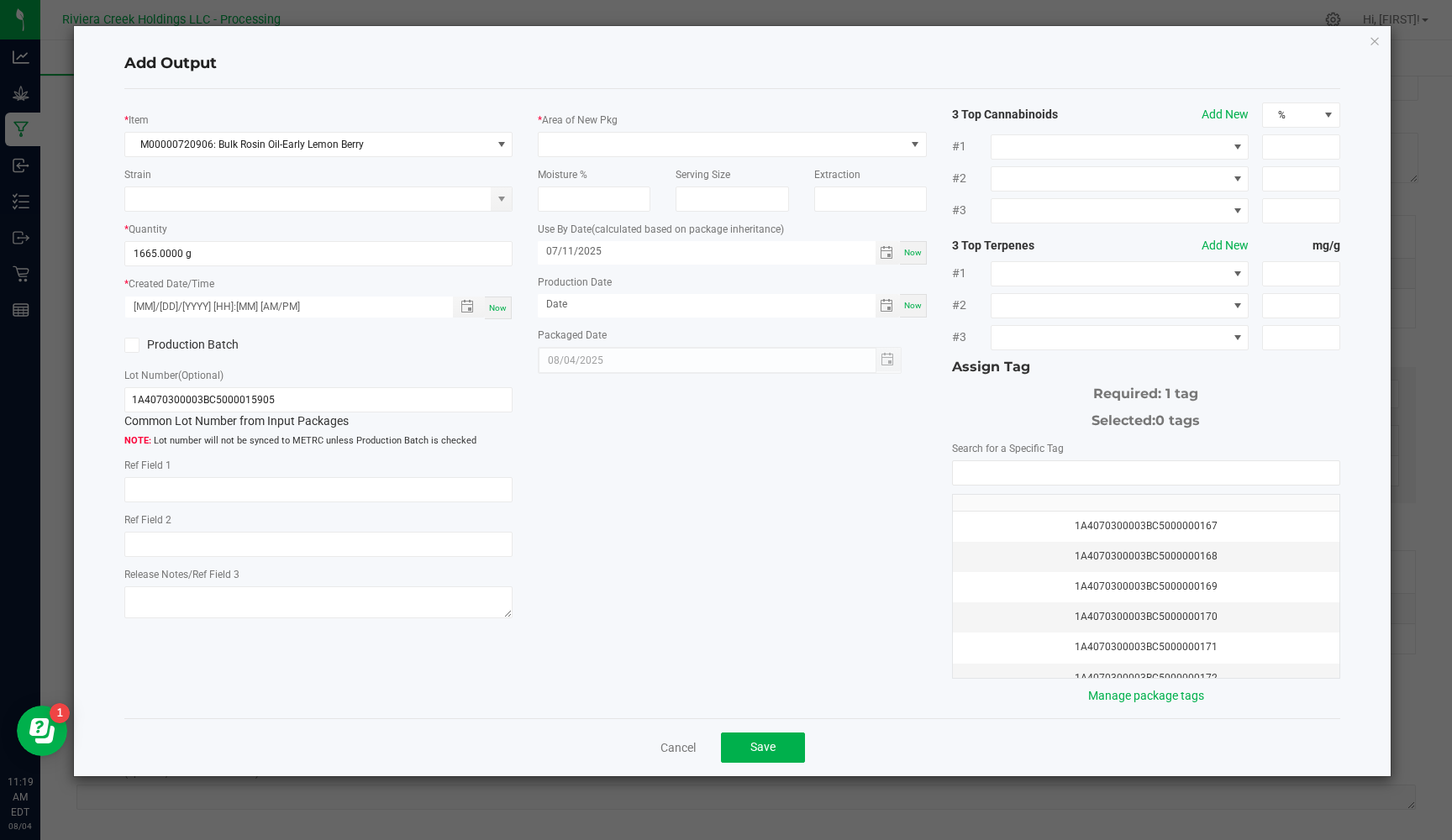 click 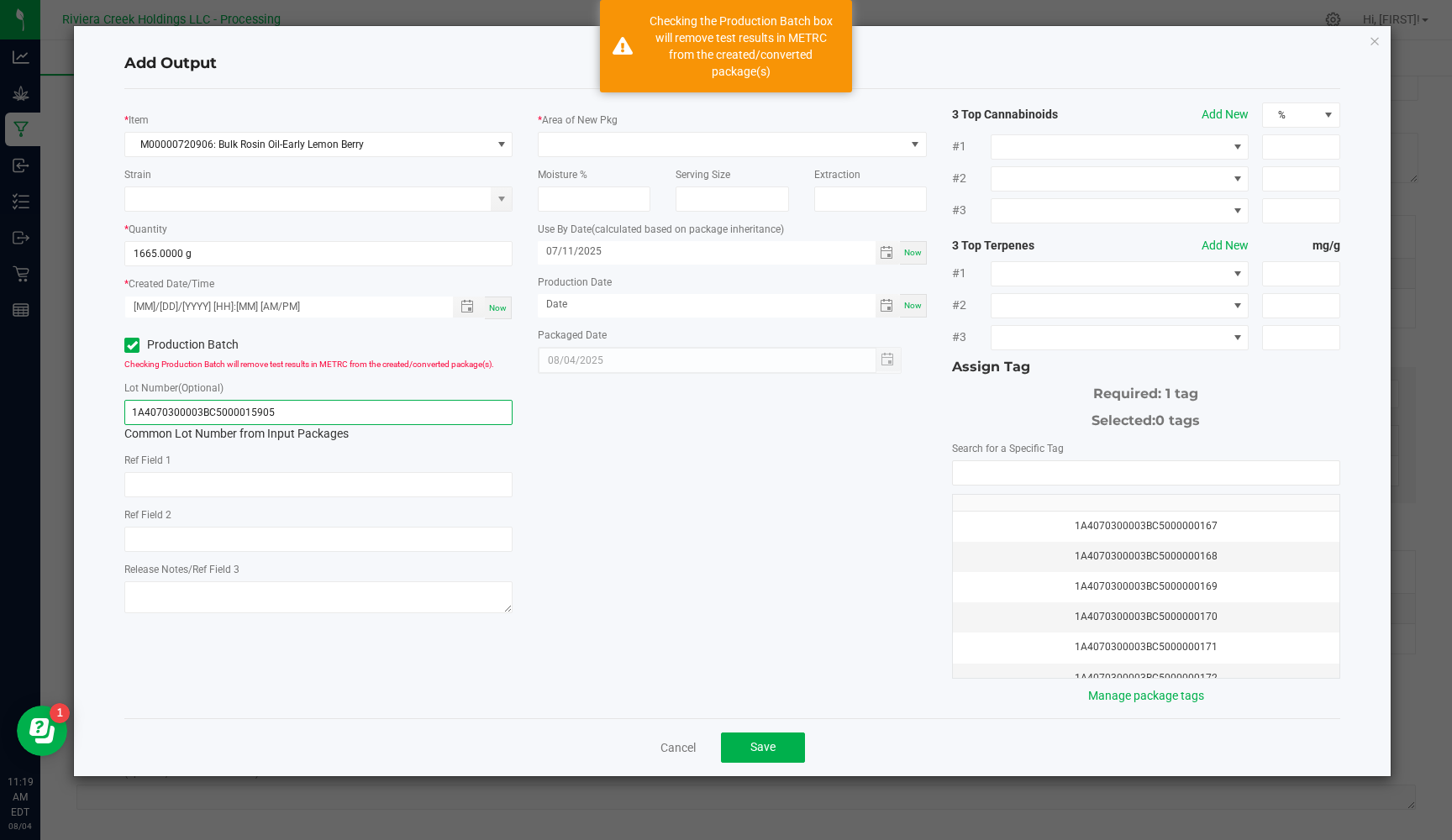 drag, startPoint x: 272, startPoint y: 410, endPoint x: 53, endPoint y: 402, distance: 219.14607 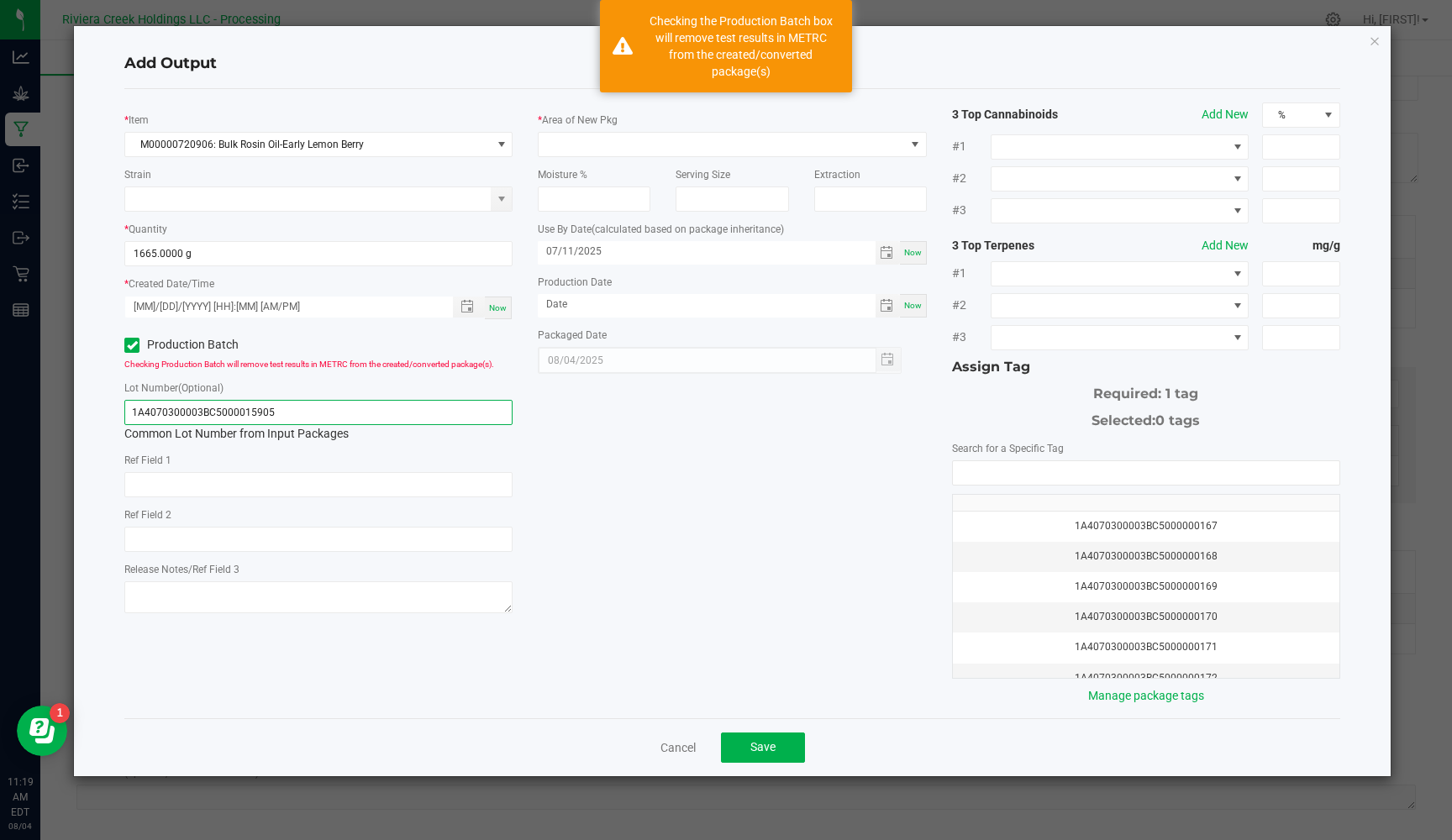 click on "Add Output   *   Item  M00000720906: Bulk Rosin Oil-Early Lemon Berry  Strain   *   Quantity  1665.0000 g  *   Created Date/Time  [DATE] [TIME] Now  Production Batch   Checking Production Batch will remove test results in METRC from the created/converted package(s).   Lot Number  (Optional) [LOT_NUMBER]  Common Lot Number from Input Packages   Ref Field 1   Ref Field 2   Release Notes/Ref Field 3   *   Area of New Pkg   Moisture %   Serving Size   Extraction   Use By Date   (calculated based on package inheritance)  [MONTH]/[DAY]/[YEAR] Now  Production Date  Now  Packaged Date  [DATE] 3 Top Cannabinoids  Add New  % #1 #2 #3 3 Top Terpenes  Add New  mg/g #1 #2 #3 Assign Tag  Required: 1 tag   Selected:   0 tags   Search for a Specific Tag   1A4070300003BC5000000167   1A4070300003BC5000000168   1A4070300003BC5000000169   1A4070300003BC5000000170   1A4070300003BC5000000171   1A4070300003BC5000000172   1A4070300003BC5000000173   1A4070300003BC5000000174   1A4070300003BC5000000175   Cancel   Save" 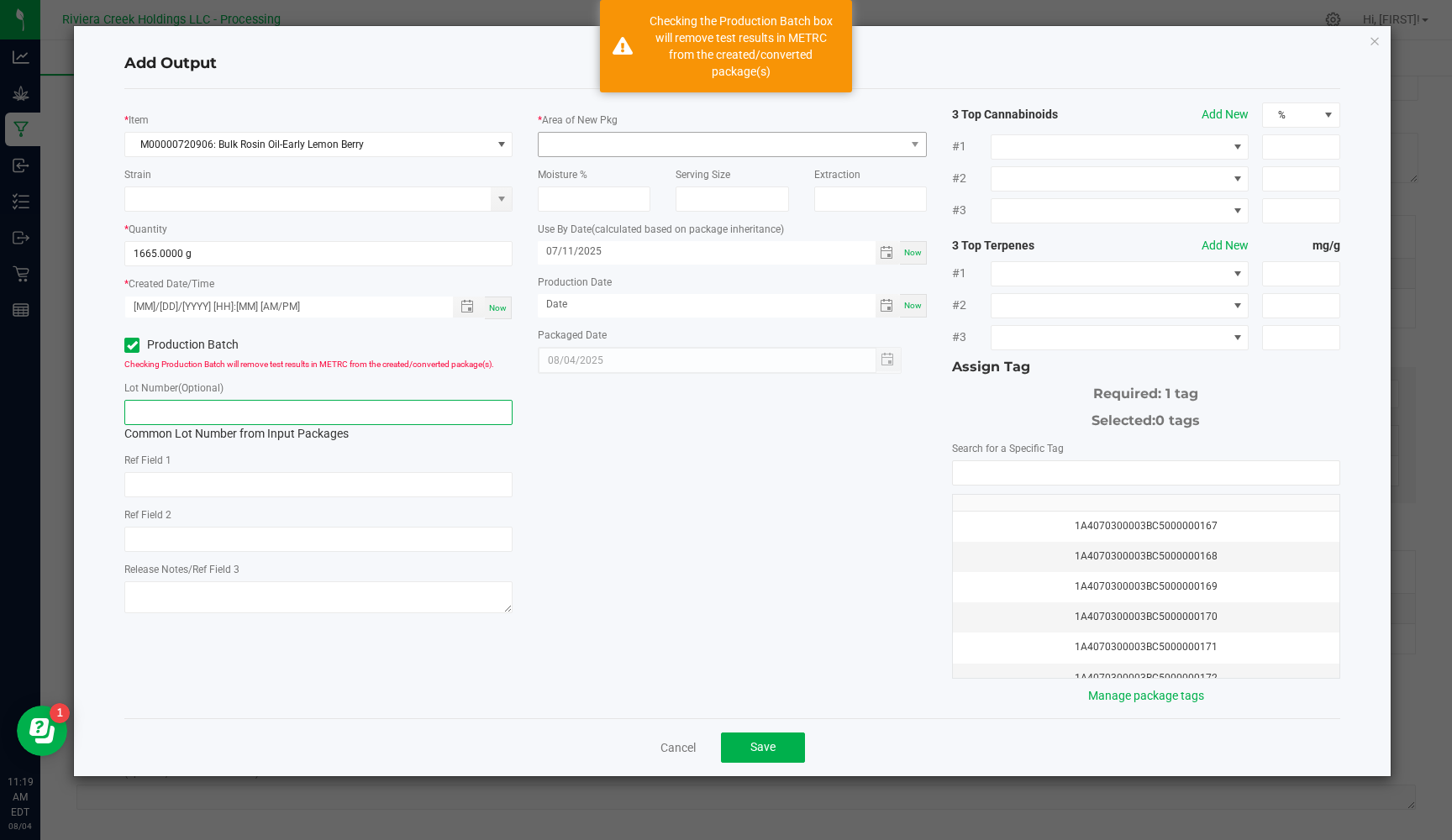 type 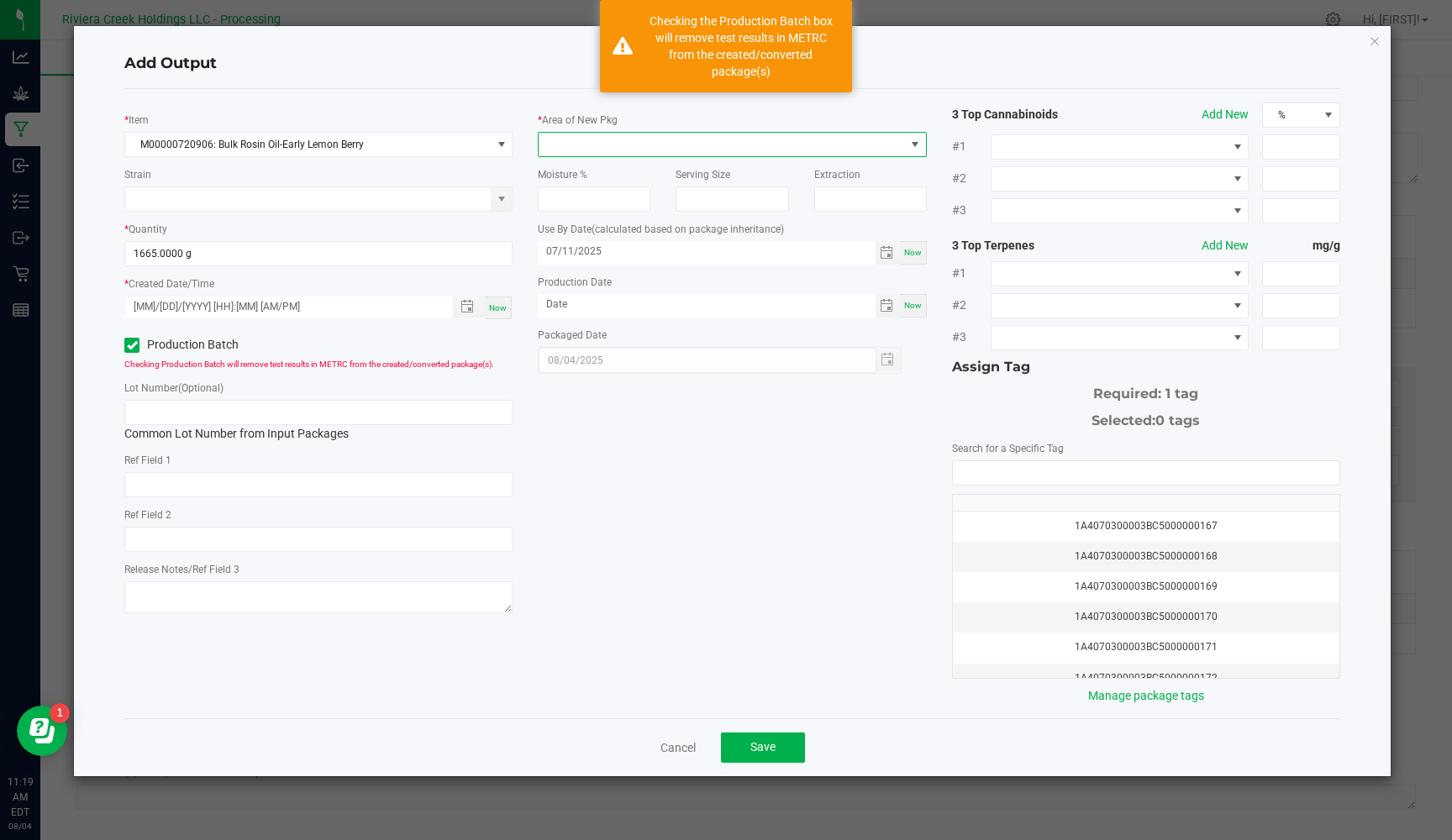 click at bounding box center (721, 144) 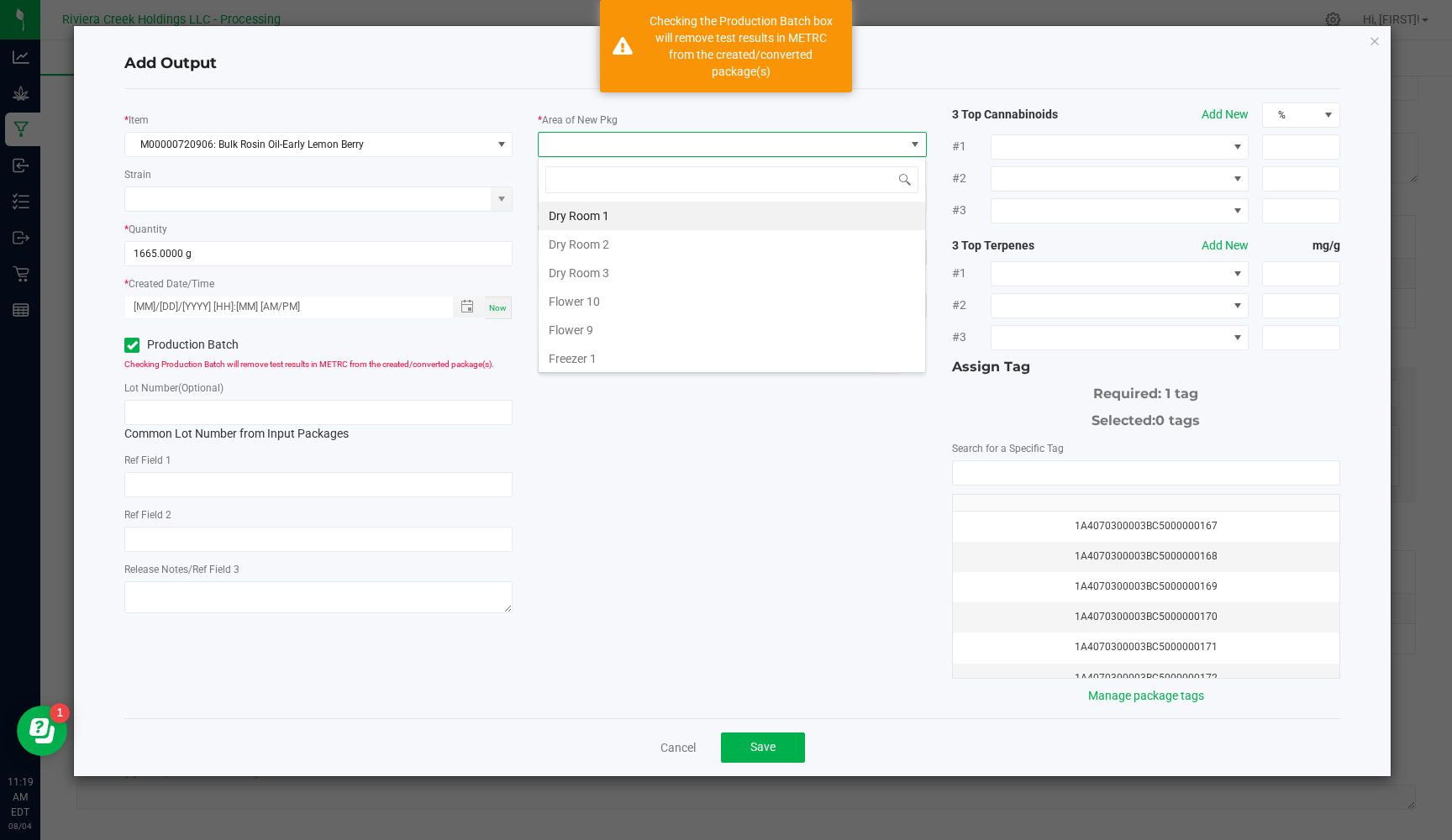 scroll, scrollTop: 83975, scrollLeft: 83640, axis: both 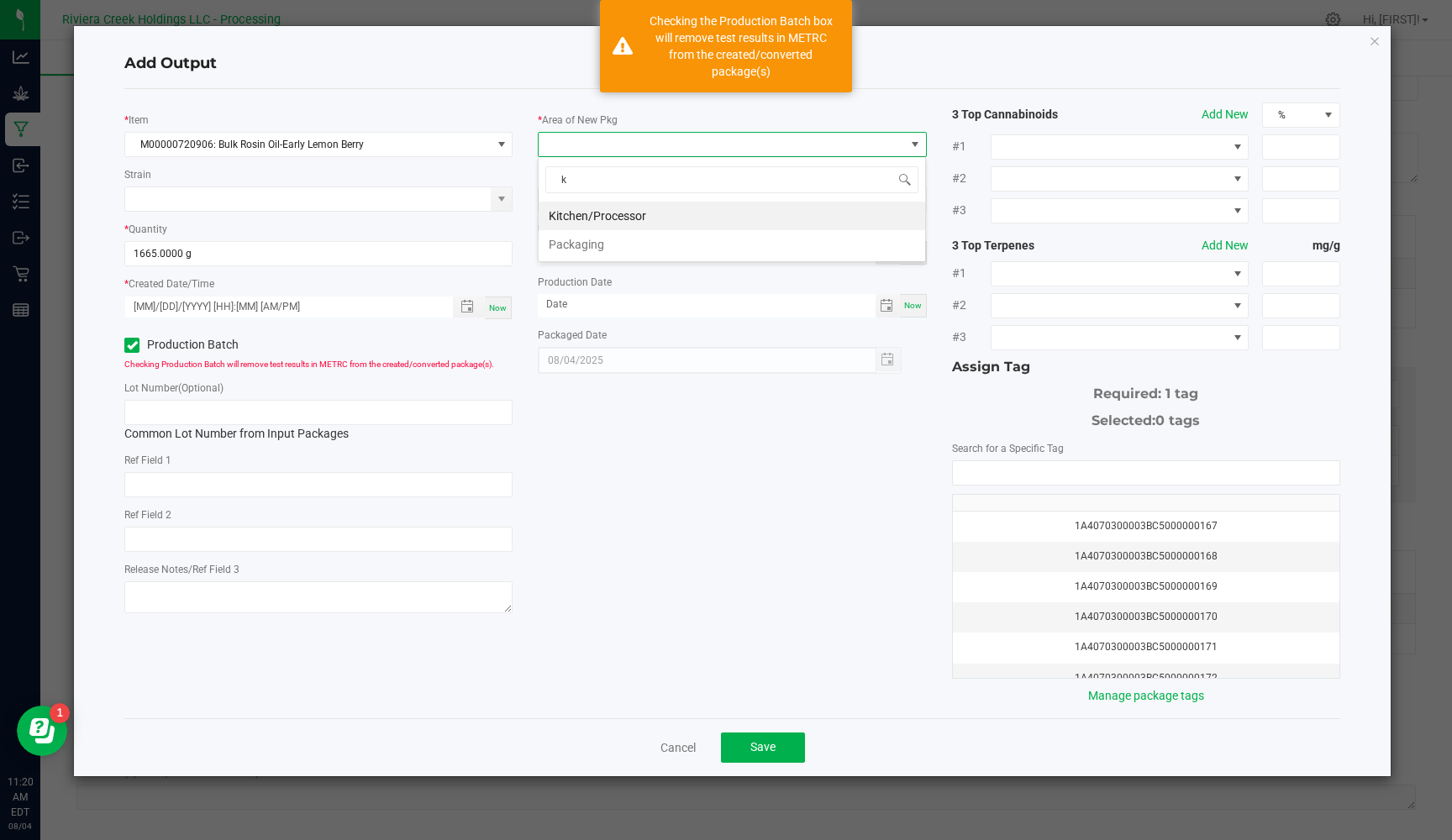 type on "ki" 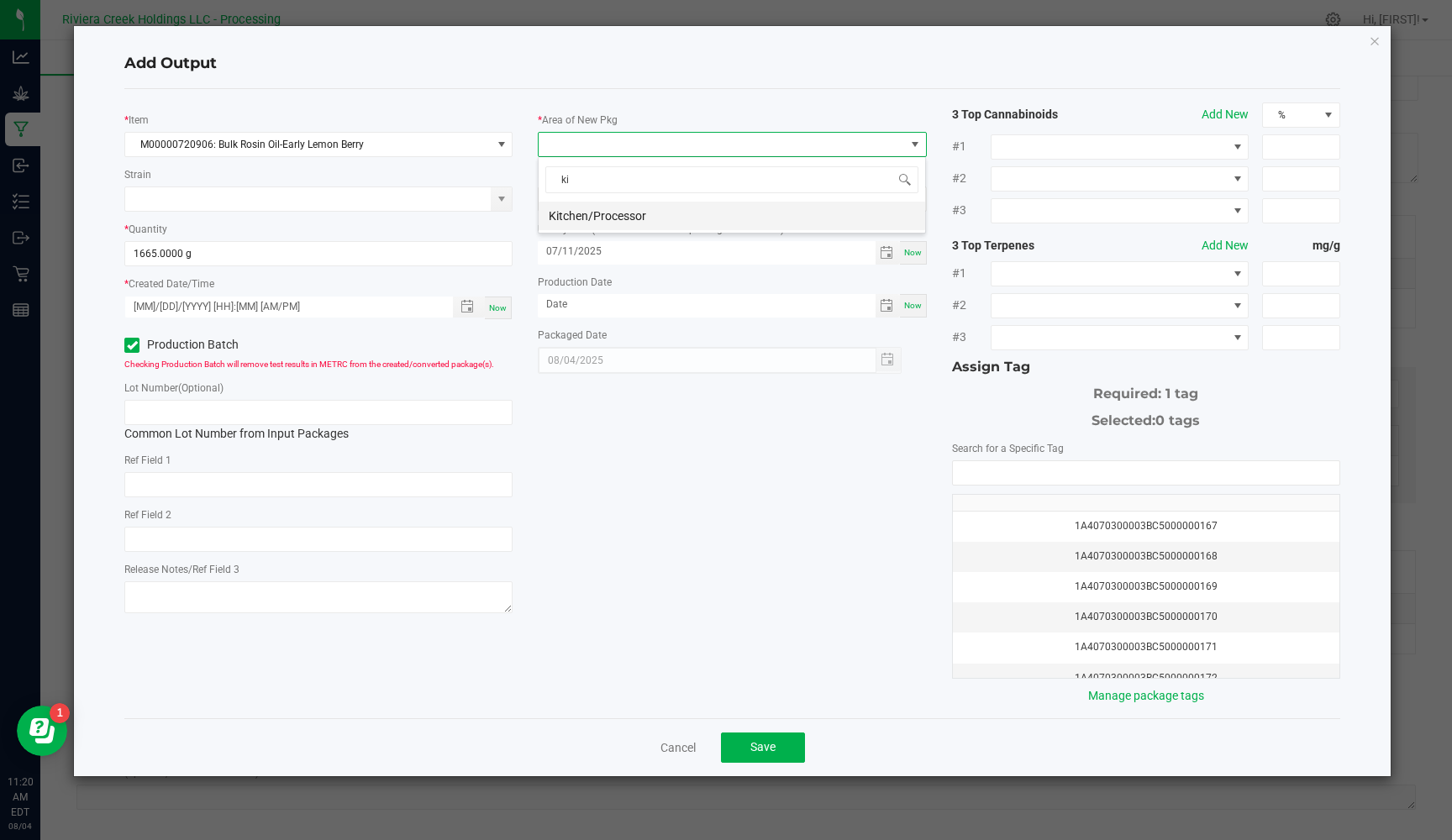 click on "Kitchen/Processor" at bounding box center (732, 216) 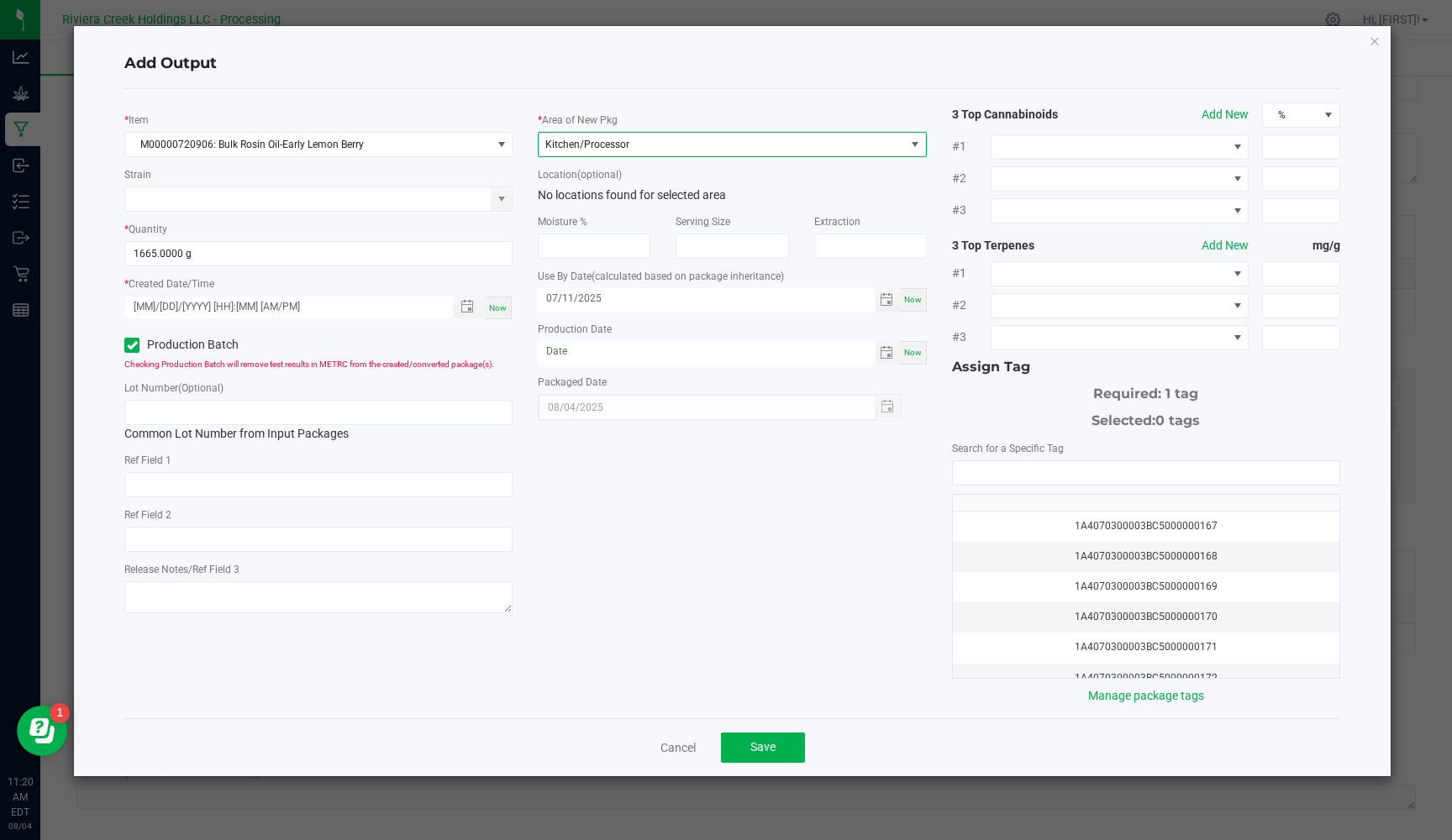 drag, startPoint x: 988, startPoint y: 477, endPoint x: 950, endPoint y: 479, distance: 38.052595 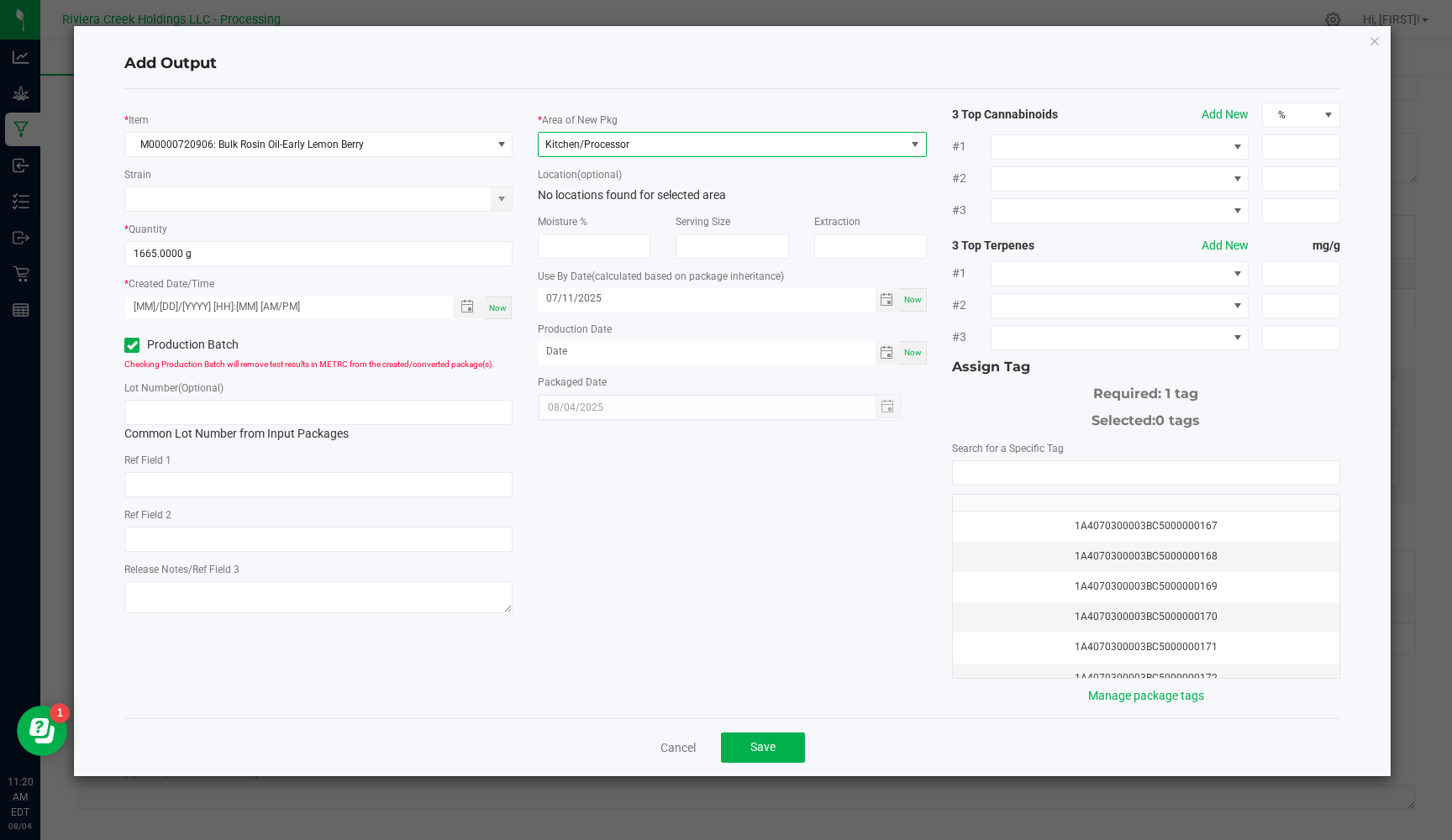 click at bounding box center (1146, 473) 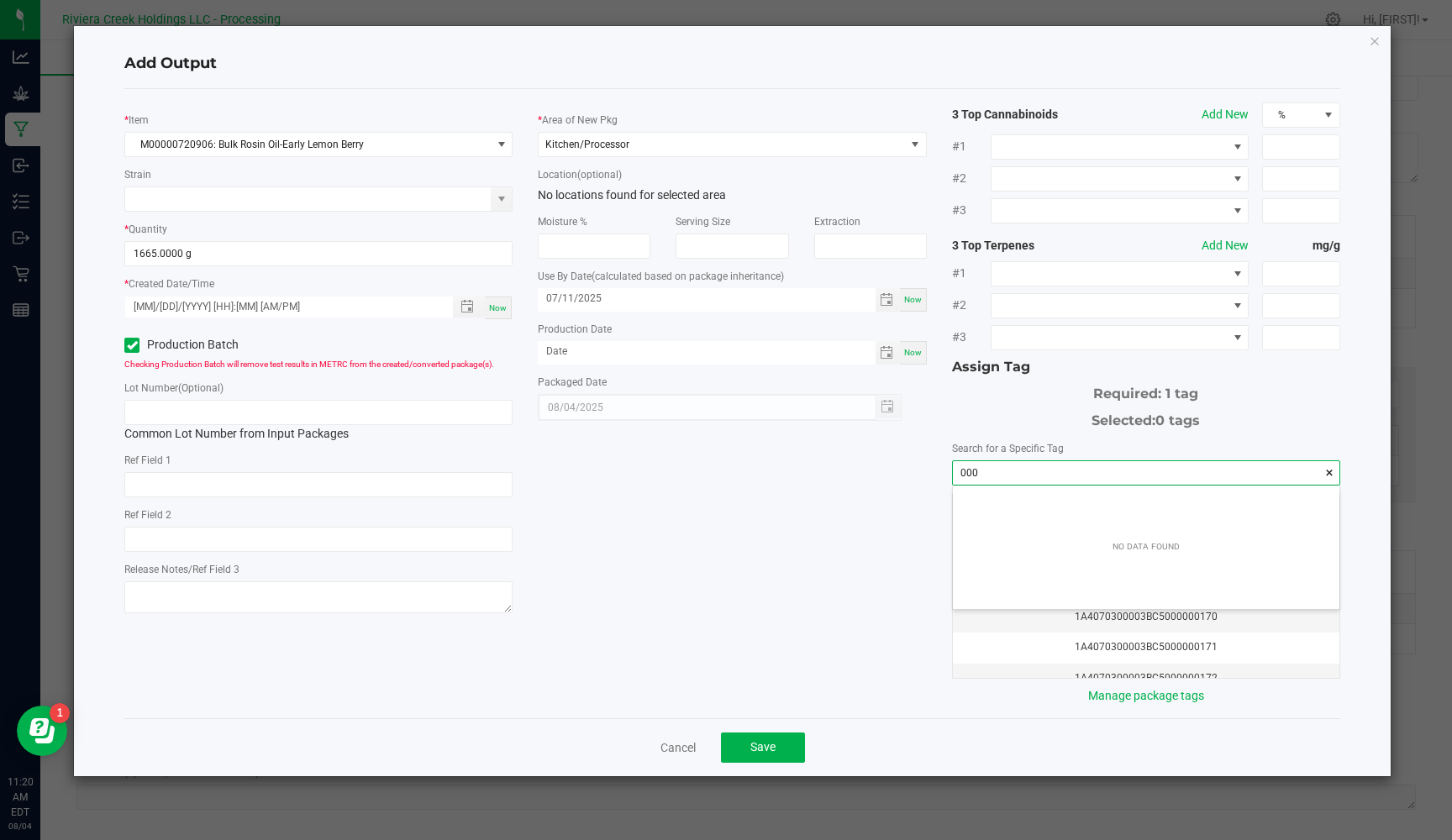 scroll, scrollTop: 83976, scrollLeft: 83641, axis: both 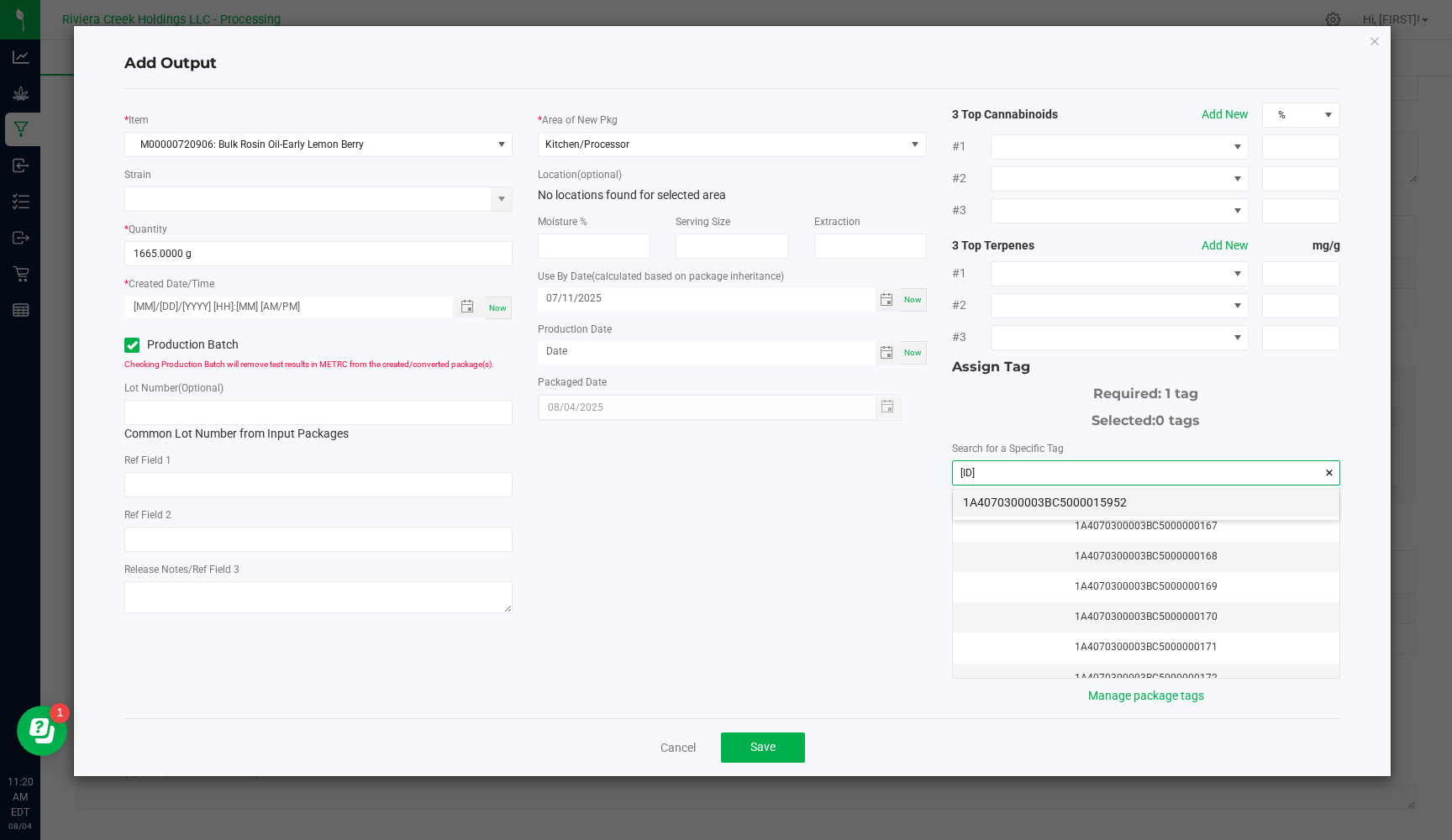 click on "1A4070300003BC5000015952" at bounding box center [1146, 502] 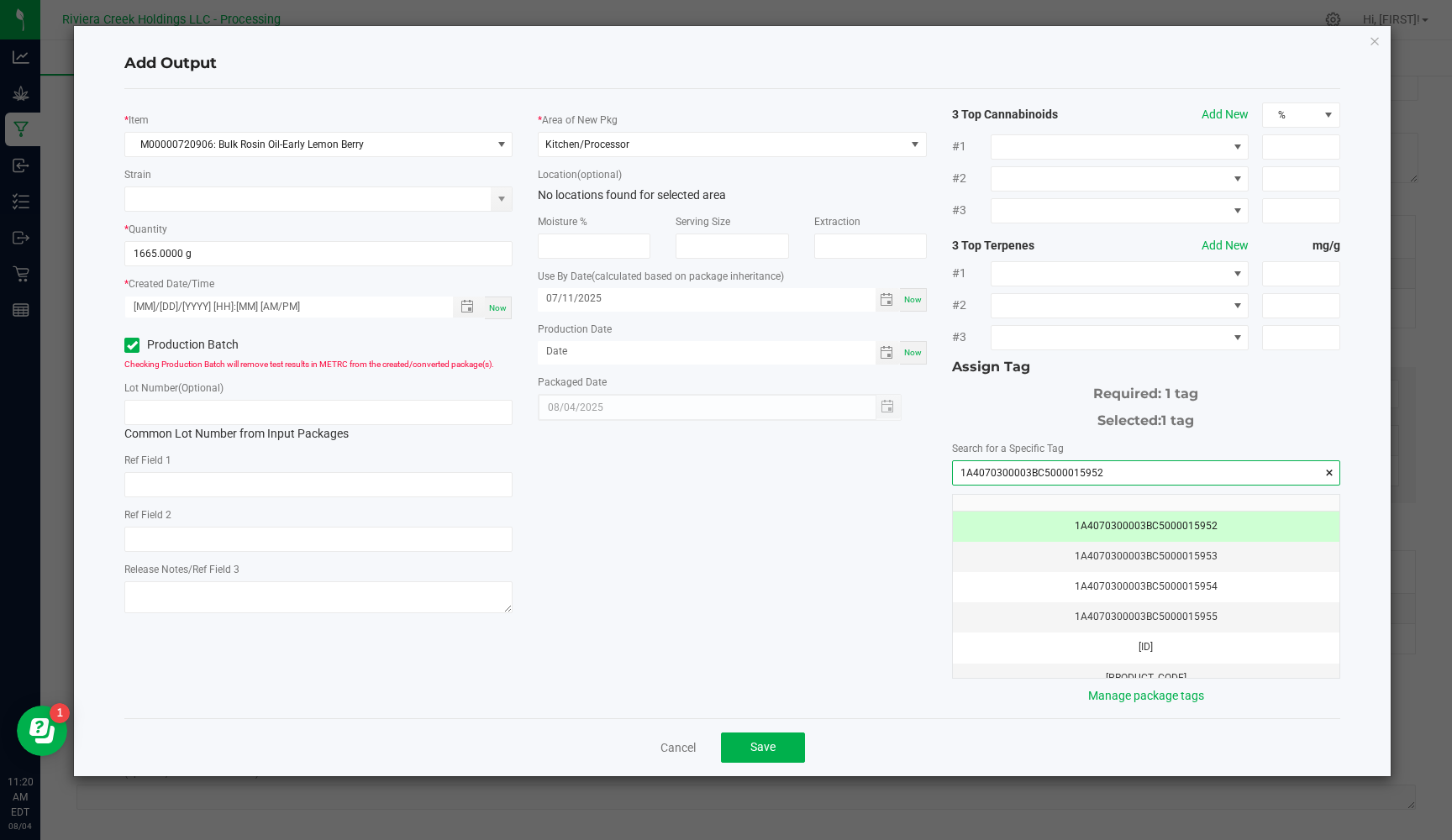drag, startPoint x: 1092, startPoint y: 471, endPoint x: 984, endPoint y: 468, distance: 108.04166 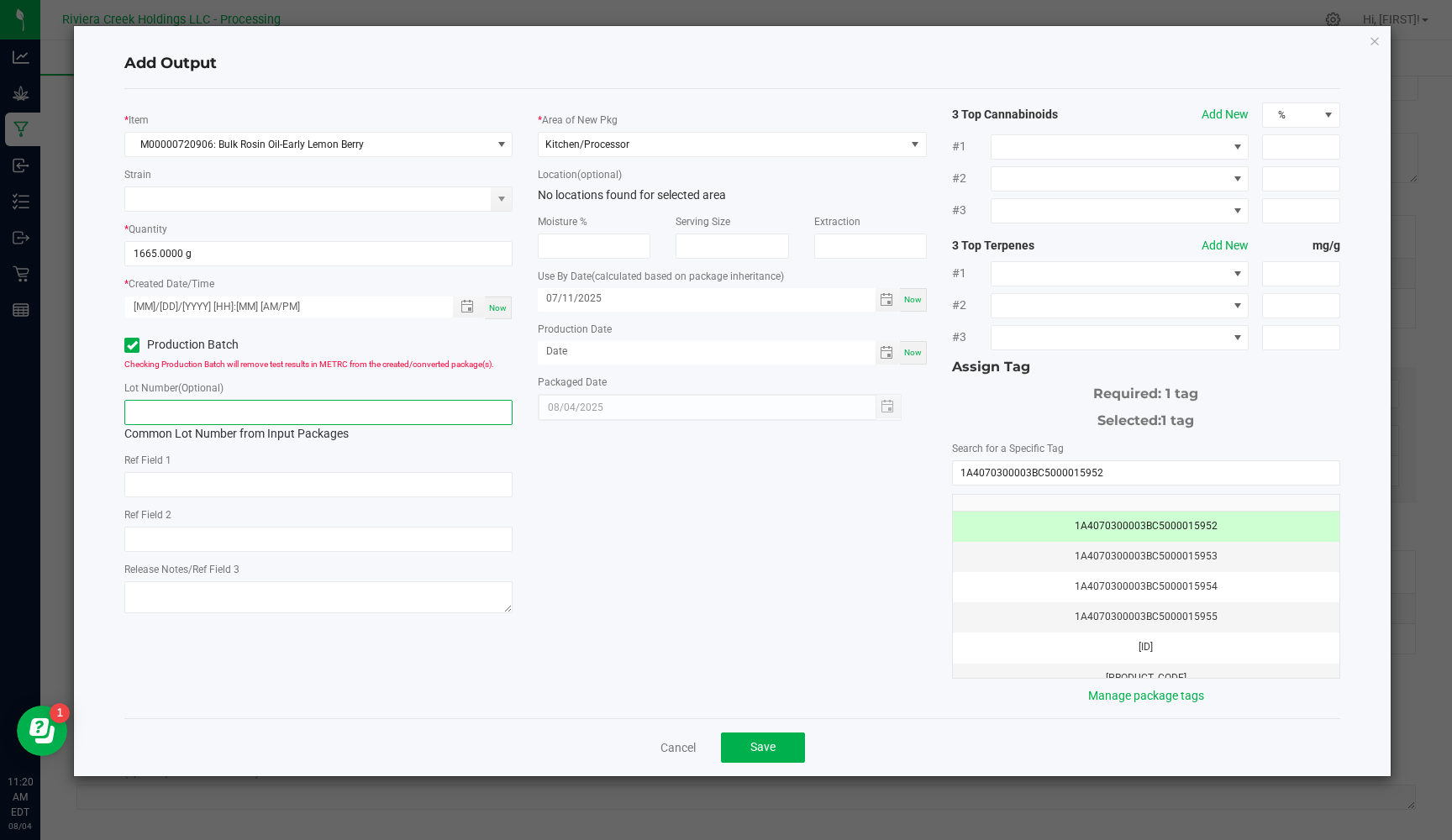 paste on "1A4070300003BC5000015952" 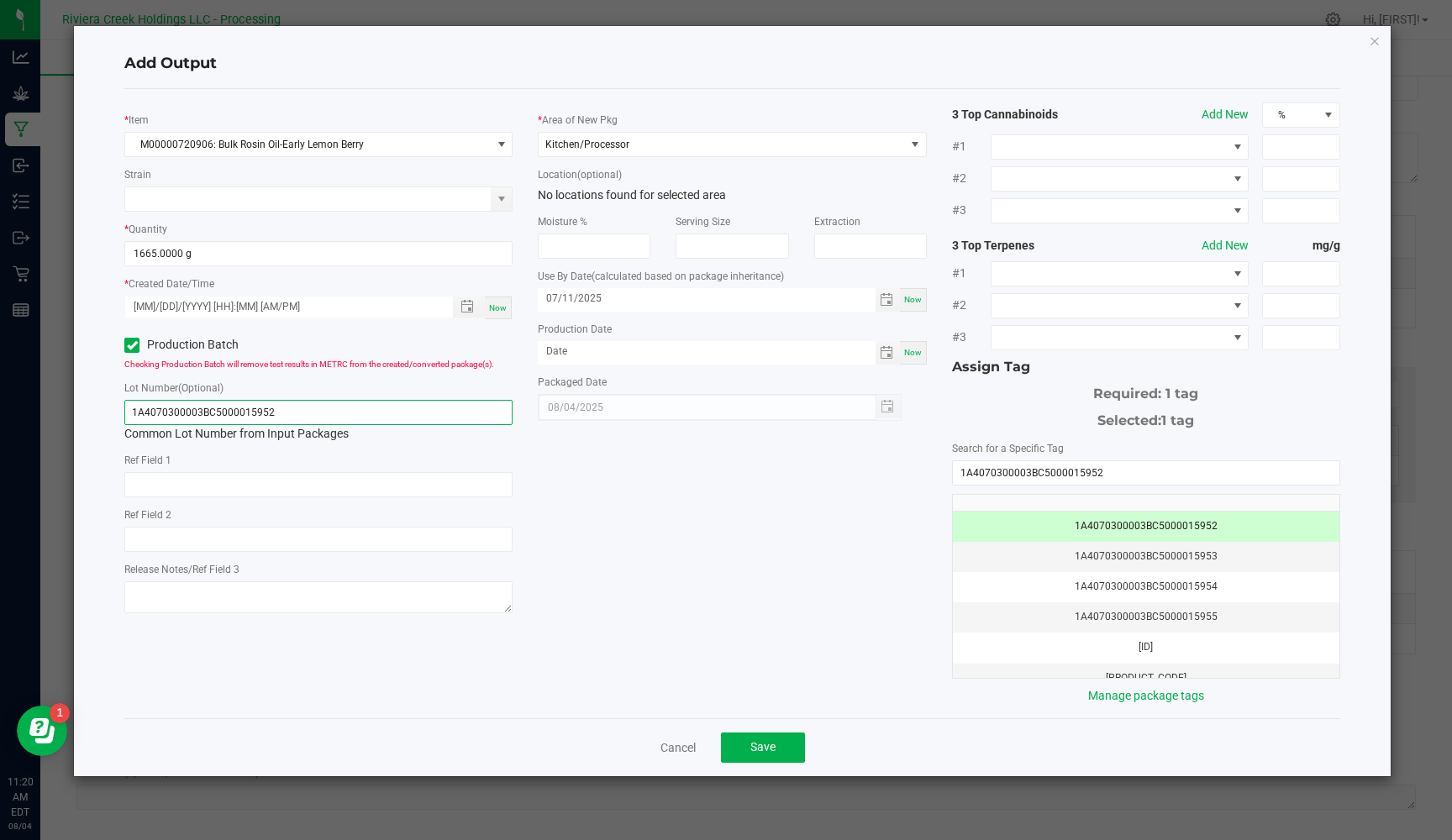 type on "1A4070300003BC5000015952" 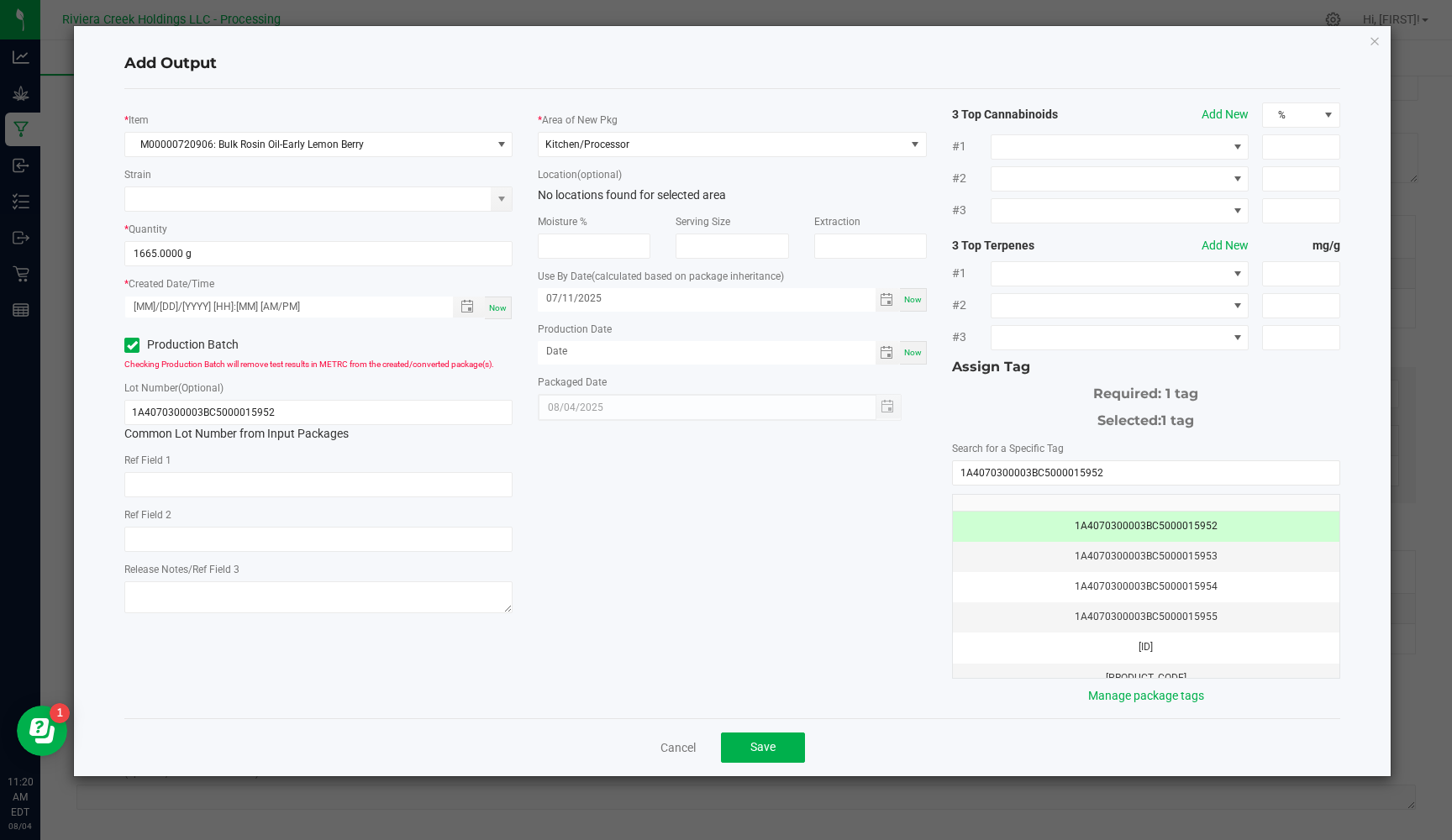 drag, startPoint x: 564, startPoint y: 471, endPoint x: 573, endPoint y: 474, distance: 9.486833 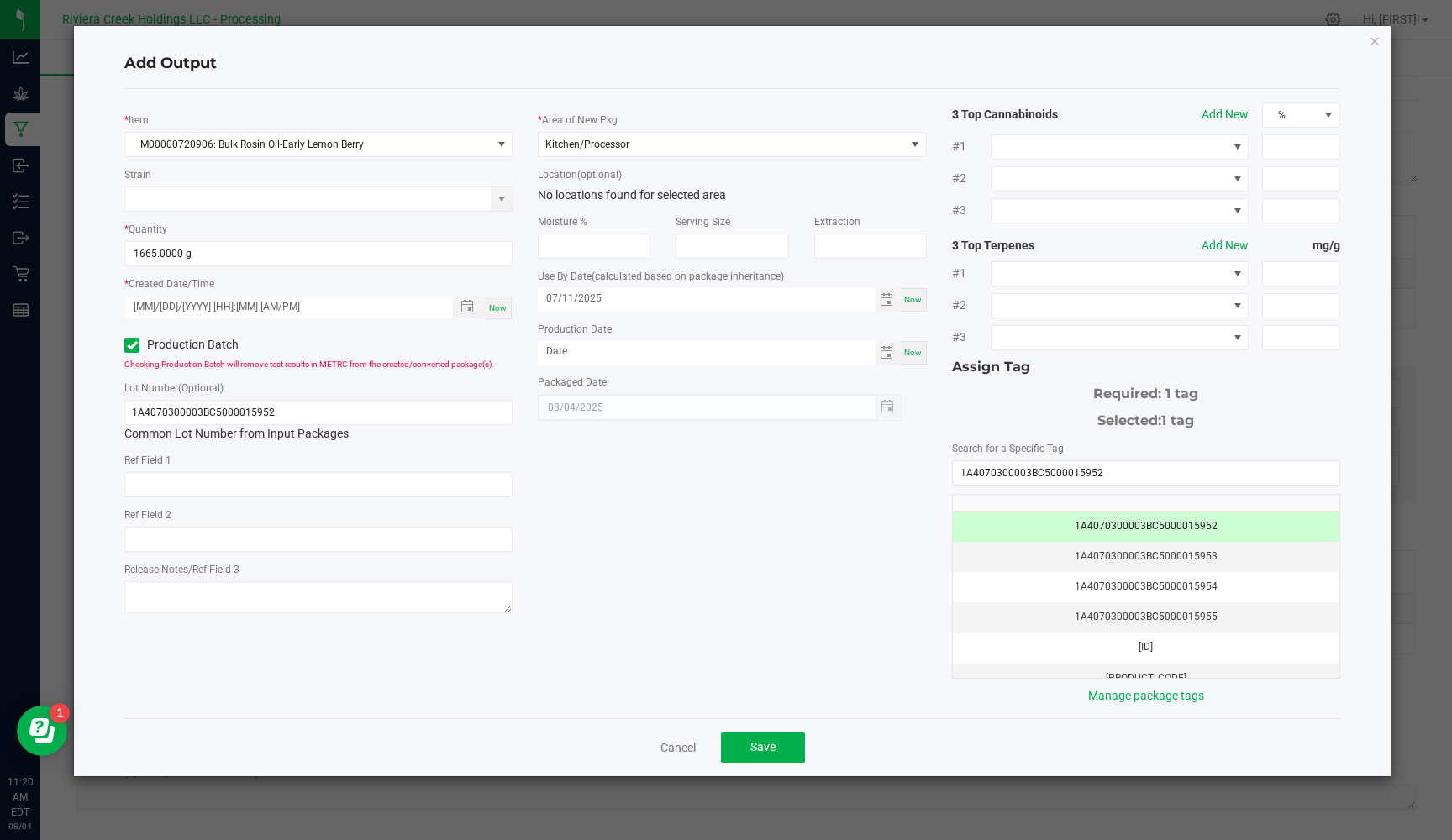 click on "*   Item  M00000720906: Bulk Rosin Oil-Early Lemon Berry  Strain   *   Quantity  1665.0000 g  *   Created Date/Time  [MONTH]/[DAY]/[YEAR] [HOUR]:[MINUTE] [AM/PM] Now  Production Batch   Checking Production Batch will remove test results in METRC from the created/converted package(s).   Lot Number  (Optional) [LOT_NUMBER]  Common Lot Number from Input Packages   Ref Field 1   Ref Field 2   Release Notes/Ref Field 3   *   Area of New Pkg  Kitchen/Processor  Location  (optional) No locations found for selected area  Moisture %   Serving Size   Extraction   Use By Date   (calculated based on package inheritance)  [MONTH]/[DAY]/[YEAR] Now  Production Date  Now  Packaged Date  [MONTH]/[DAY]/[YEAR] [TOP_CANNABINOIDS]  [TOP_TERPENES]  Assign Tag  Required: 1 tag   Selected:   1 tag   Search for a Specific Tag  [LOT_NUMBER]  [LOT_NUMBER]   [LOT_NUMBER]   [LOT_NUMBER]   [LOT_NUMBER]   [LOT_NUMBER]   [LOT_NUMBER]" 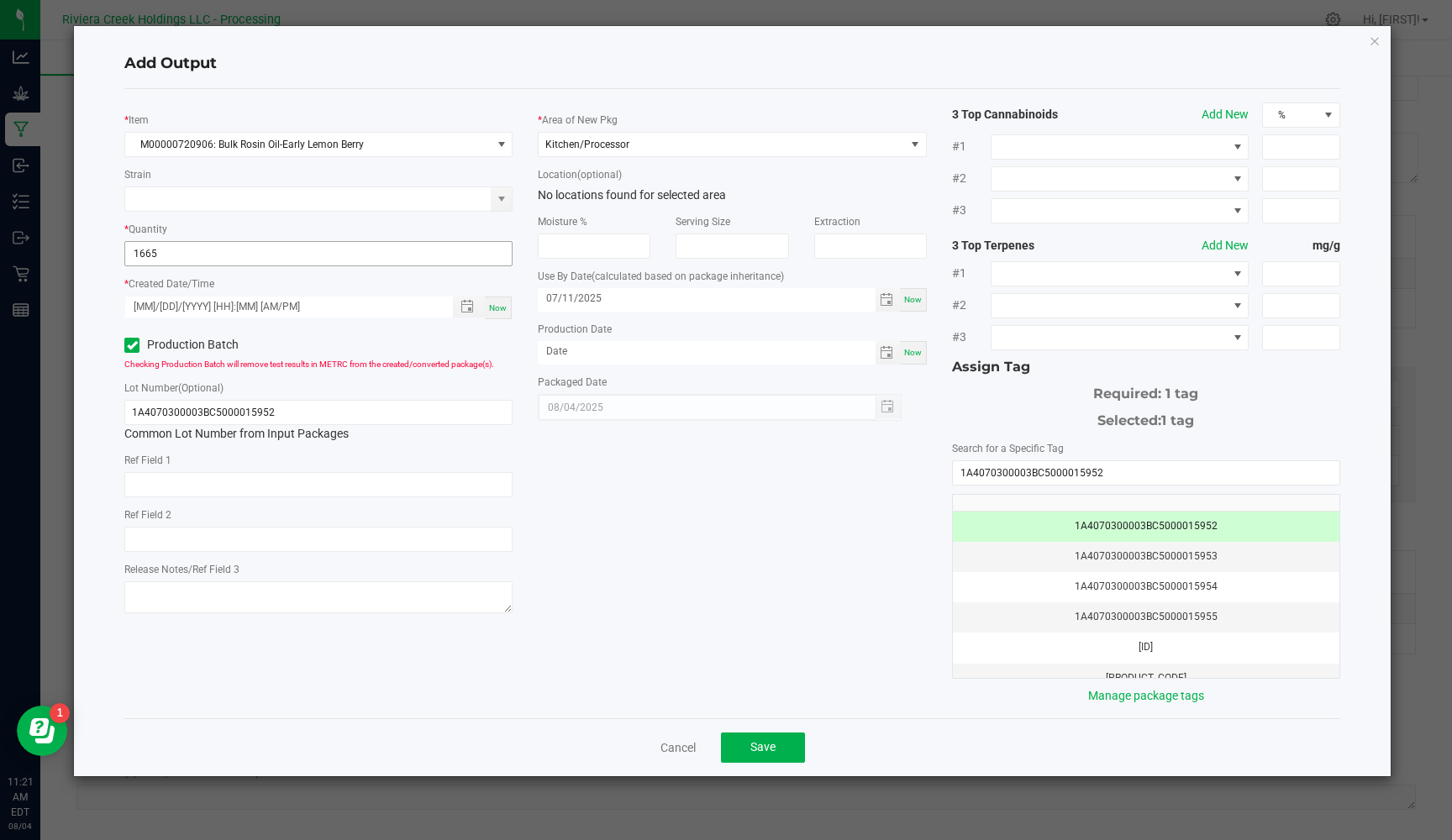 click on "1665" at bounding box center (318, 254) 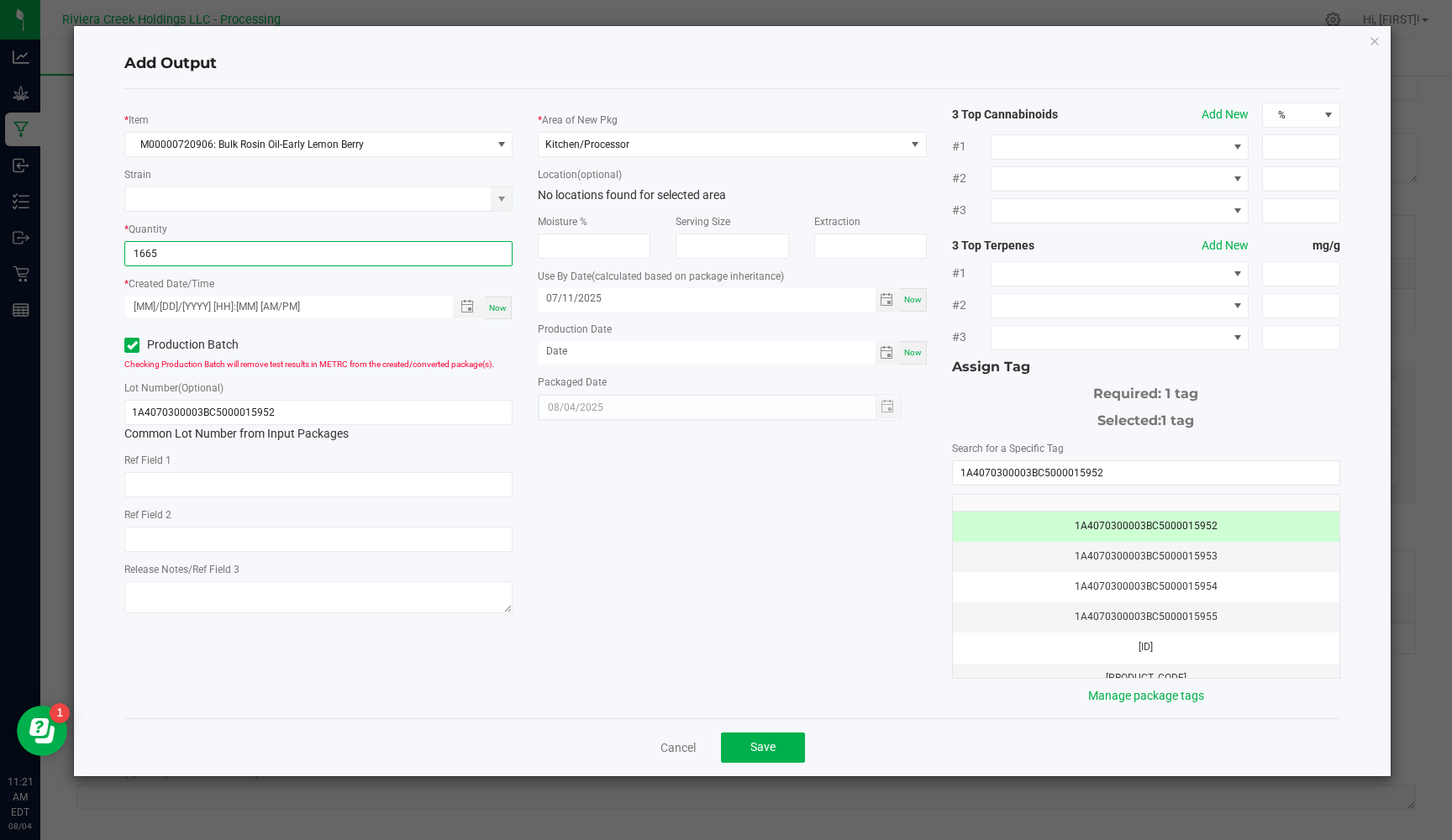 click on "1665" at bounding box center [318, 254] 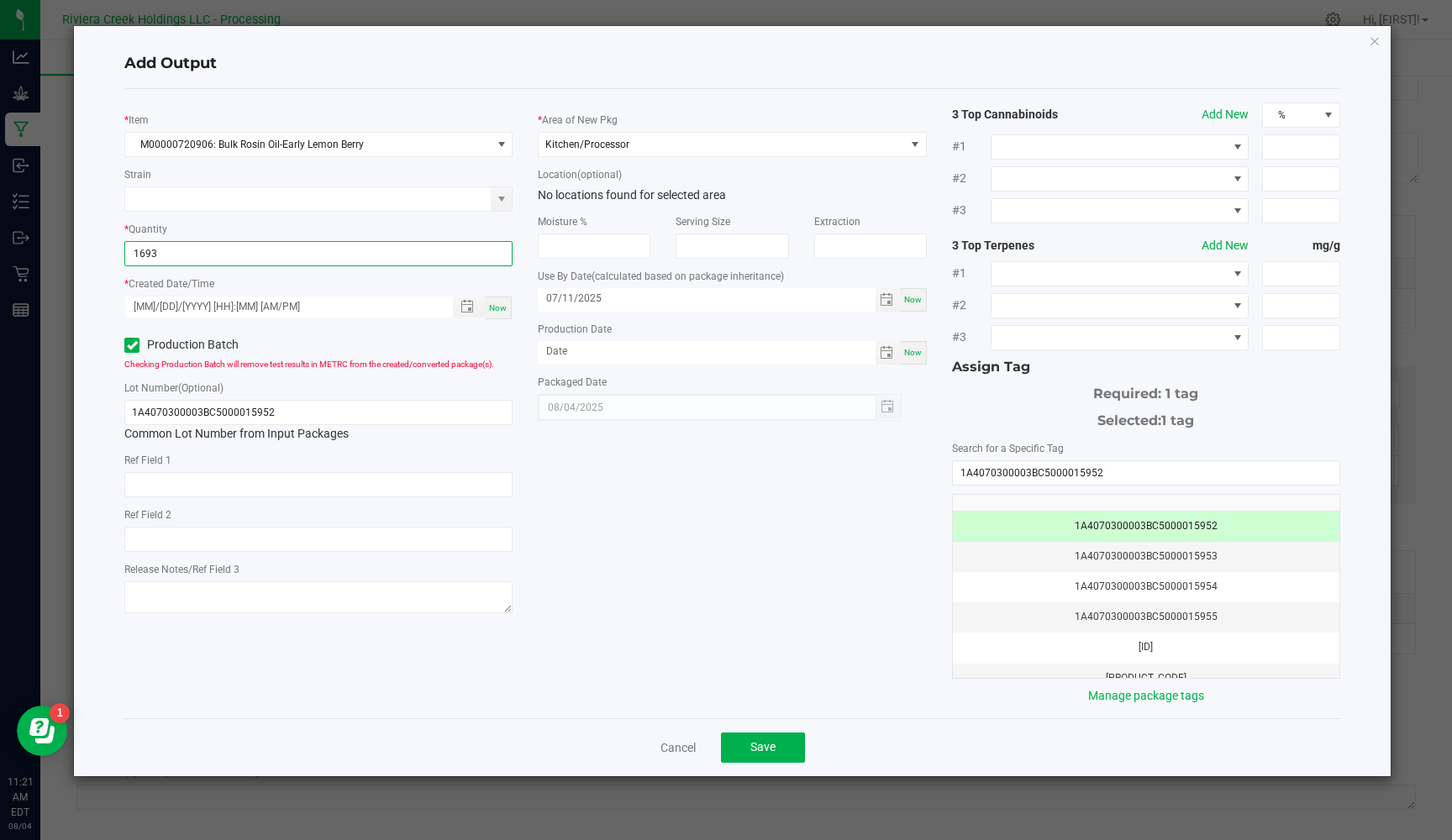 type on "1693.0000 g" 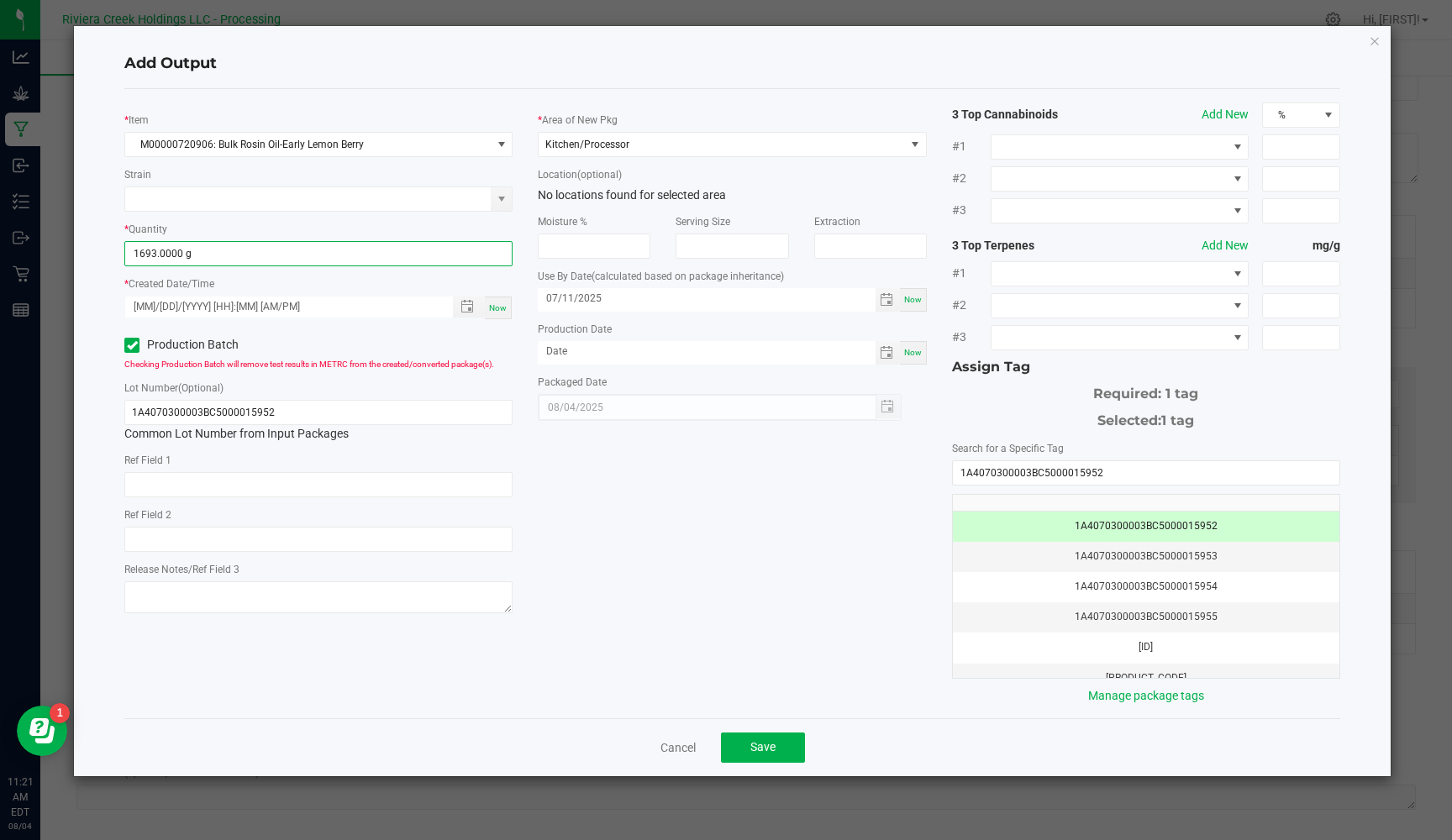 click on "*   Item  M00000720906: Bulk Rosin Oil-Early Lemon Berry  Strain   *   Quantity  1693.0000 g  *   Created Date/Time  08/04/2025 11:19 AM Now  Production Batch   Checking Production Batch will remove test results in METRC from the created/converted package(s).   Lot Number  (Optional) [LOT_NUMBER]  Common Lot Number from Input Packages   Ref Field 1   Ref Field 2   Release Notes/Ref Field 3   *   Area of New Pkg  Kitchen/Processor  Location  (optional) No locations found for selected area  Moisture %   Serving Size   Extraction   Use By Date   (calculated based on package inheritance)  07/11/2025 Now  Production Date  Now  Packaged Date  08/04/2025 3 Top Cannabinoids  Add New  % #1 #2 #3 3 Top Terpenes  Add New  mg/g #1 #2 #3 Assign Tag  Required: 1 tag   Selected:   1 tag   Search for a Specific Tag  [TAG]   [TAG]   [TAG]   [TAG]   [TAG]   [TAG]   [TAG]" 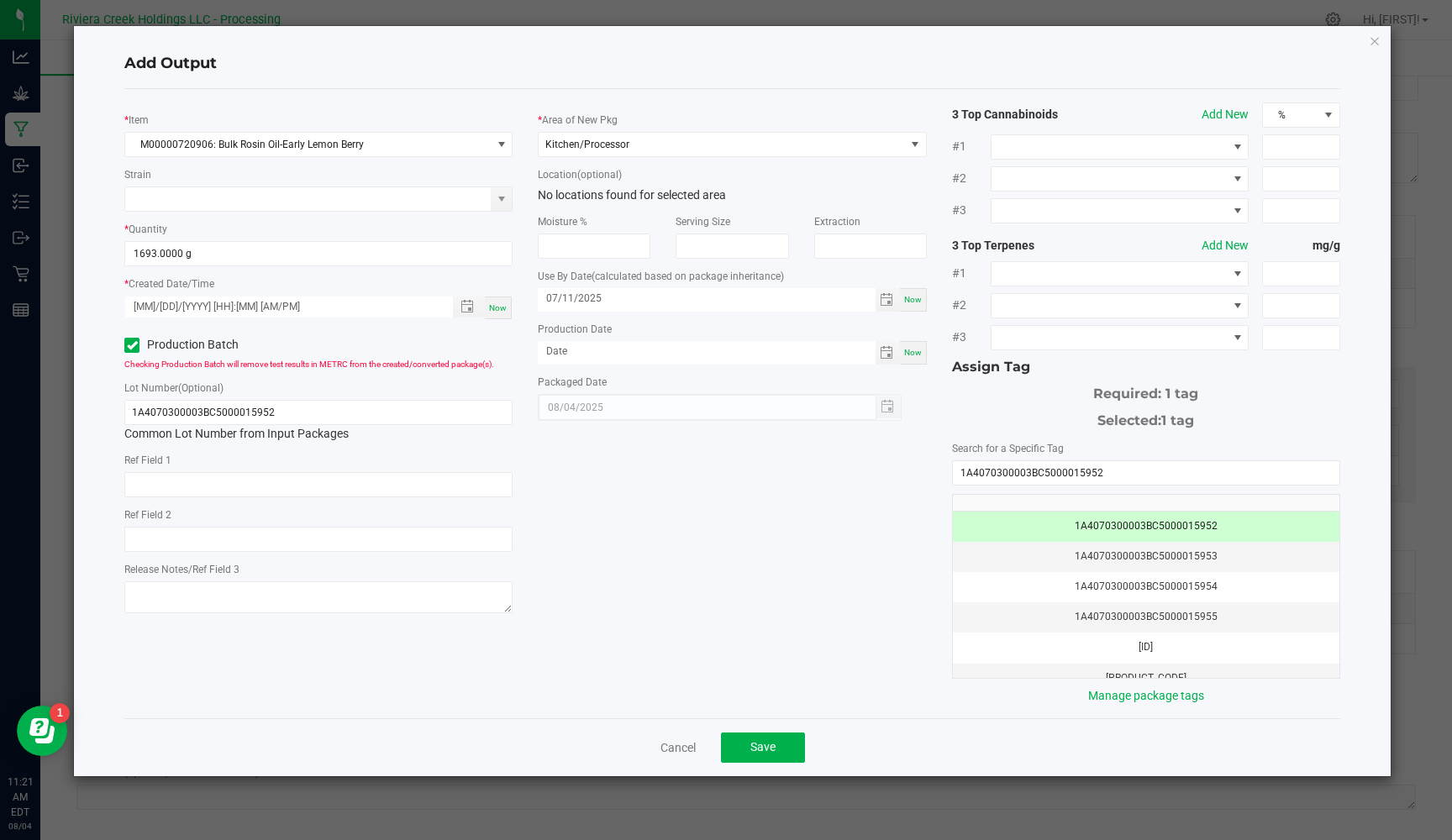 scroll, scrollTop: 0, scrollLeft: 0, axis: both 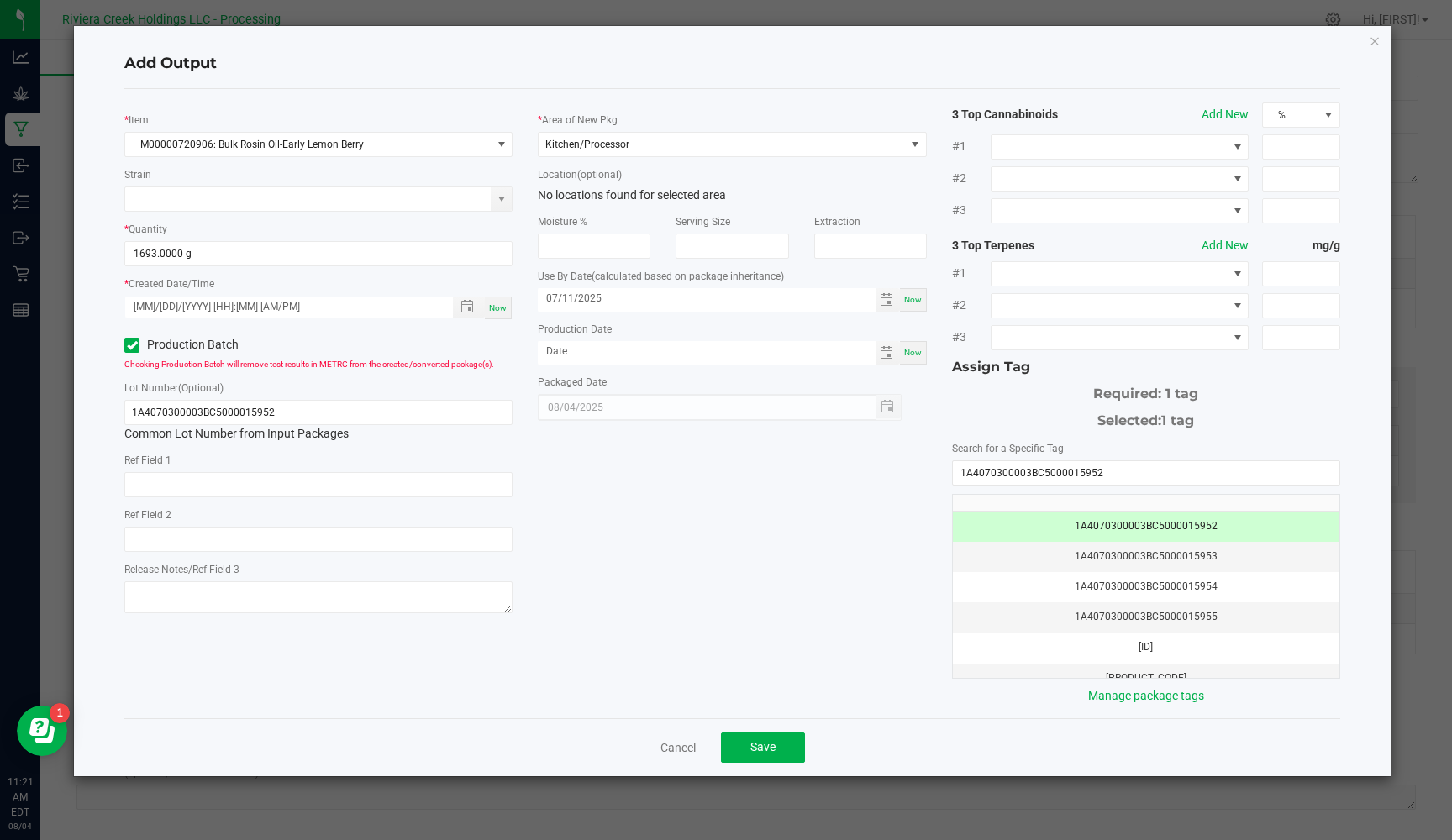 click on "Save" 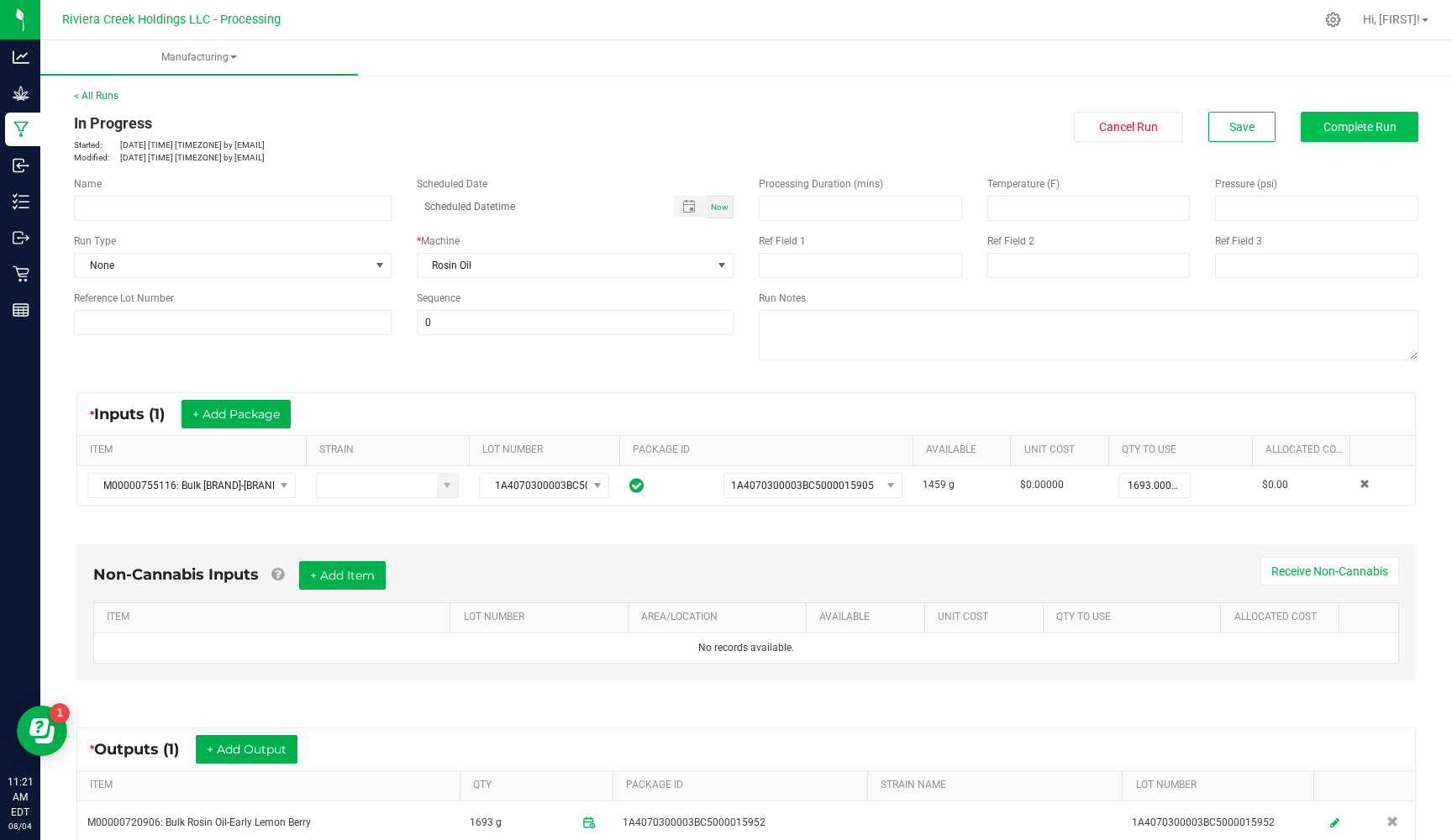 scroll, scrollTop: 0, scrollLeft: 0, axis: both 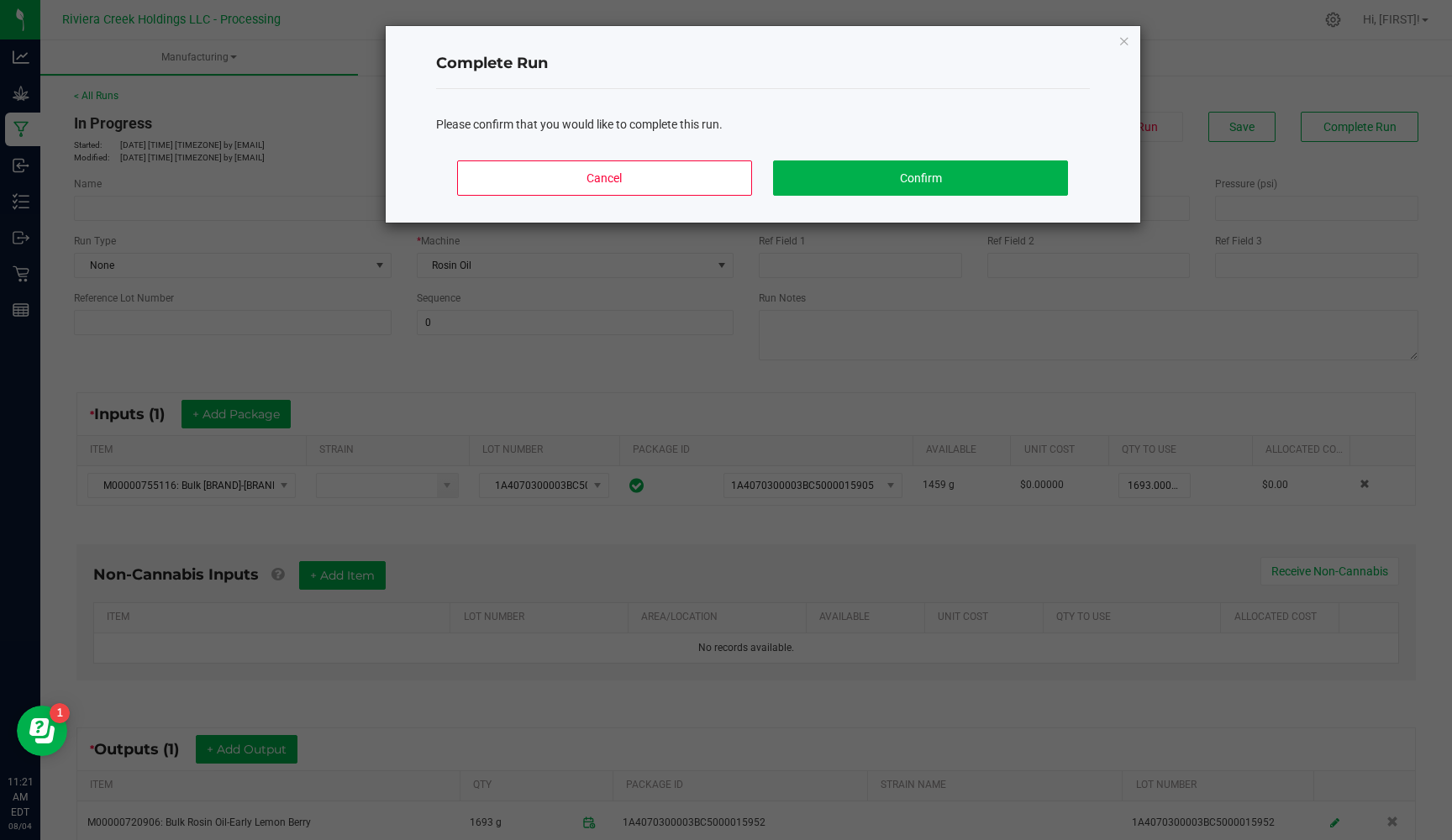 click on "Confirm" 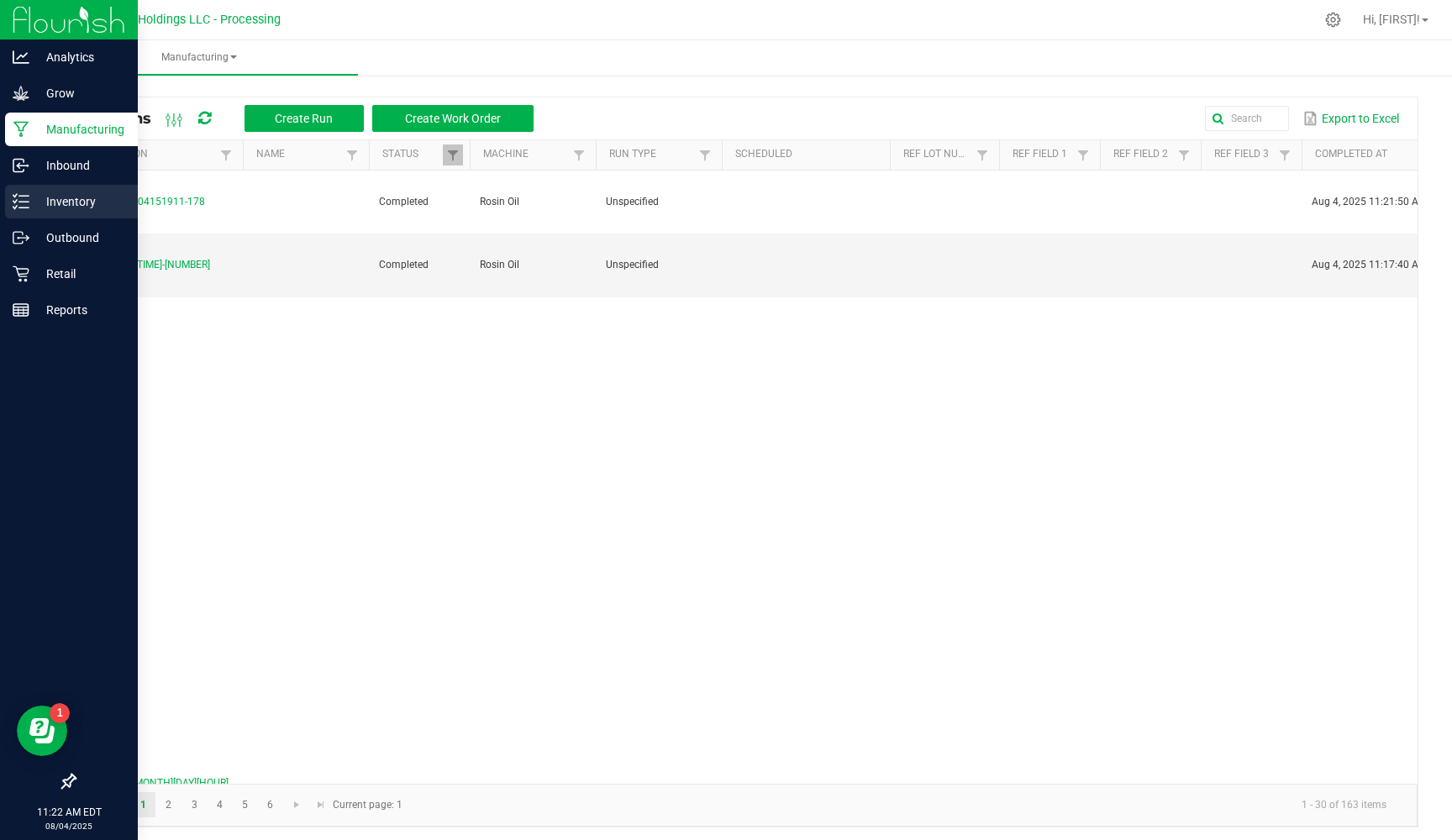 click on "Inventory" at bounding box center [80, 202] 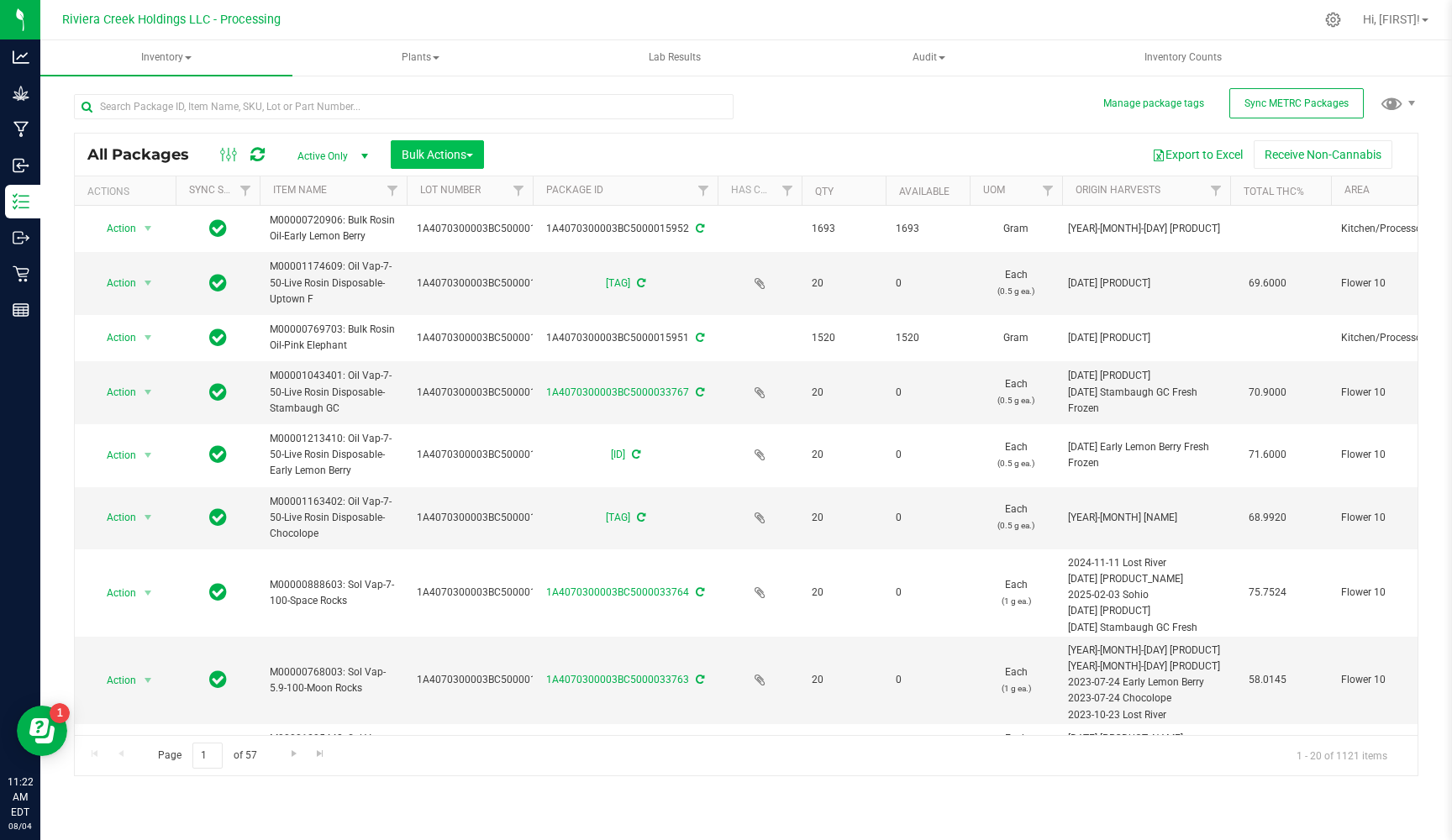 click on "Bulk Actions" at bounding box center [437, 155] 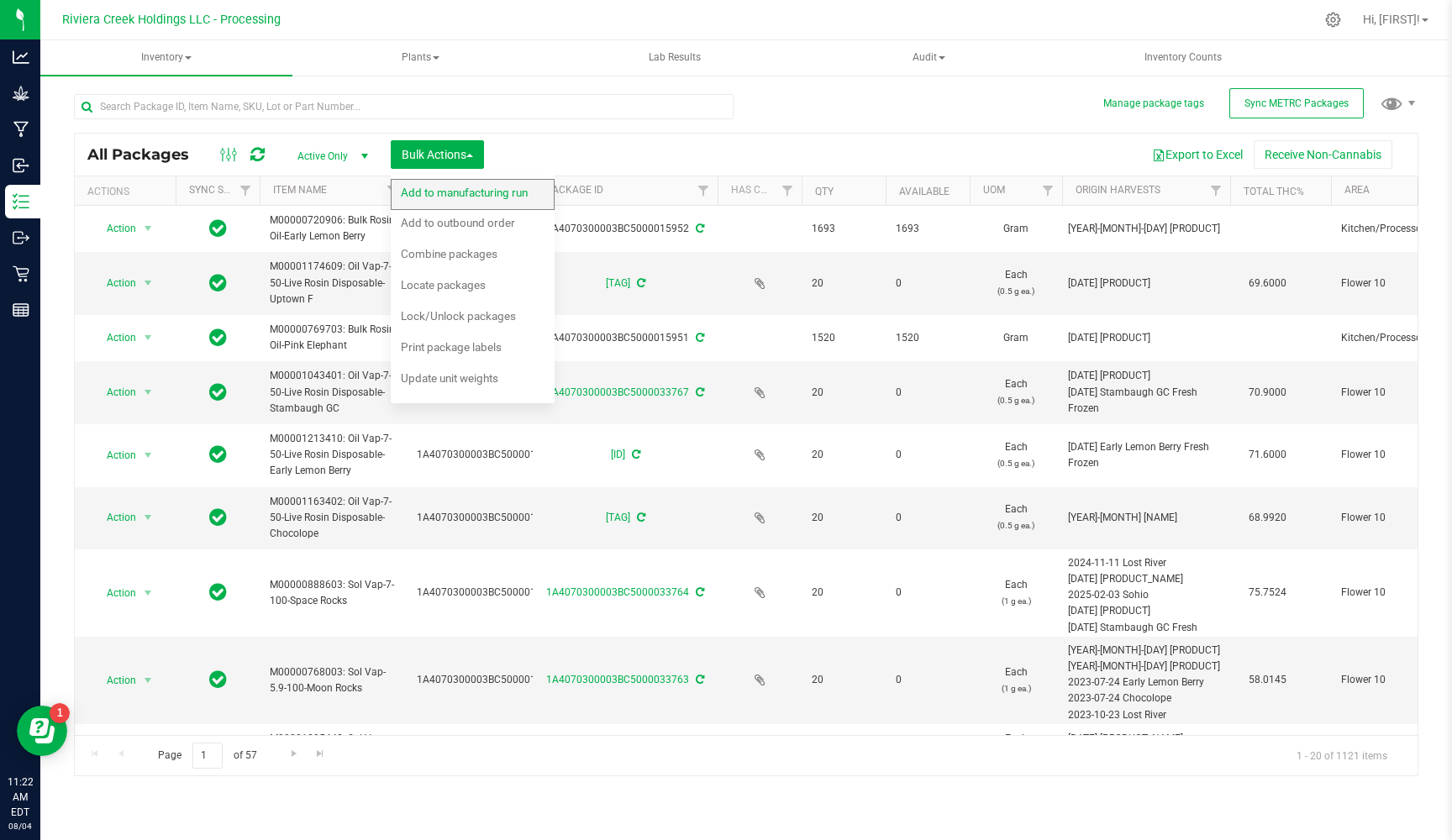 click on "Add to manufacturing run" at bounding box center [464, 192] 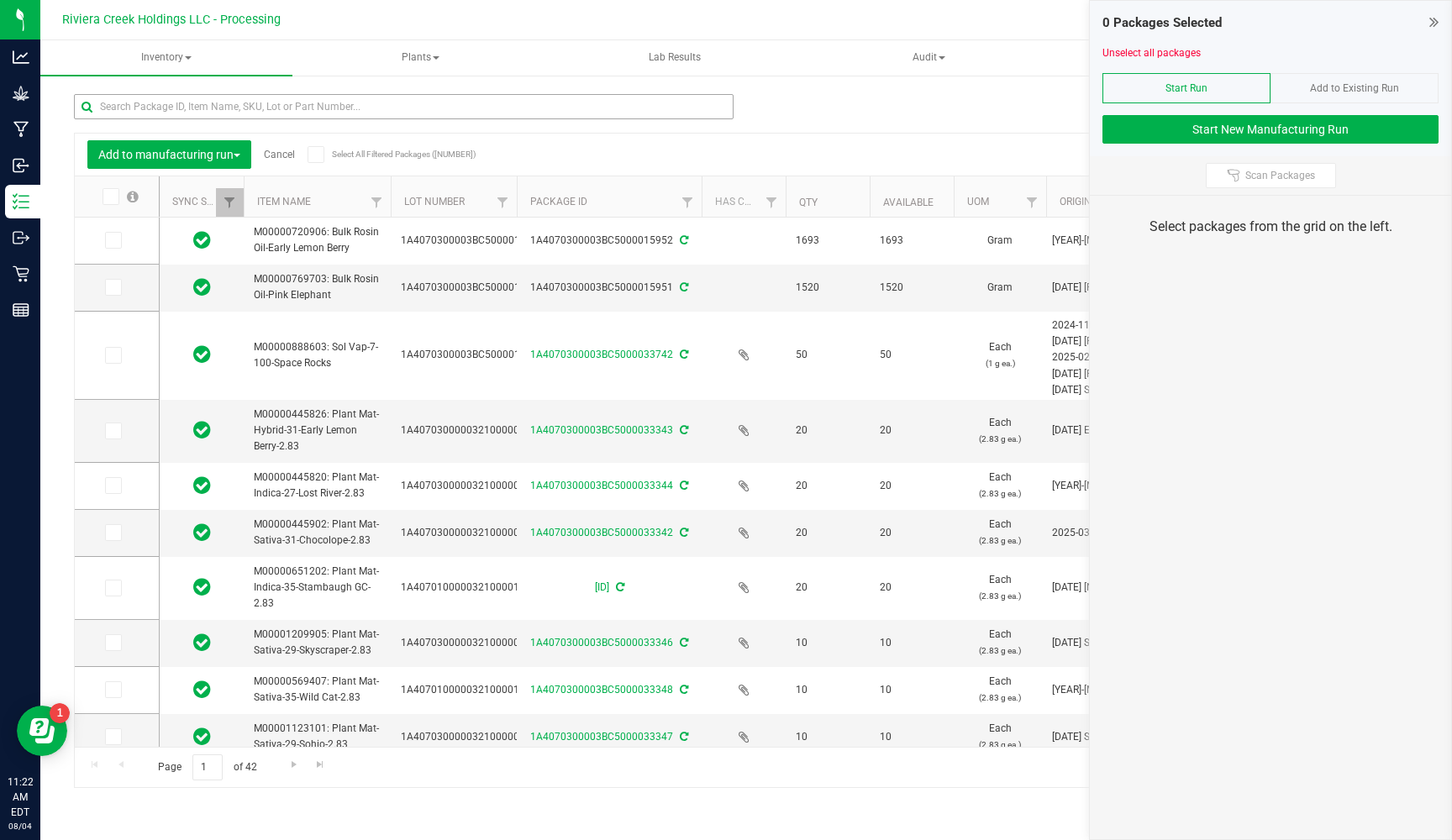 type on "2025-07-11" 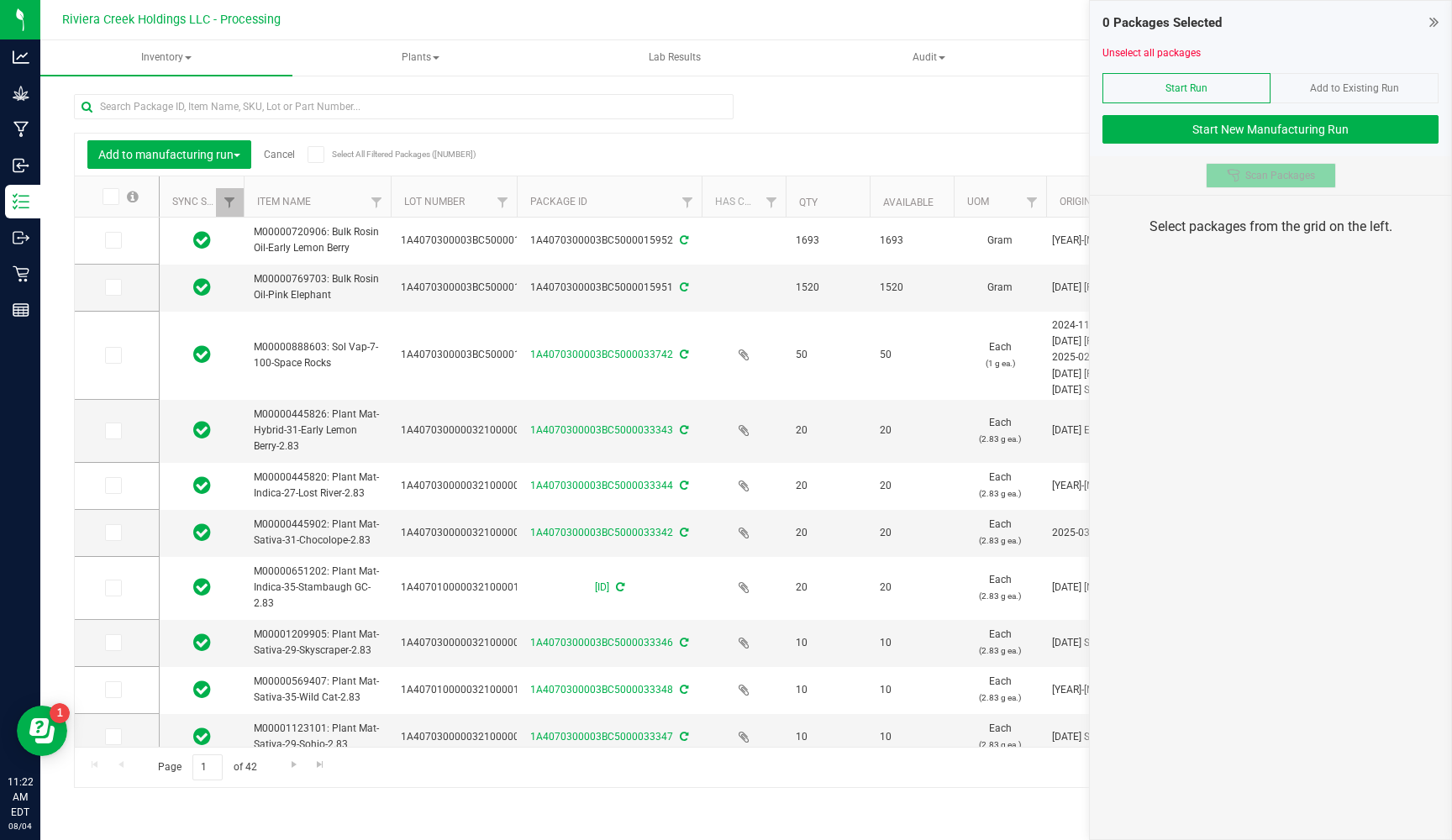 click on "Scan Packages" at bounding box center (1280, 176) 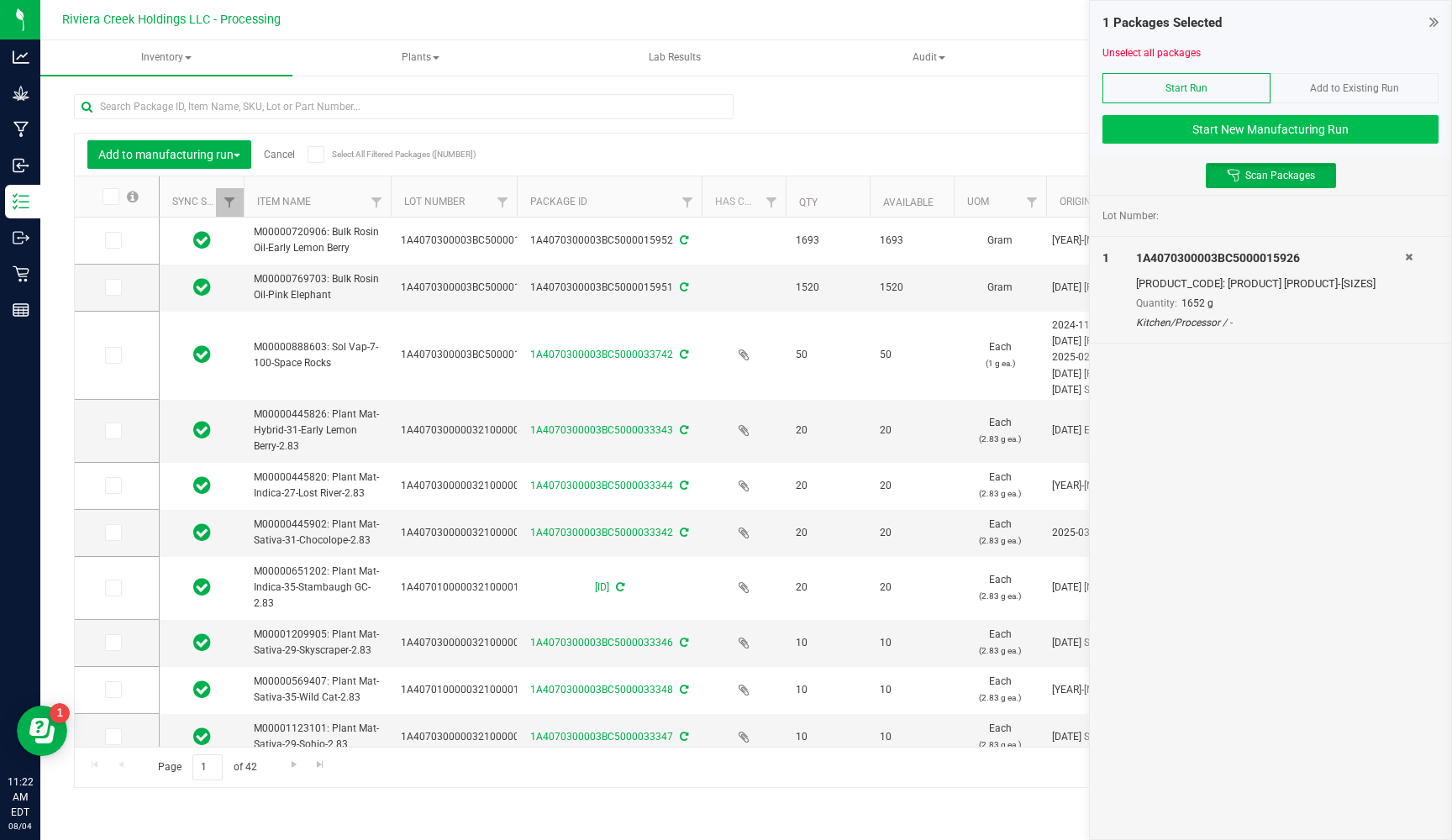click on "Start New Manufacturing Run" at bounding box center (1270, 129) 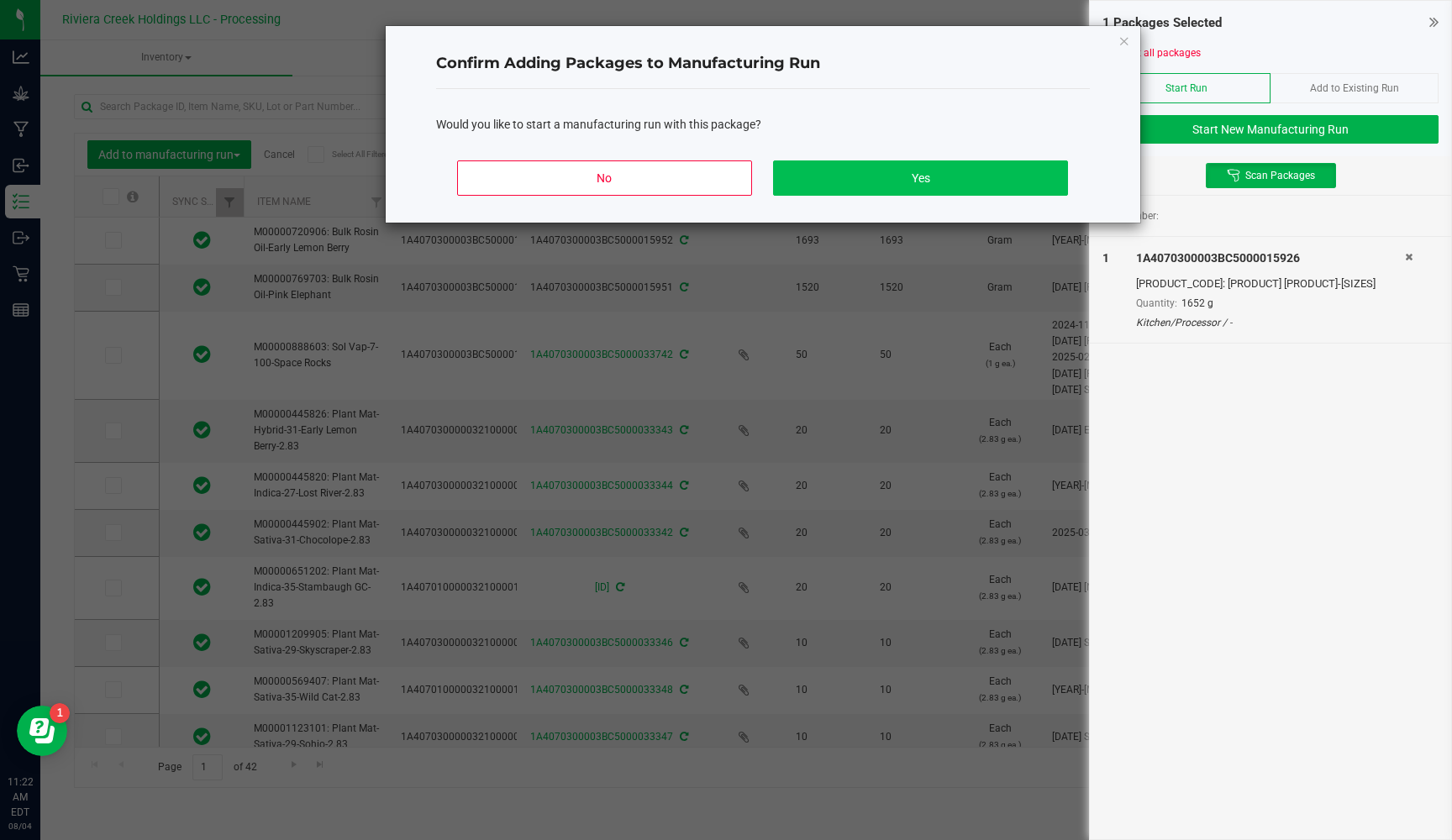click on "Yes" 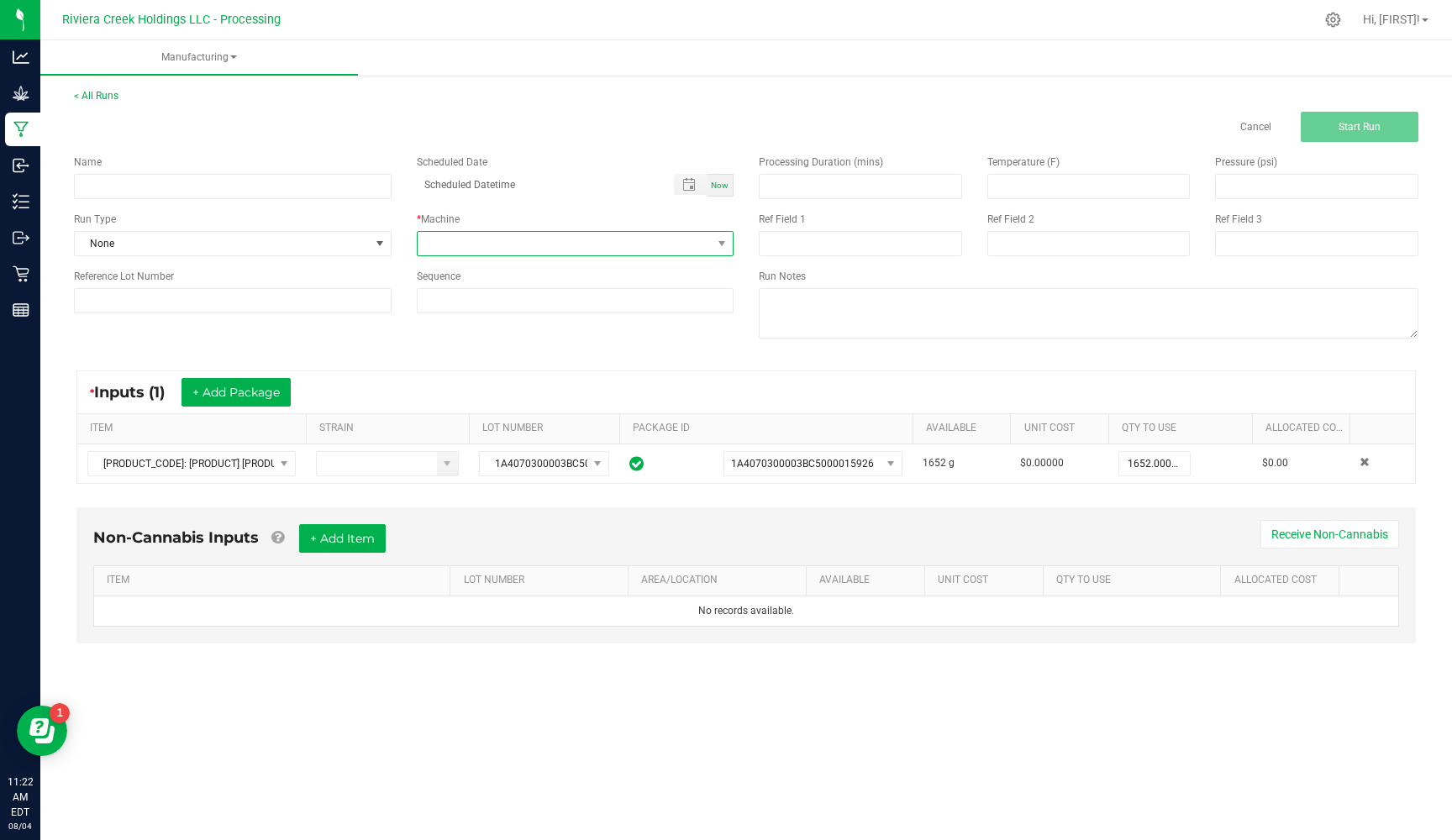 click at bounding box center [565, 244] 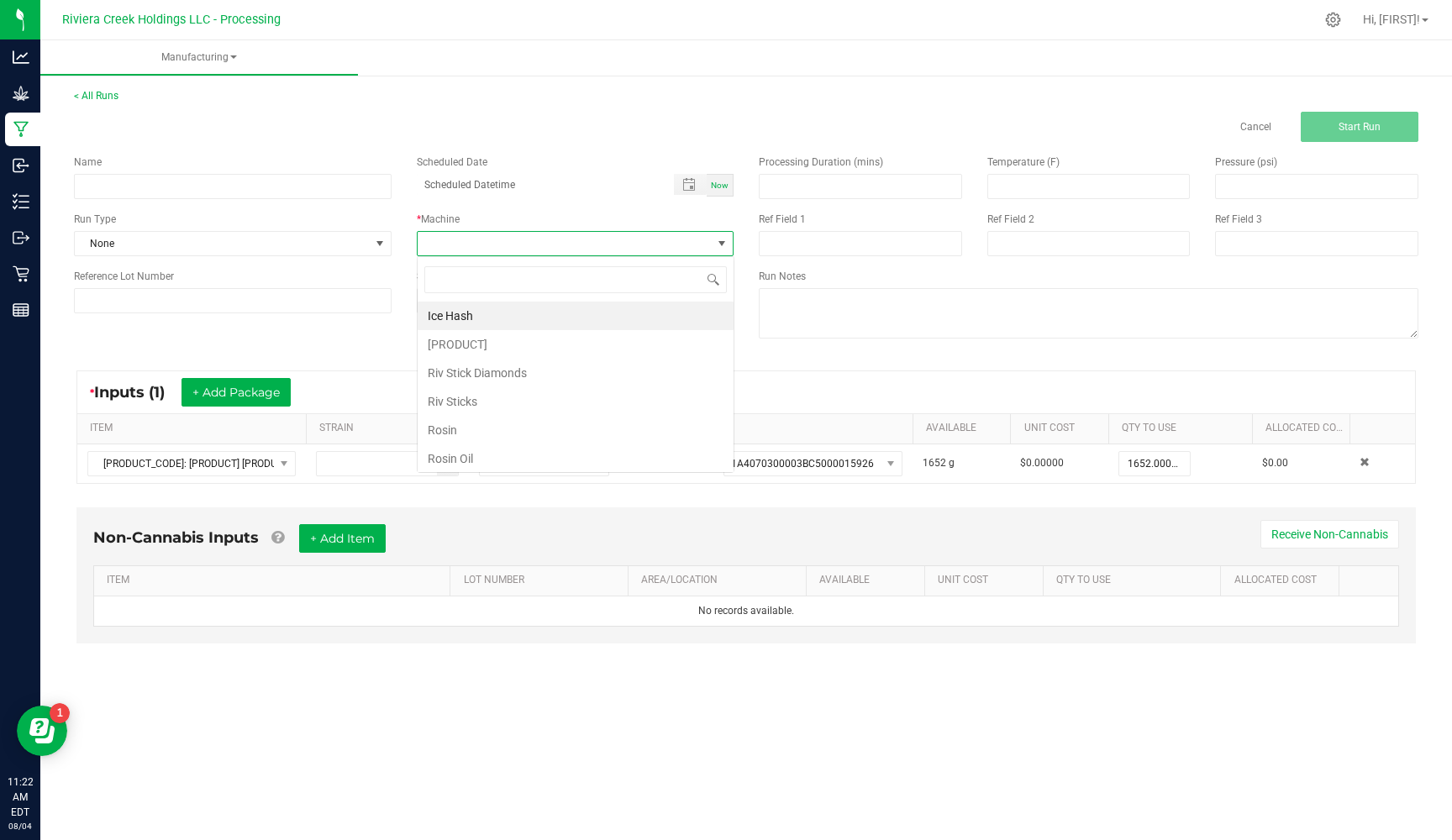 scroll, scrollTop: 83975, scrollLeft: 83710, axis: both 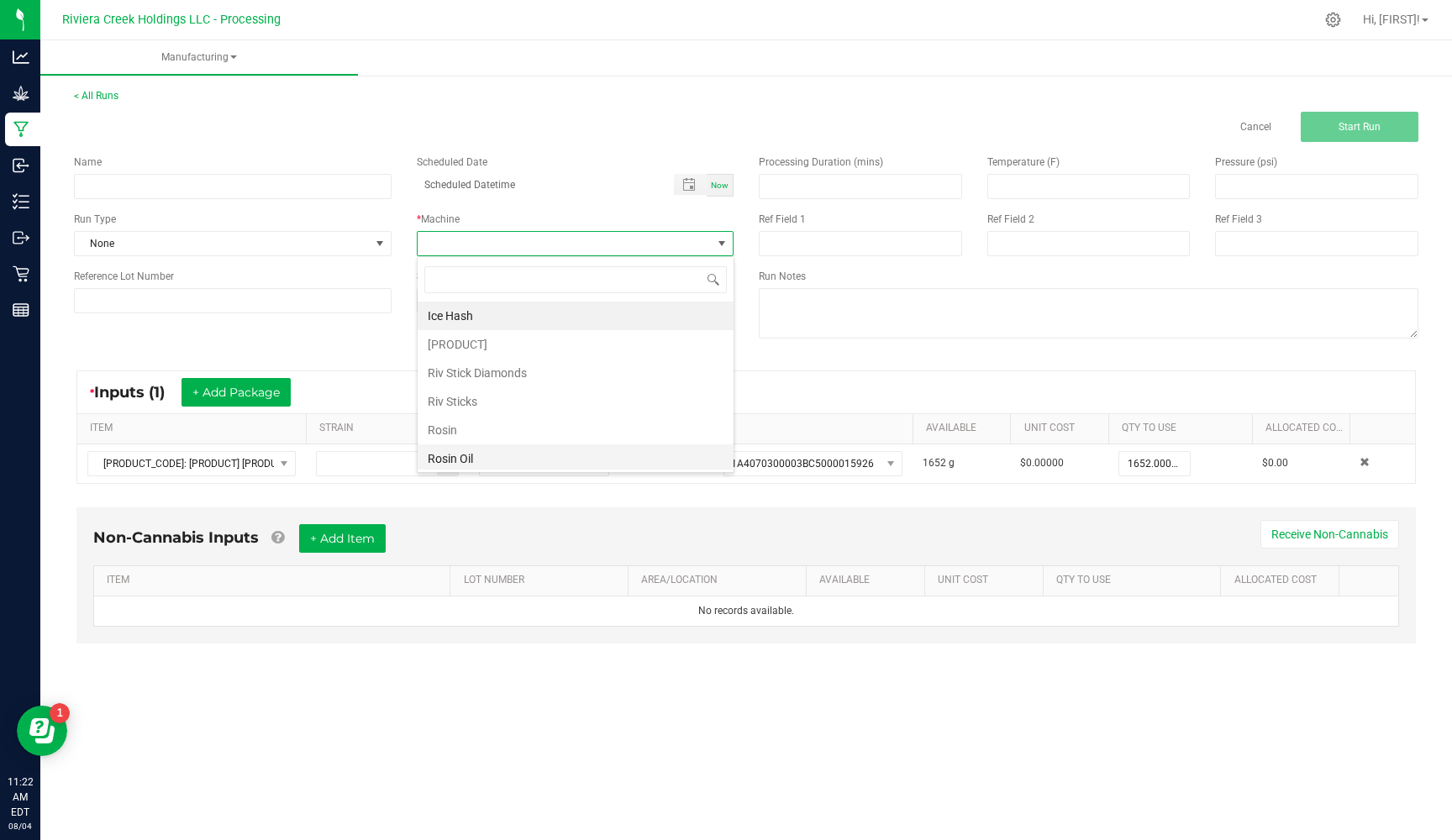 click on "Rosin Oil" at bounding box center (576, 459) 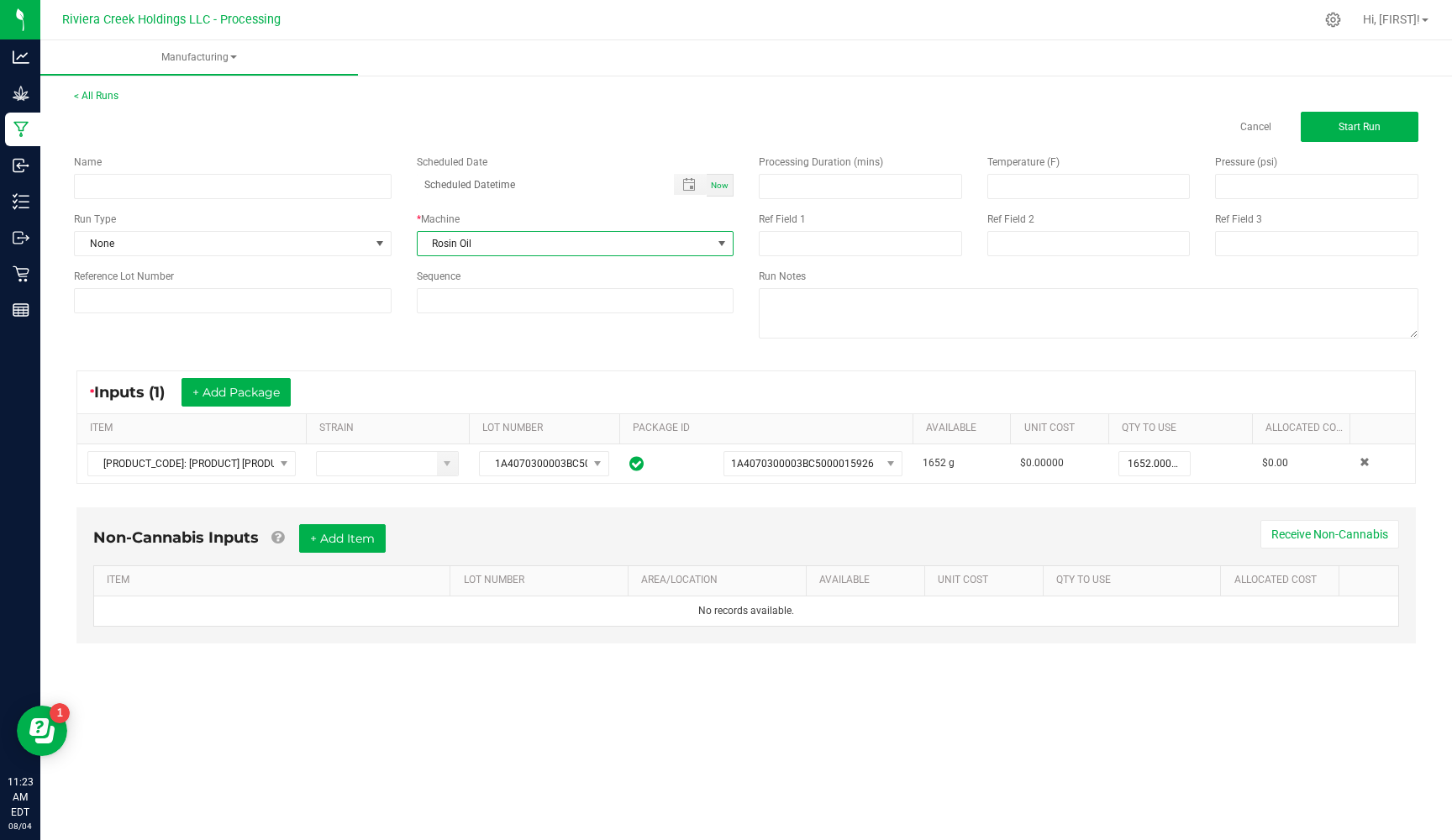 scroll, scrollTop: 0, scrollLeft: 0, axis: both 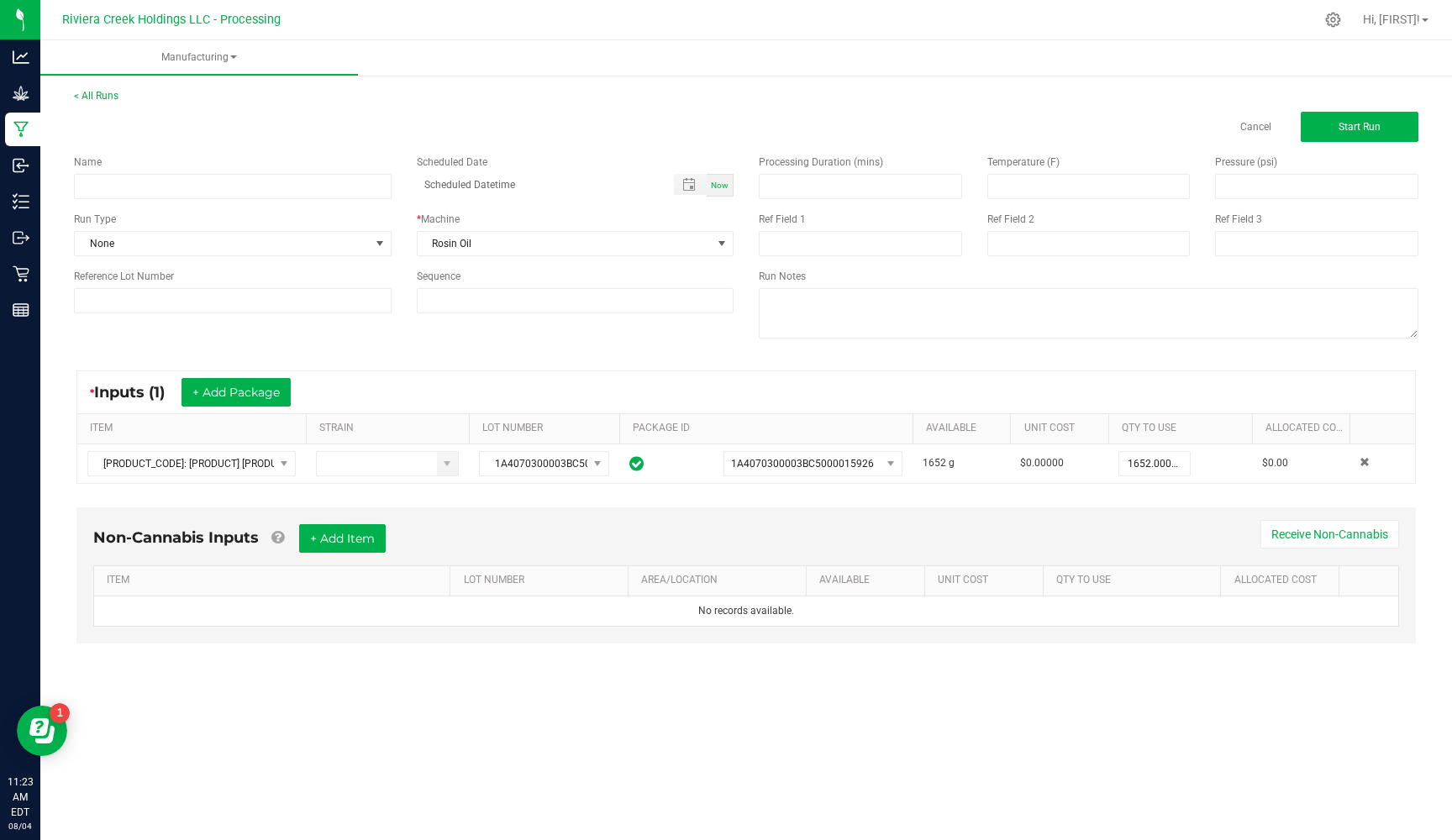 click on "Run Notes" at bounding box center (1088, 306) 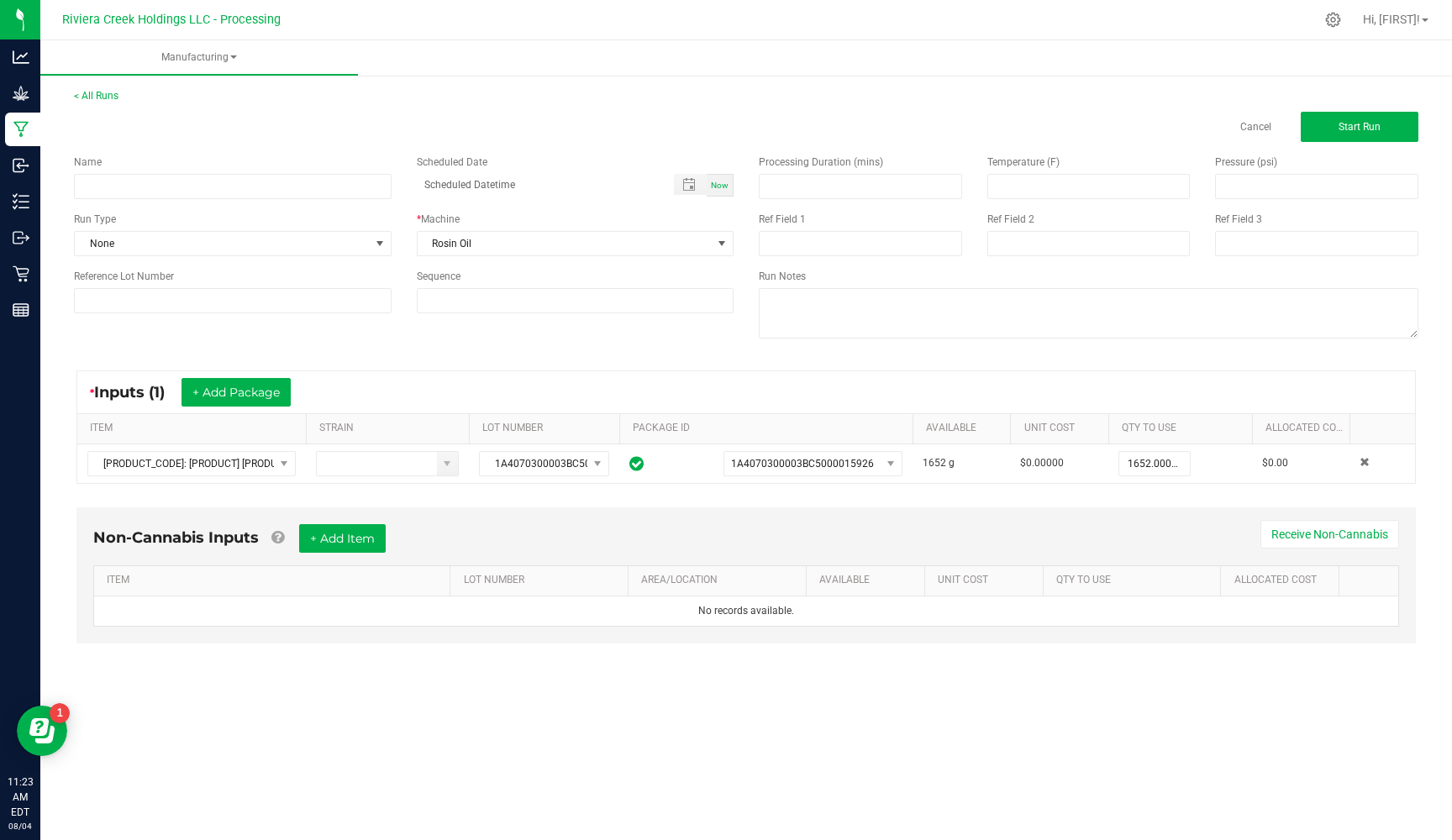 scroll, scrollTop: 0, scrollLeft: 0, axis: both 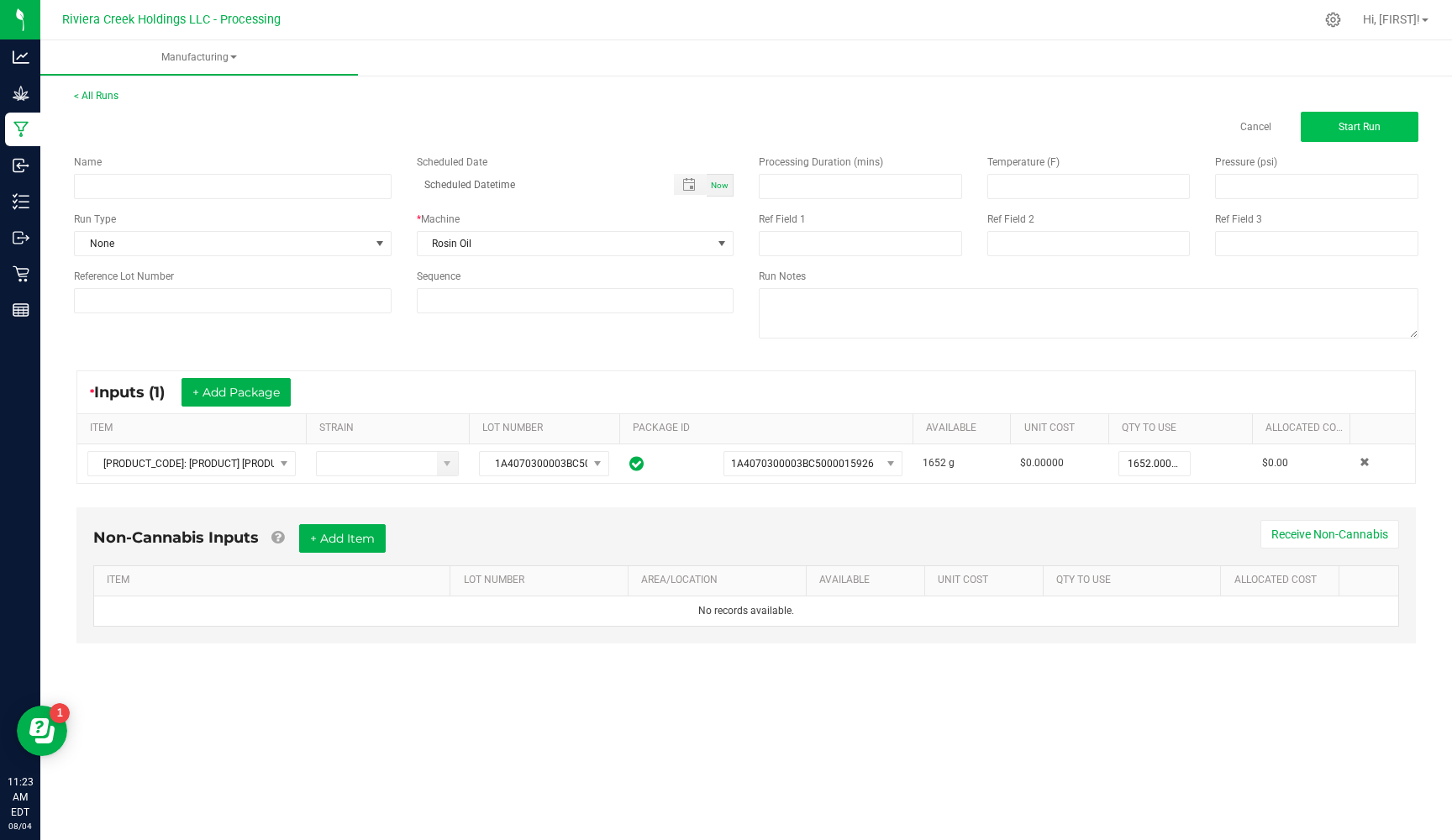click on "Start Run" 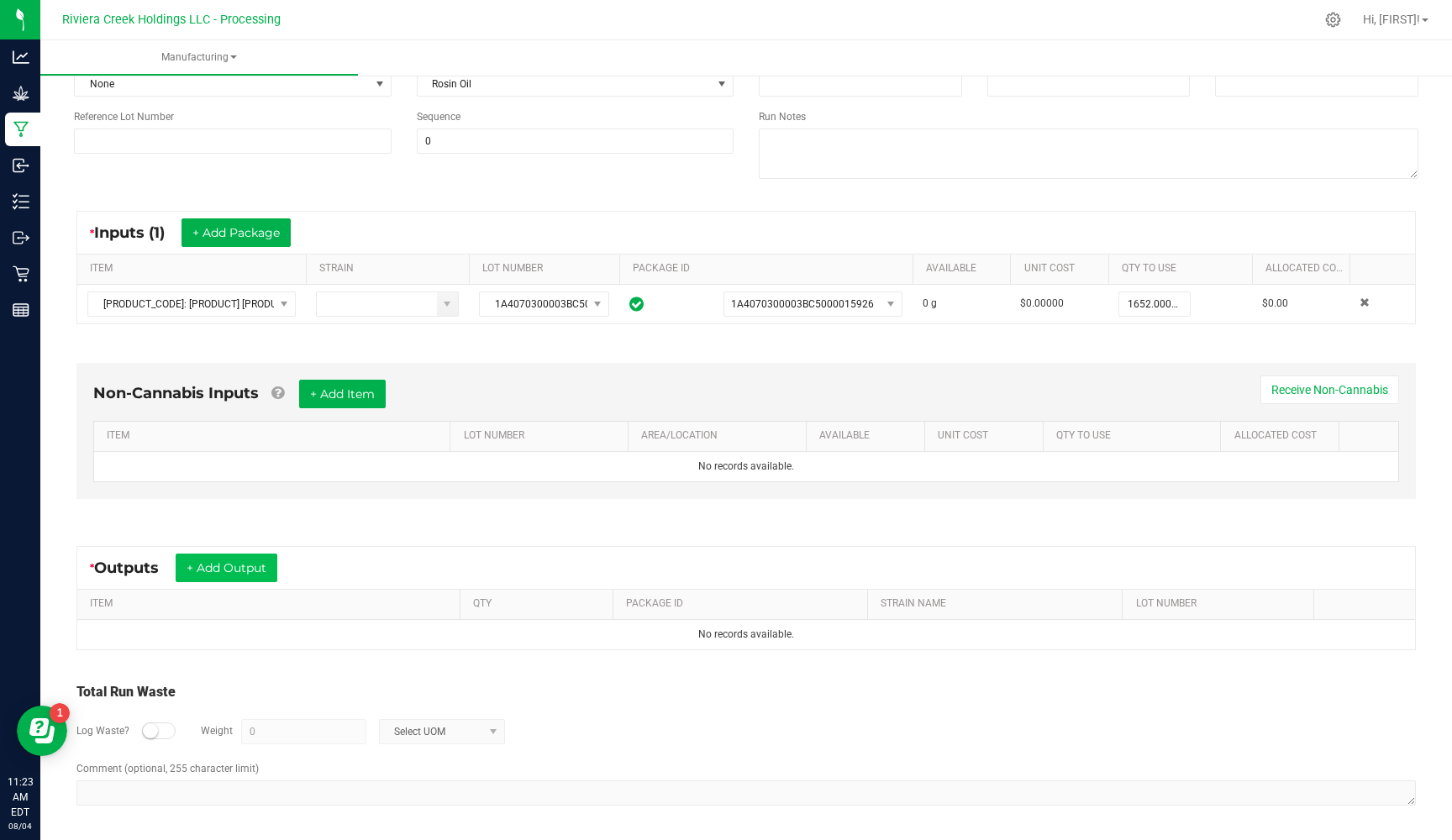 scroll, scrollTop: 181, scrollLeft: 0, axis: vertical 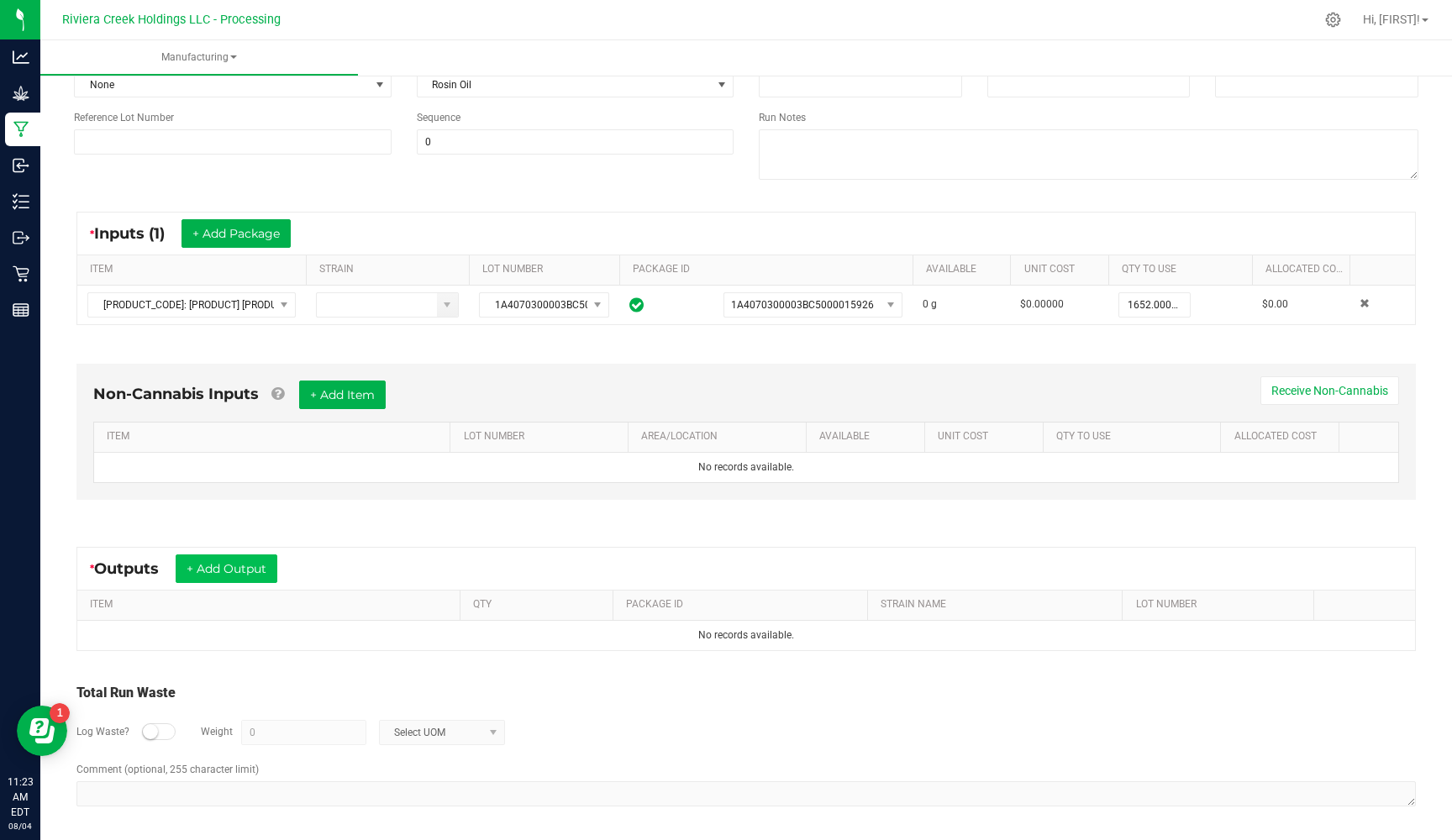 click on "+ Add Output" at bounding box center [226, 569] 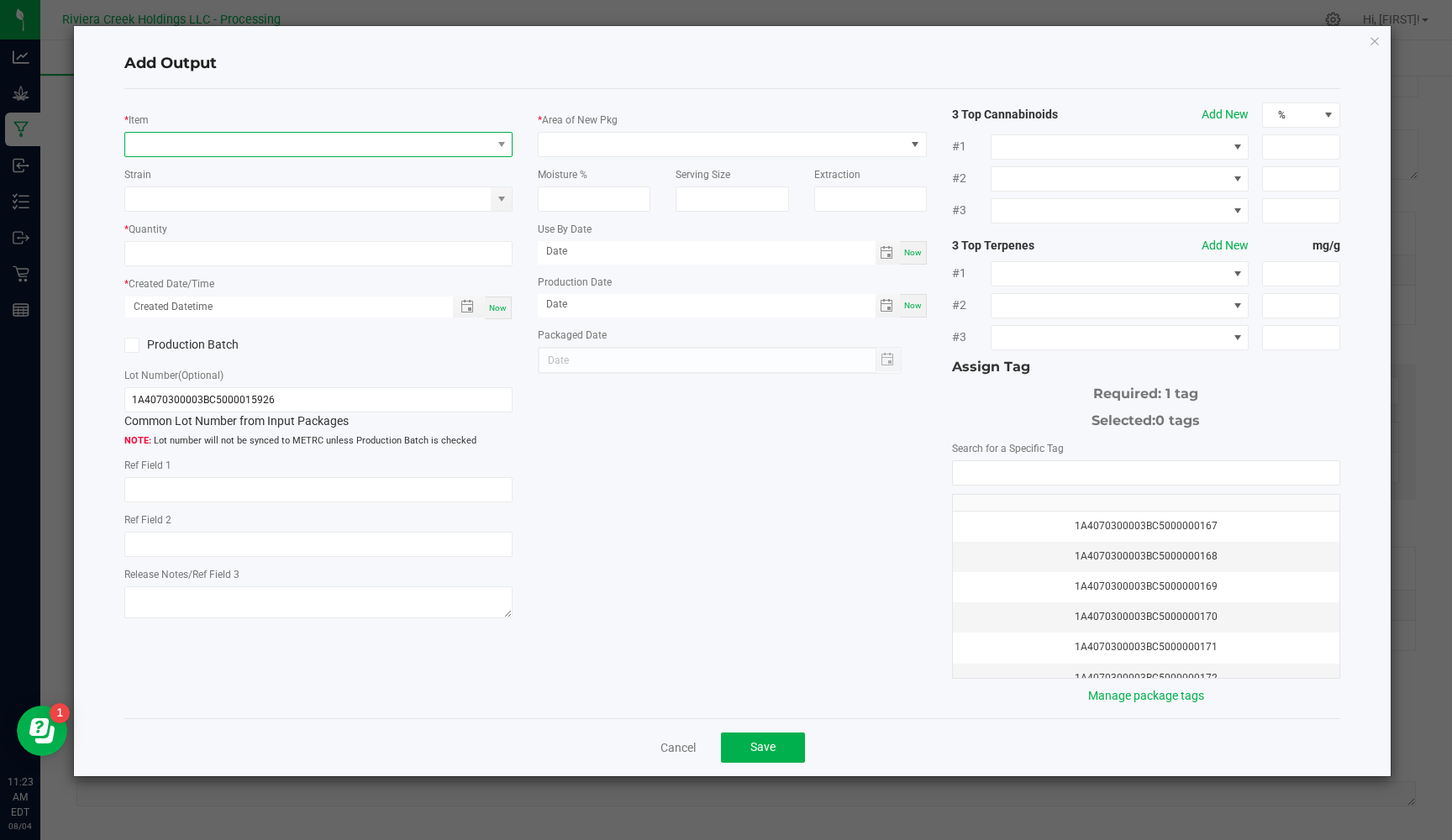 click at bounding box center (308, 144) 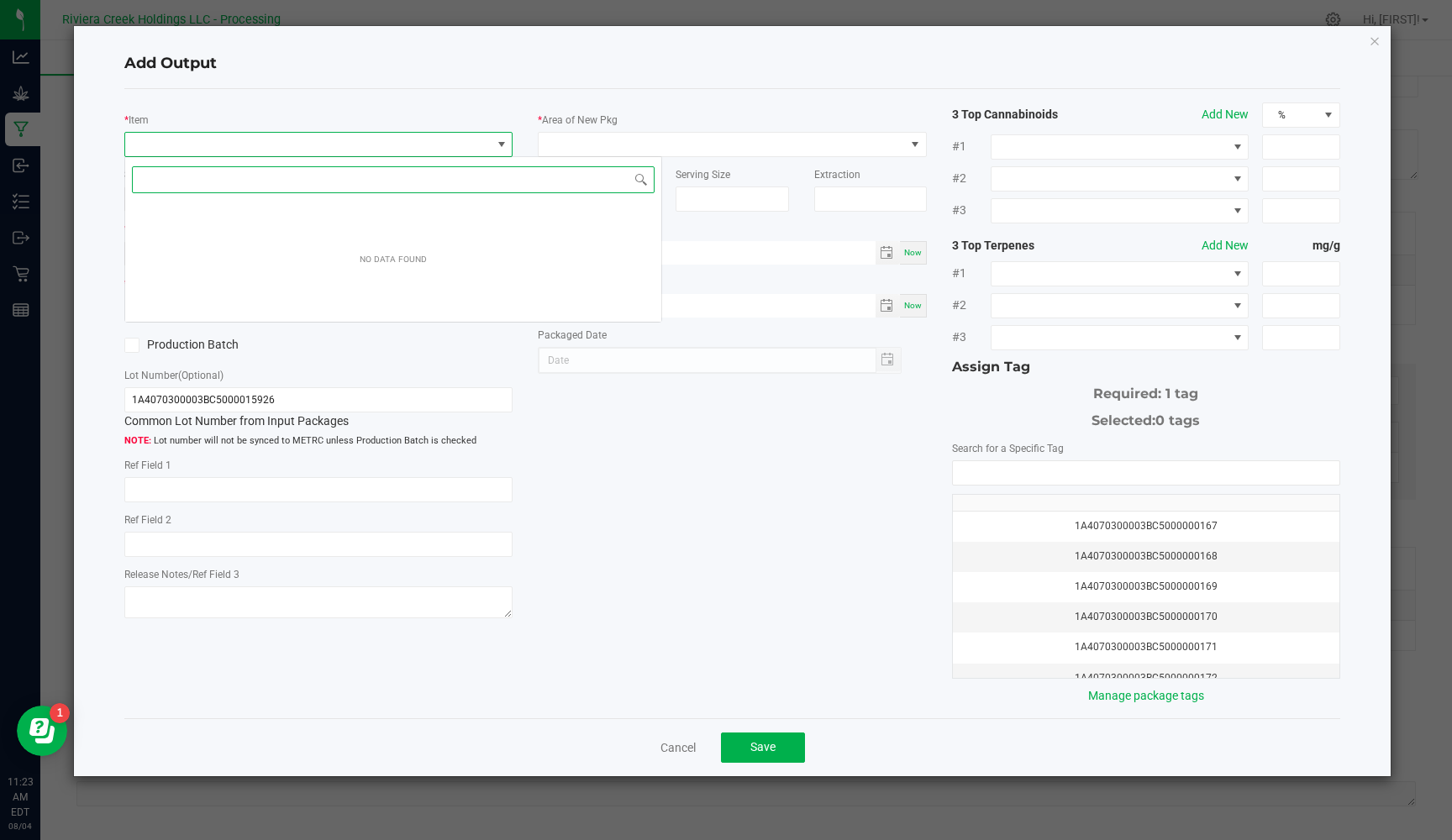 scroll, scrollTop: 83975, scrollLeft: 83640, axis: both 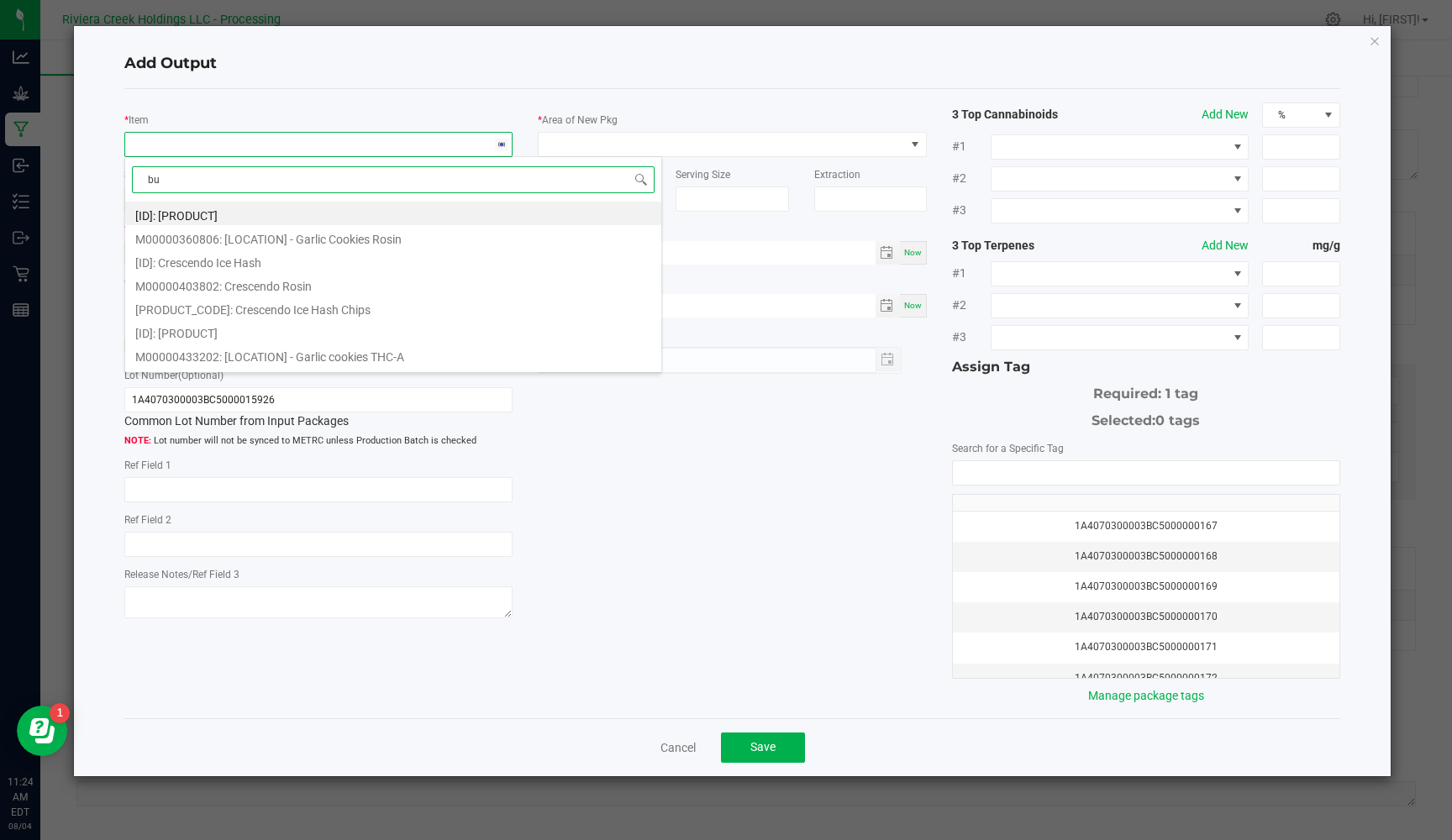 type on "b" 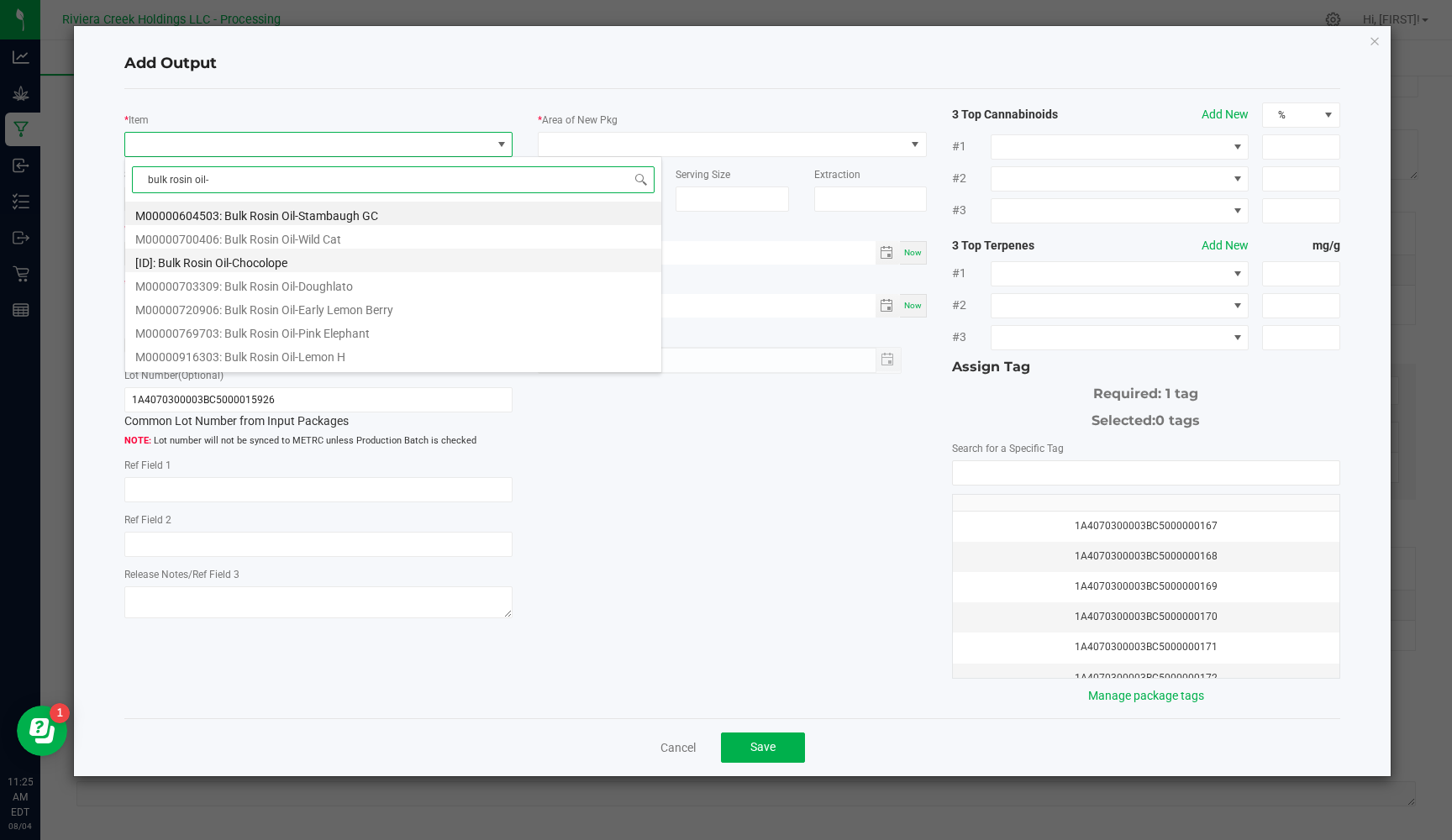 type on "bulk rosin oil-p" 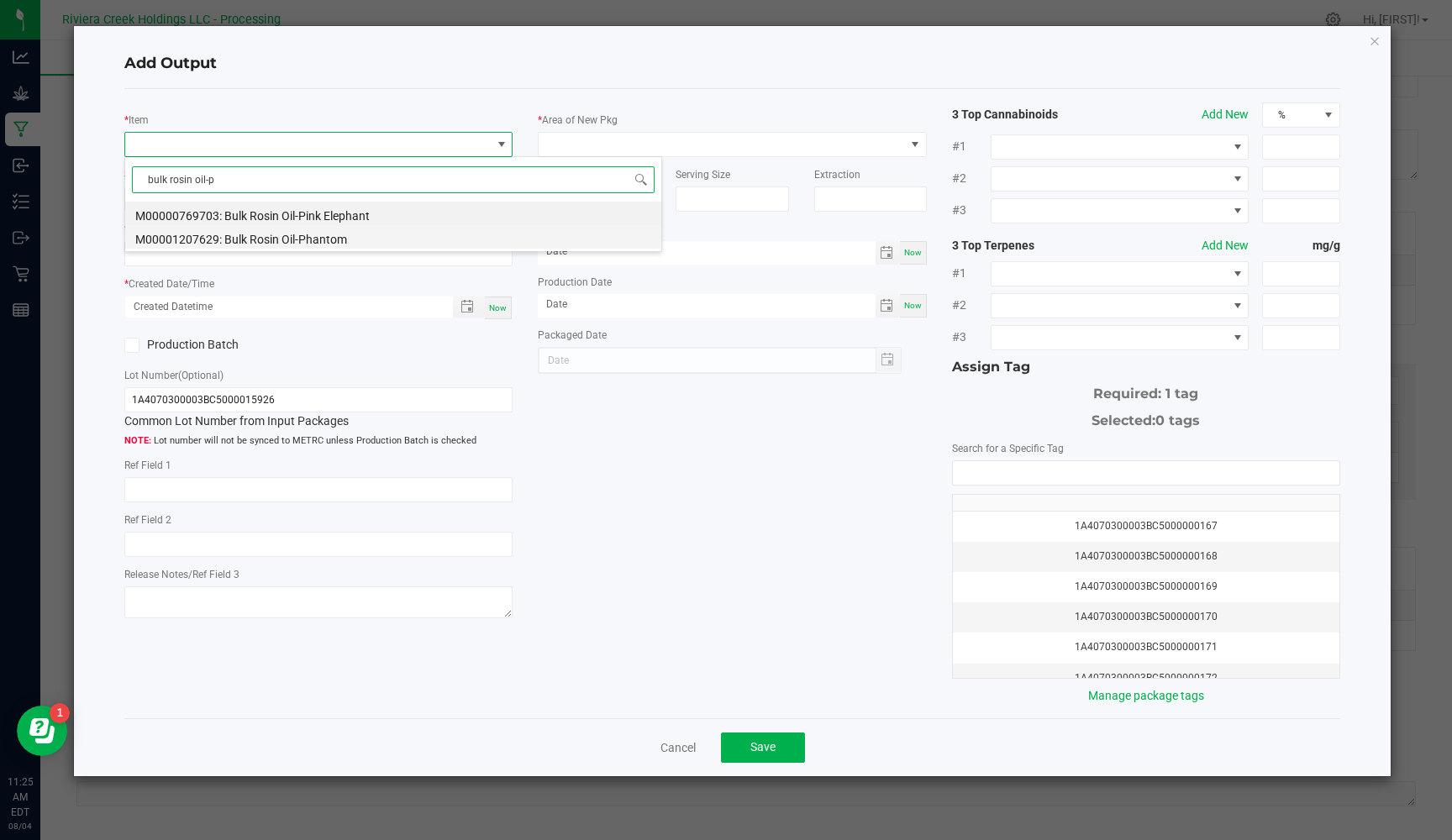 click on "M00001207629: Bulk Rosin Oil-Phantom" at bounding box center (393, 237) 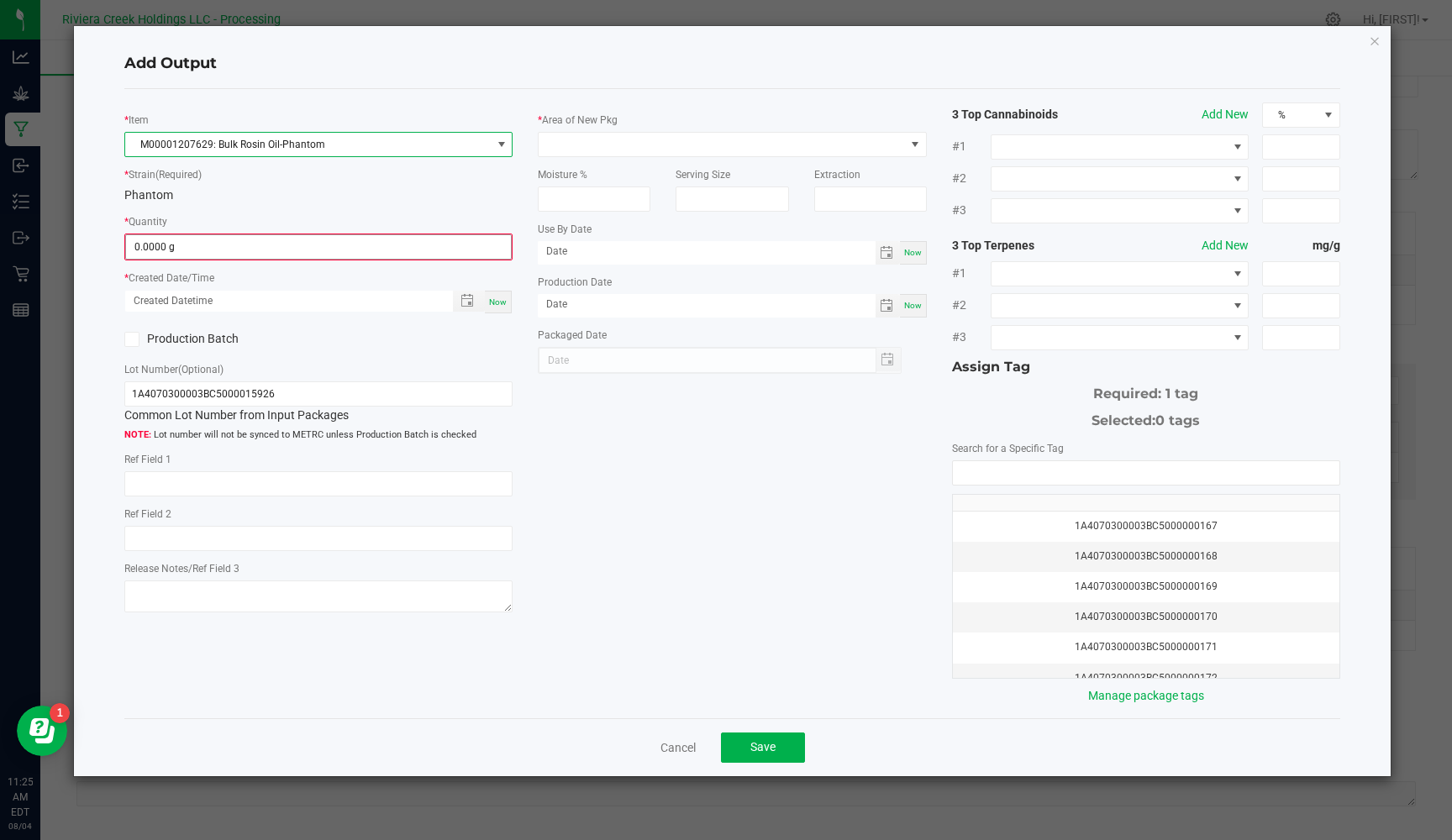 type on "0" 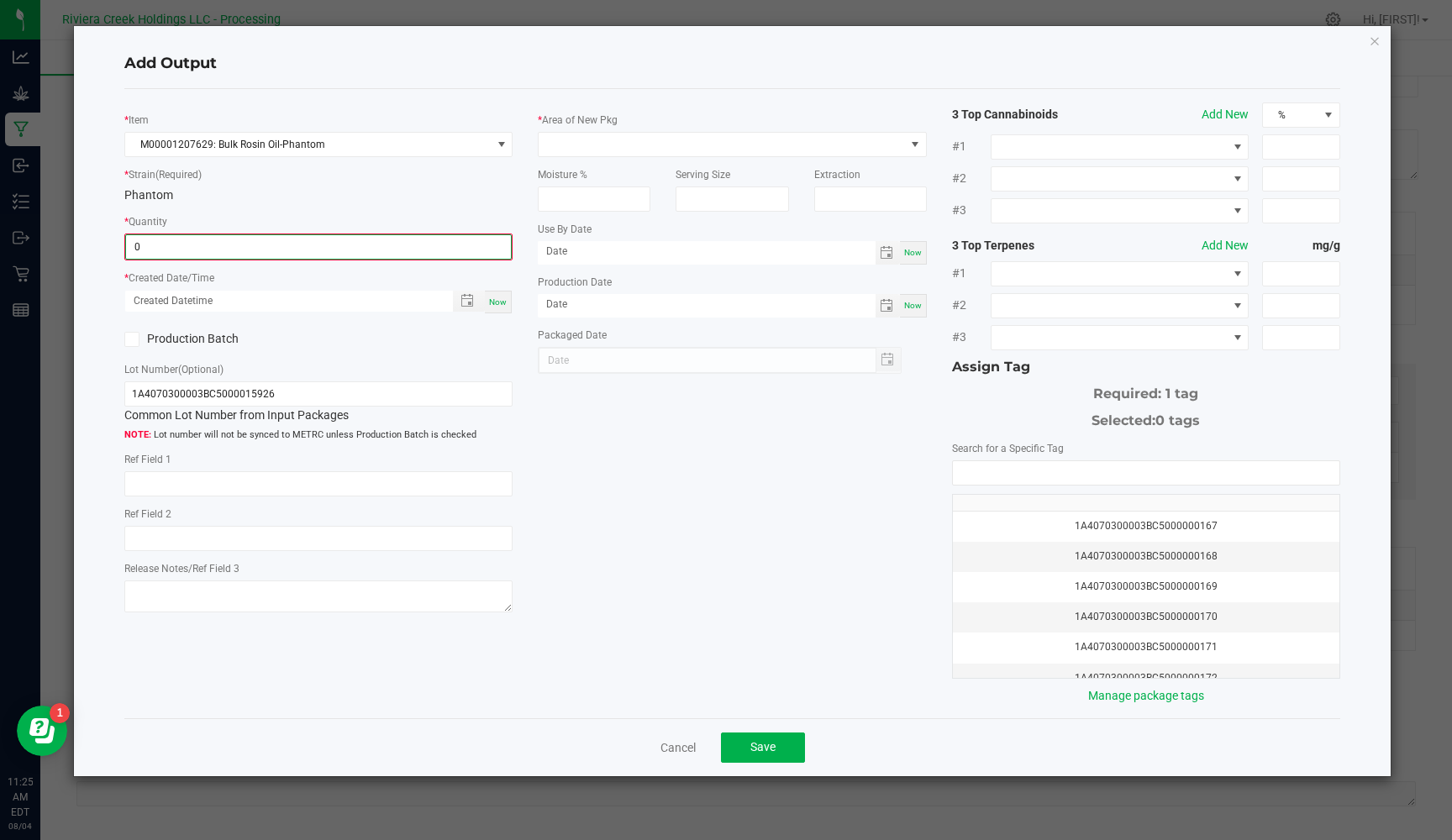 click on "0" at bounding box center (318, 247) 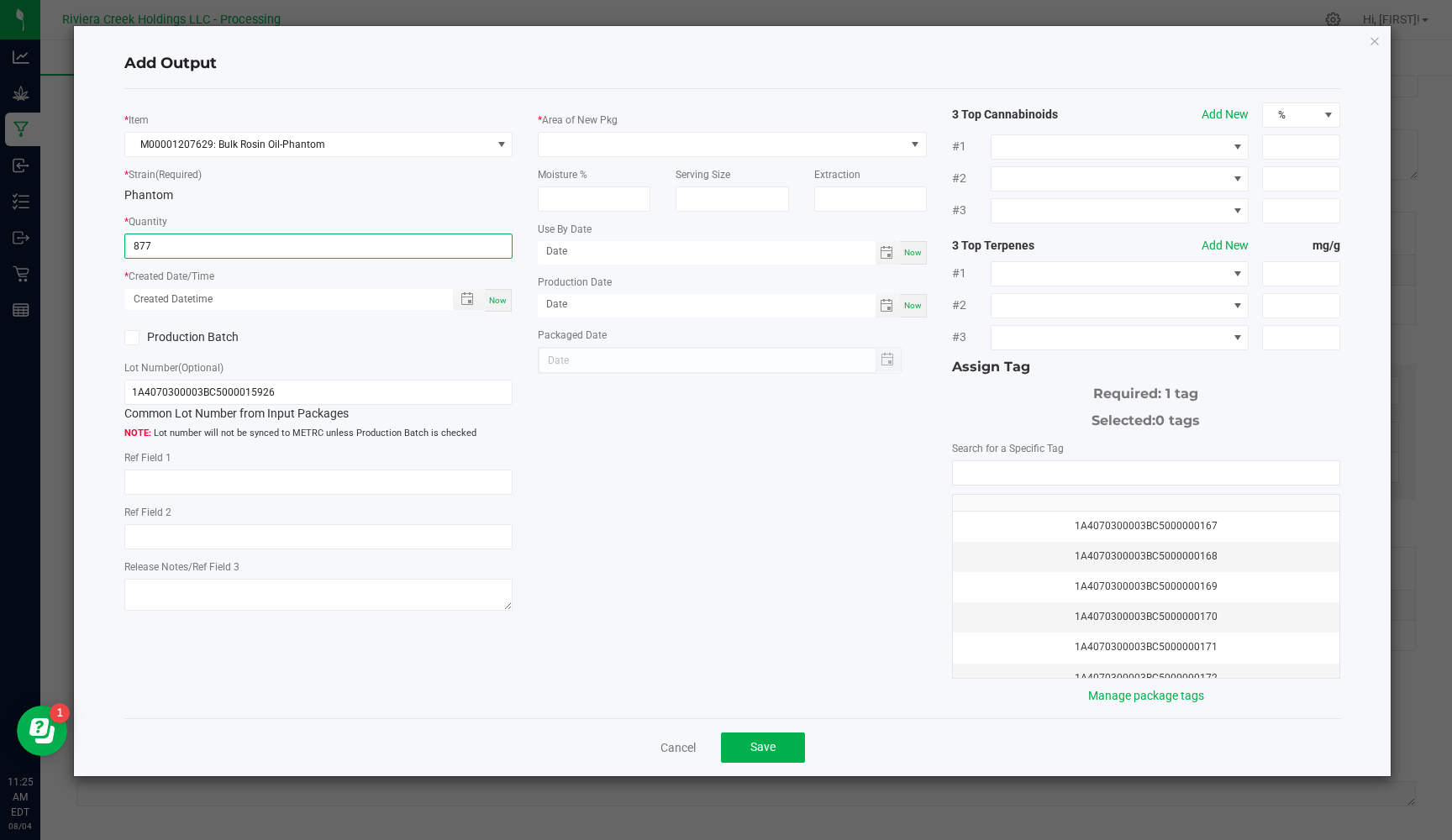type on "[QUANTITY]" 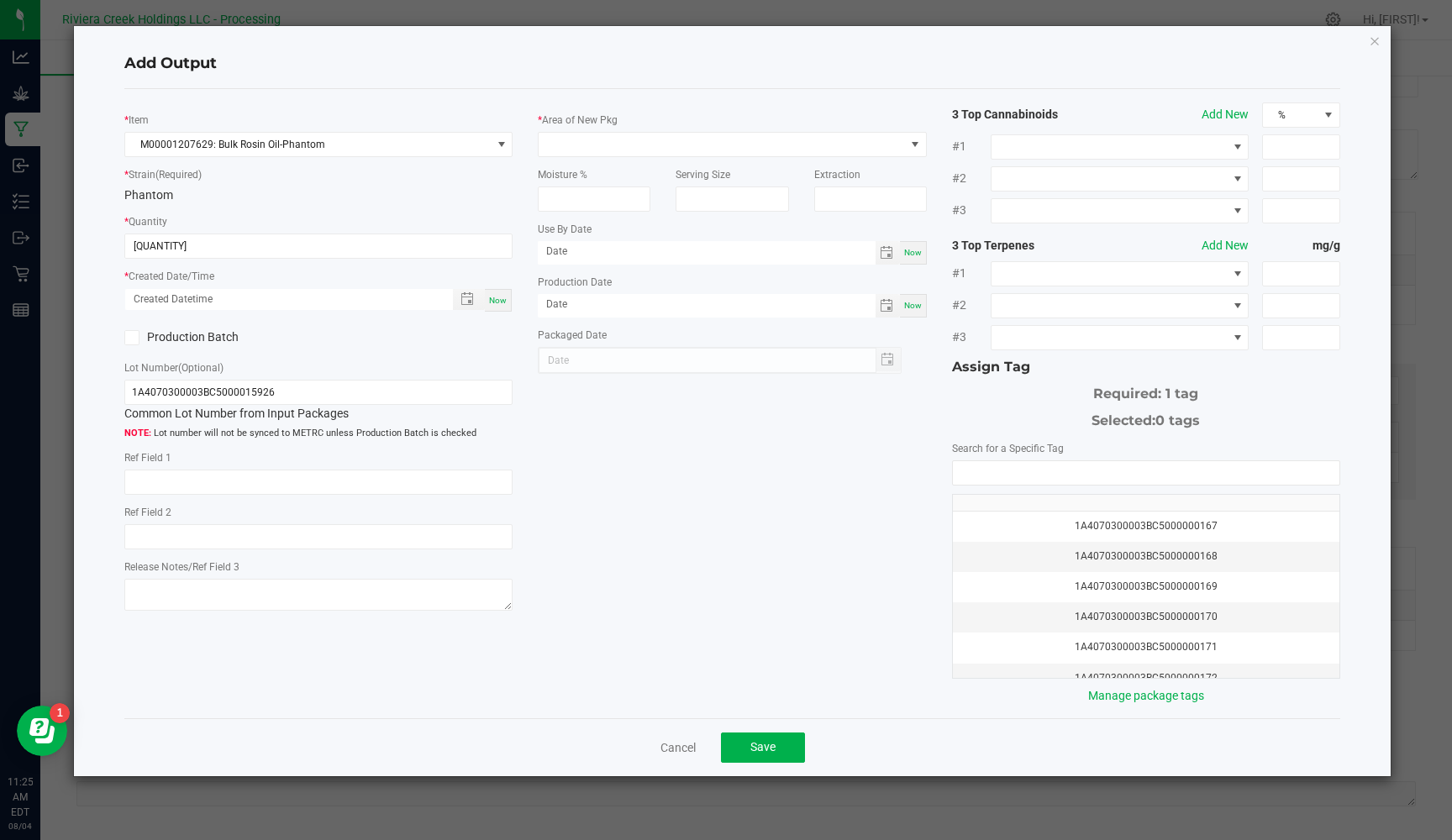 click on "Now" at bounding box center (497, 300) 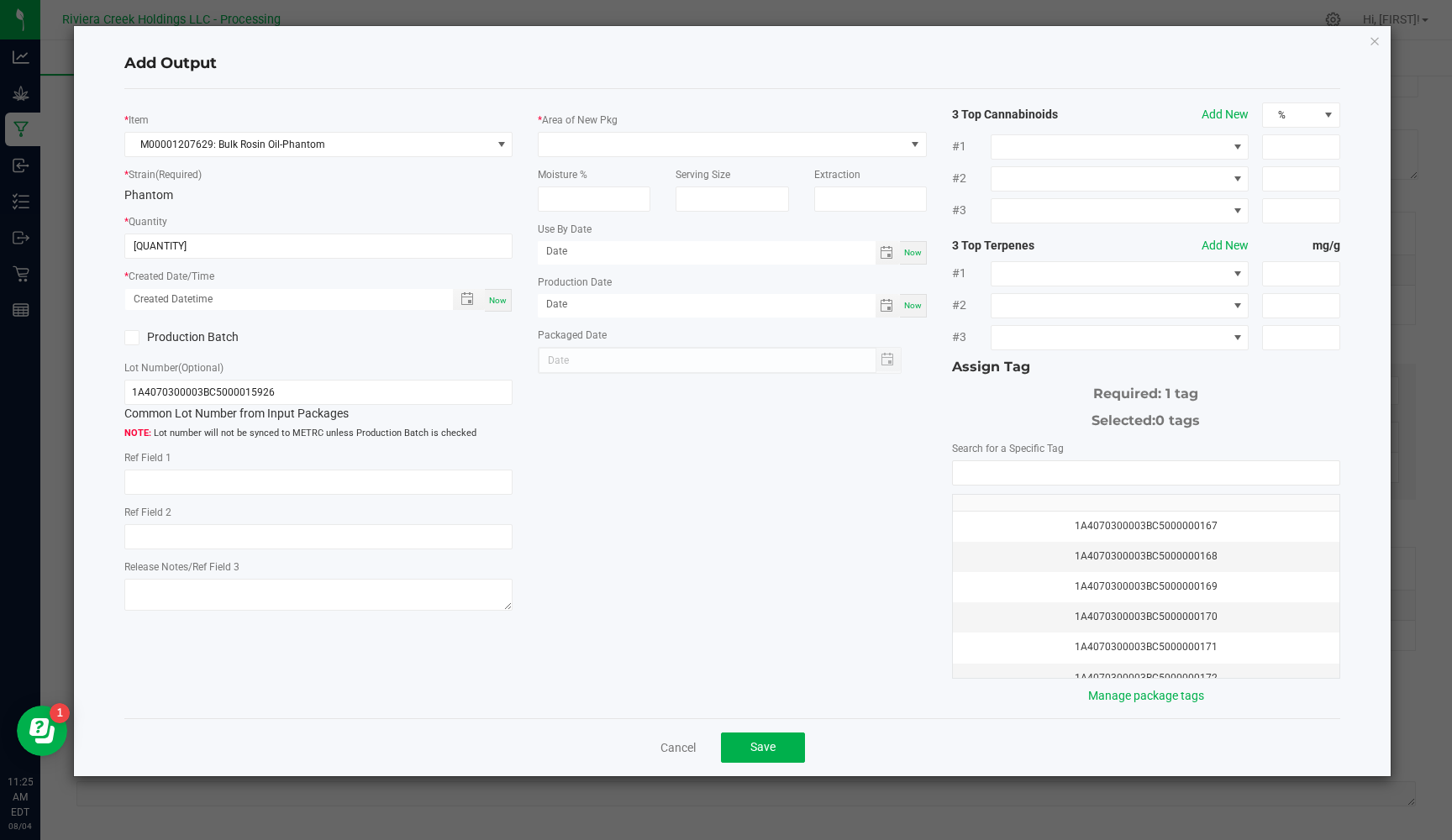 type on "[DATE] [TIME]" 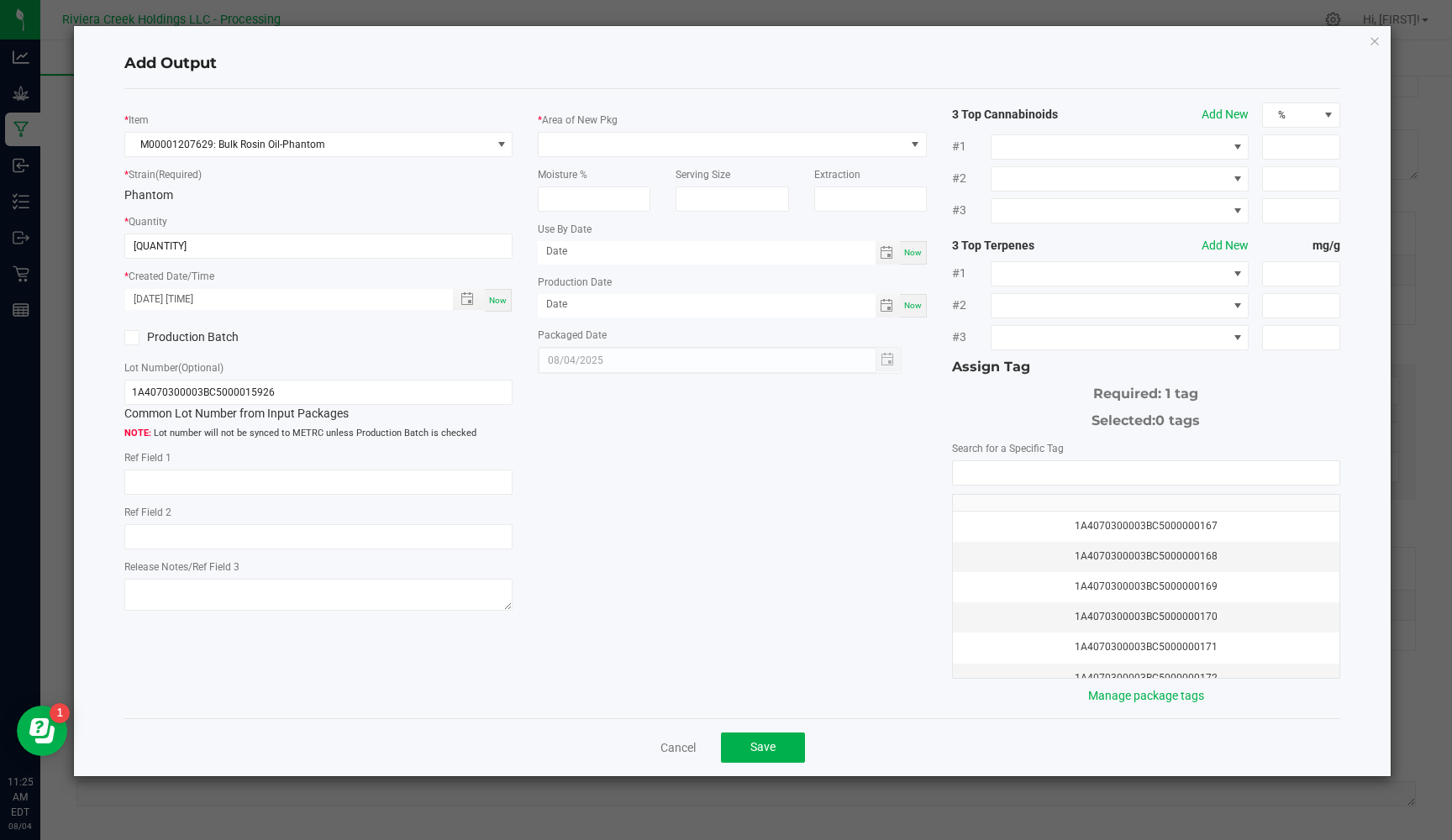 click 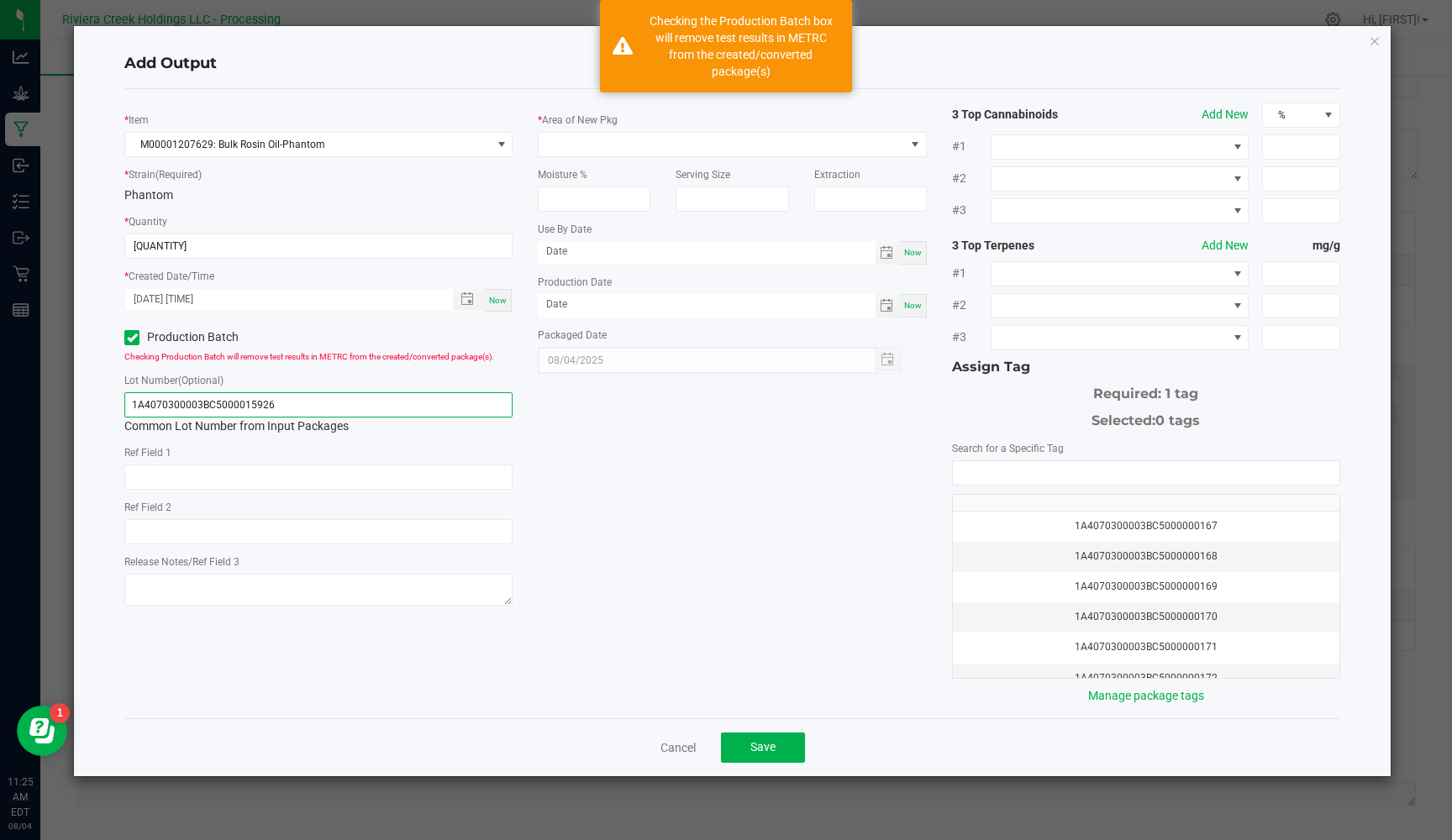 drag, startPoint x: 298, startPoint y: 404, endPoint x: 133, endPoint y: 389, distance: 165.68042 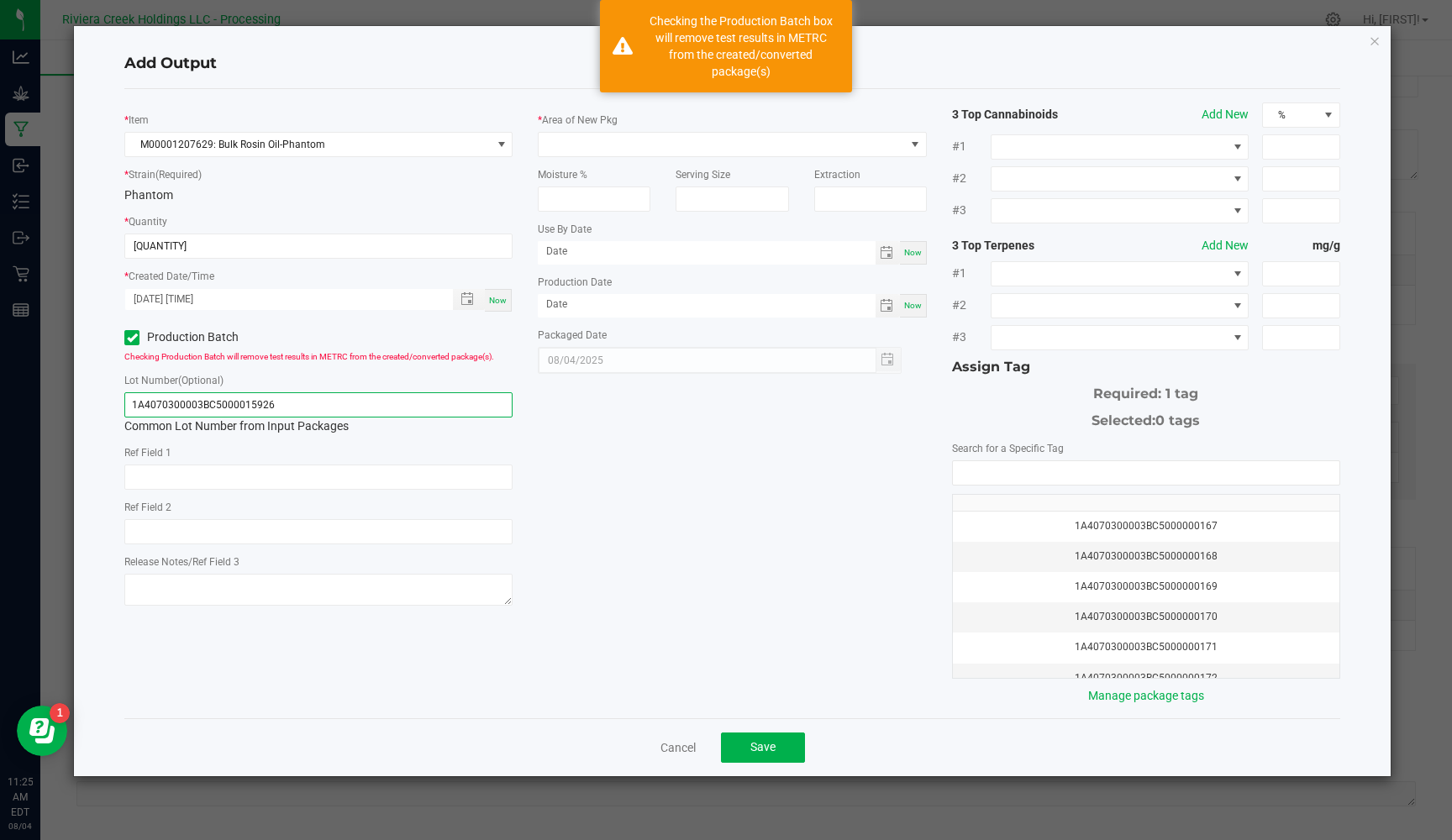 click on "Lot Number  (Optional) 1A4070300003BC5000015926  Common Lot Number from Input Packages" 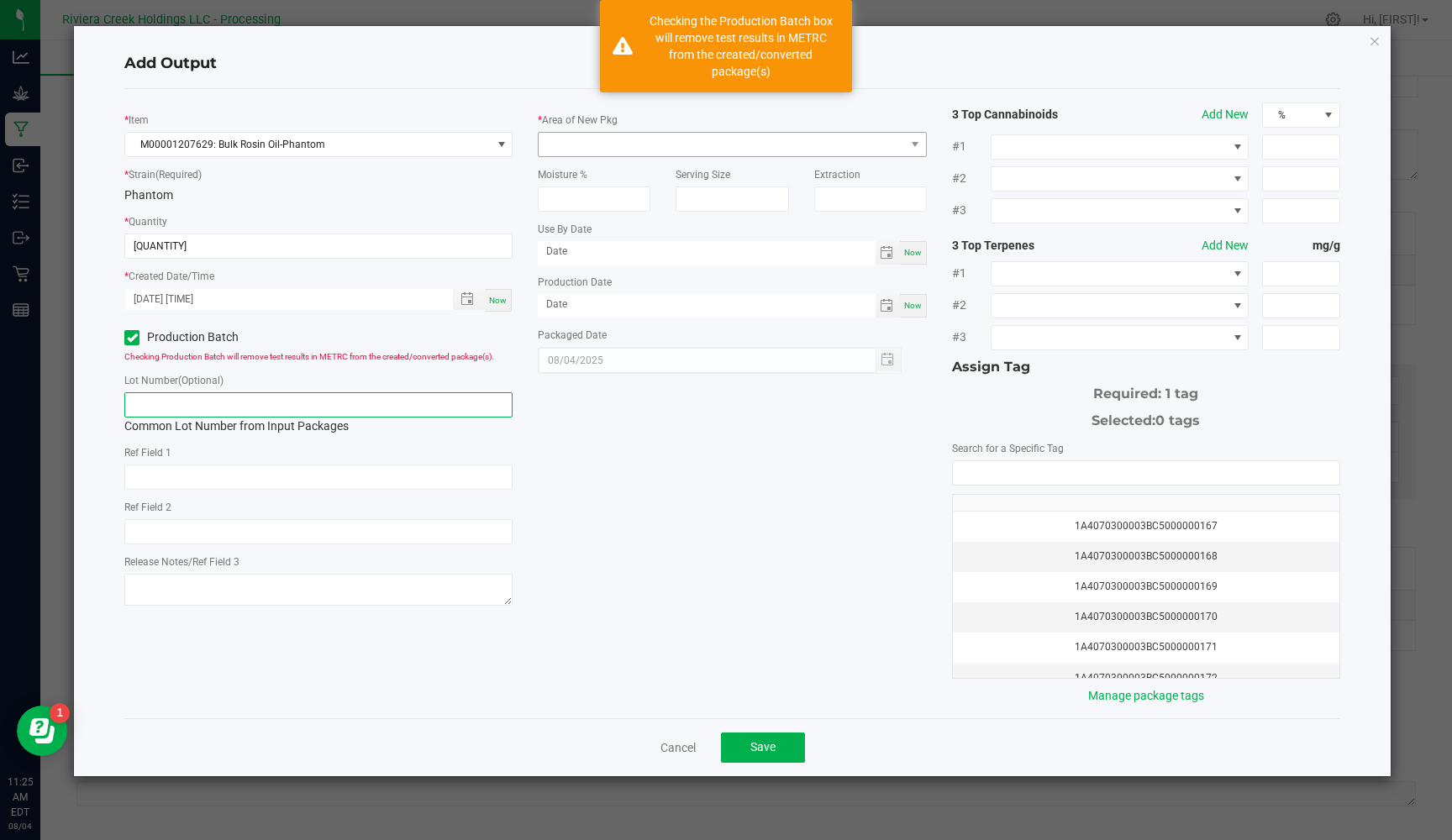 type 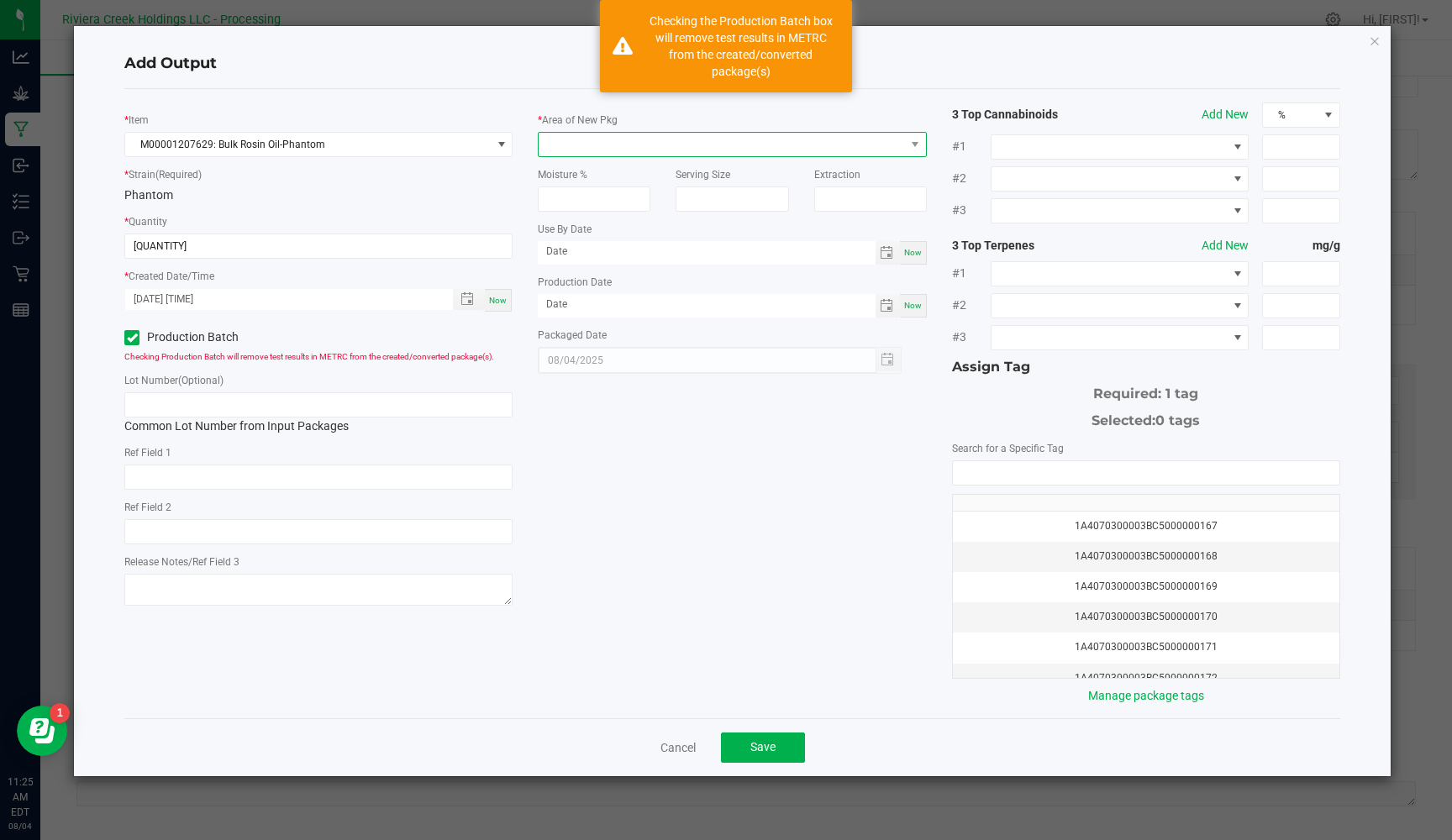 click at bounding box center (721, 144) 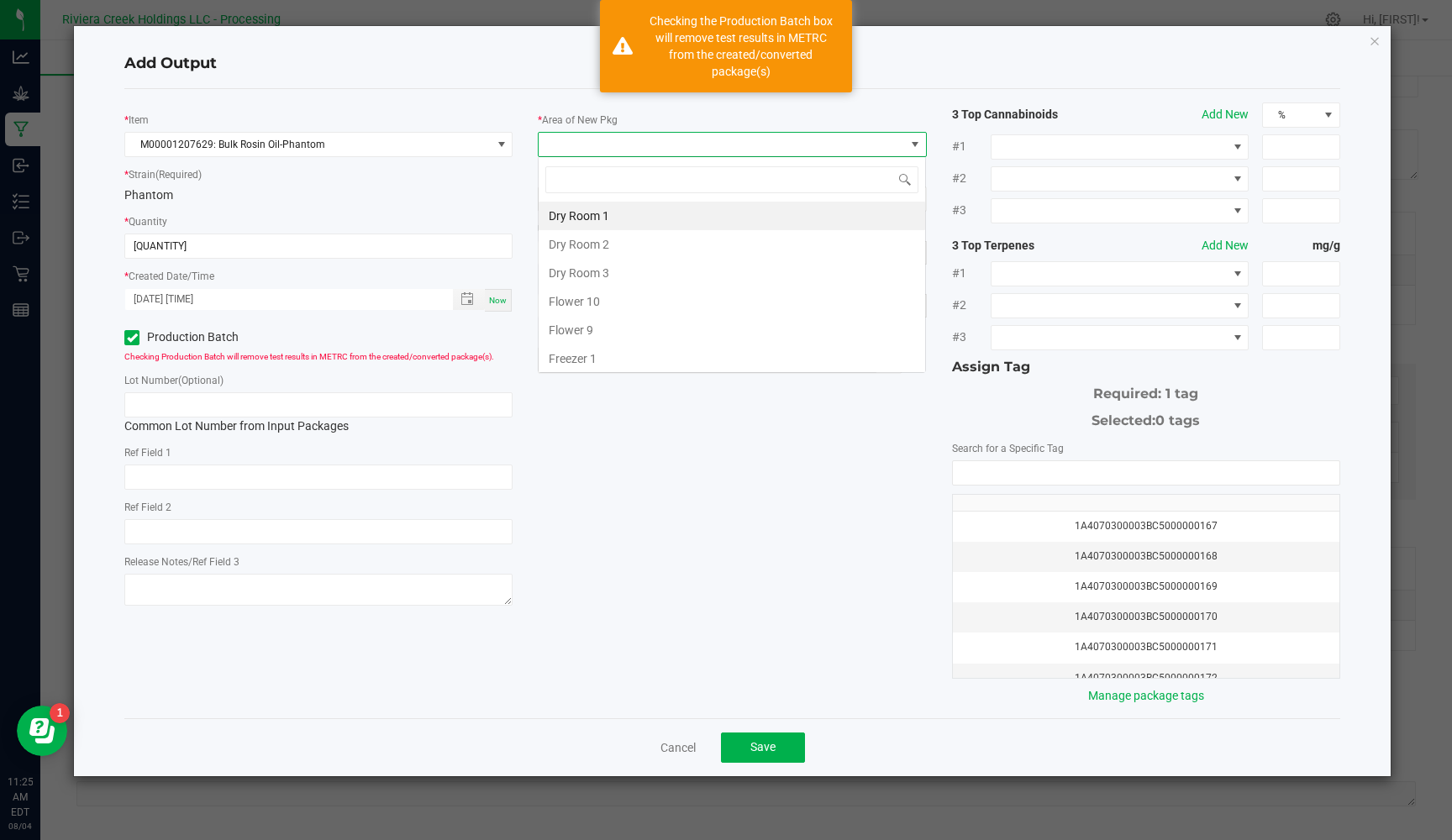 scroll, scrollTop: 83975, scrollLeft: 83640, axis: both 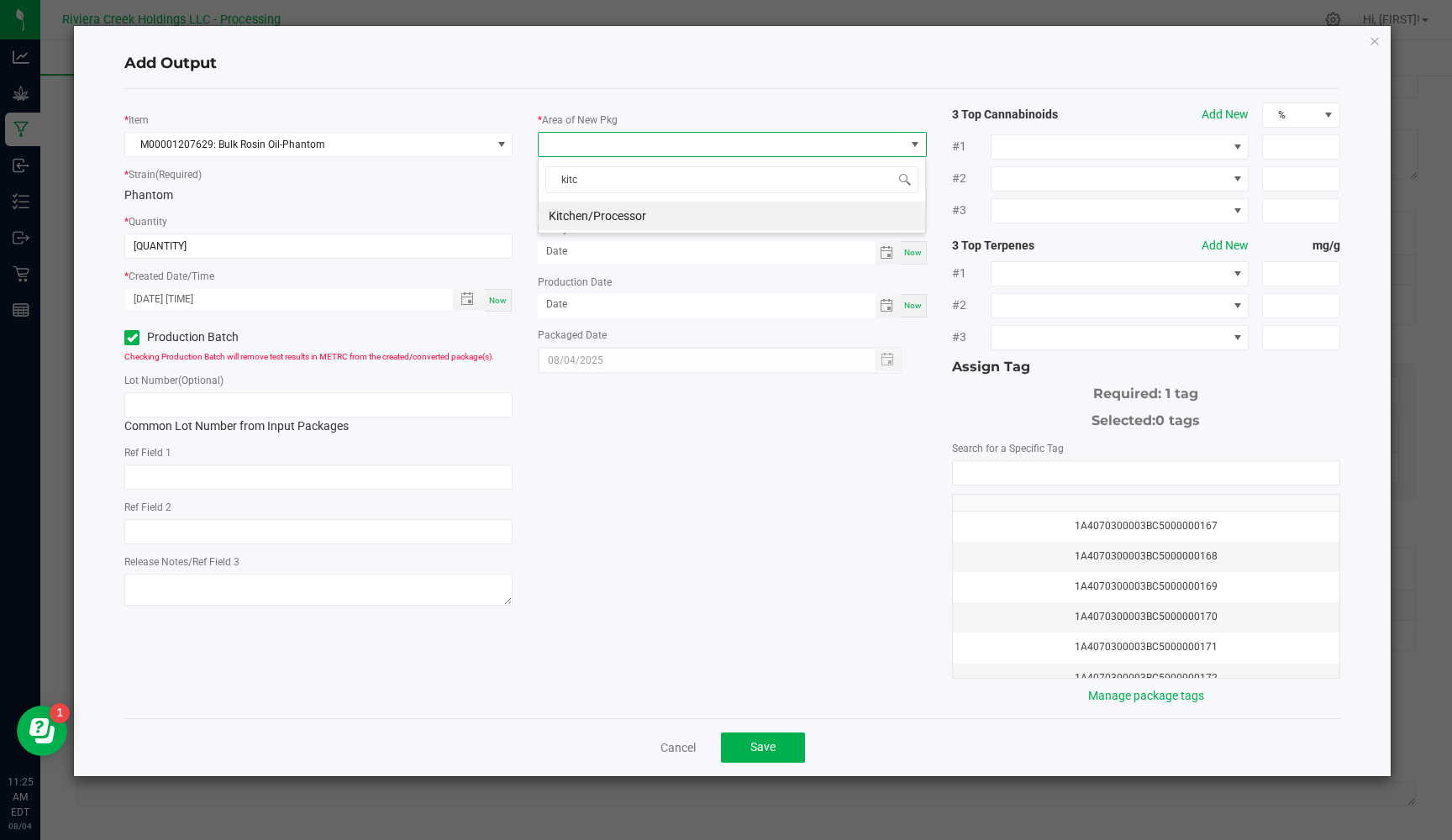 type on "kitch" 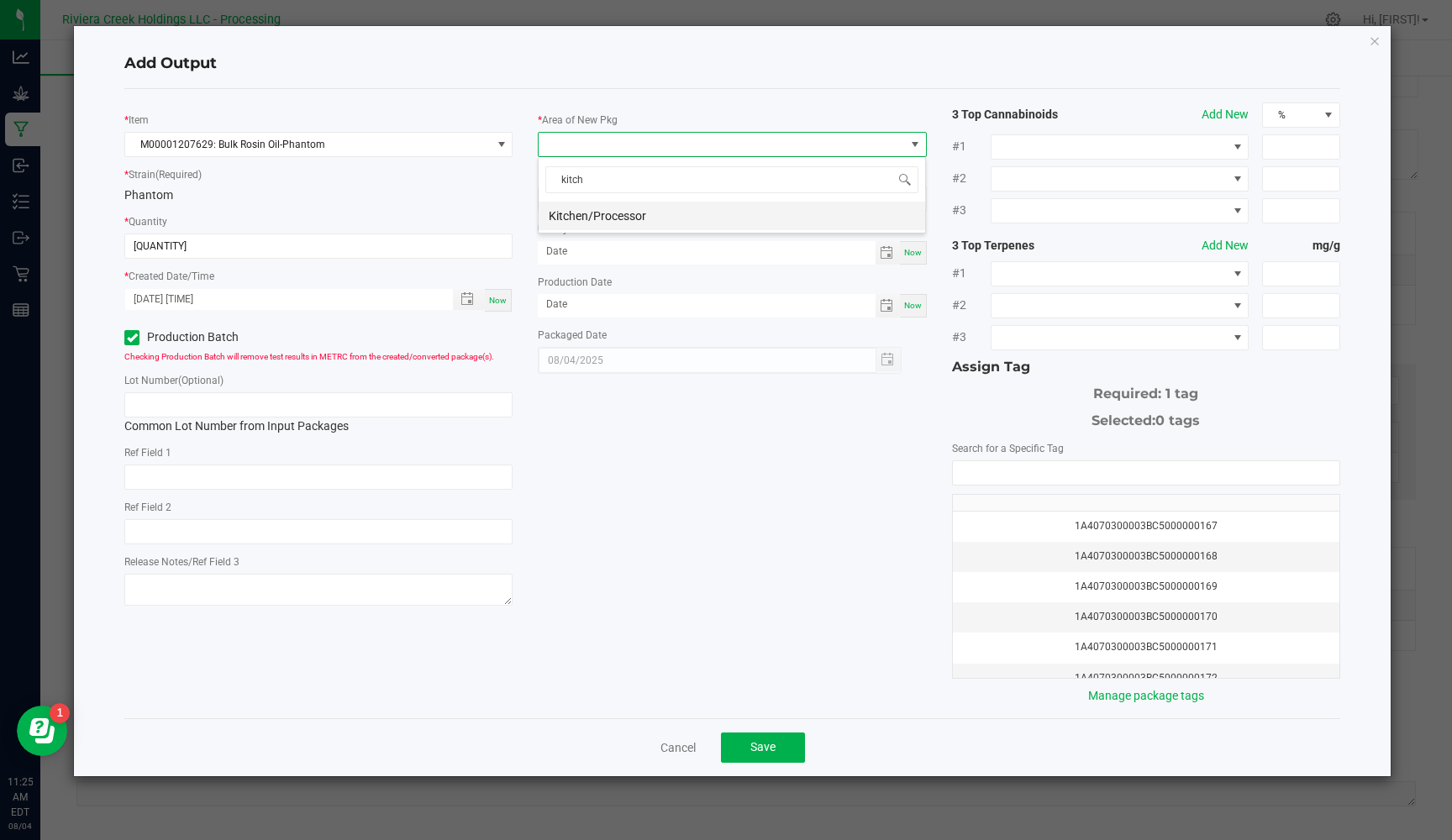 drag, startPoint x: 576, startPoint y: 135, endPoint x: 586, endPoint y: 213, distance: 78.638413 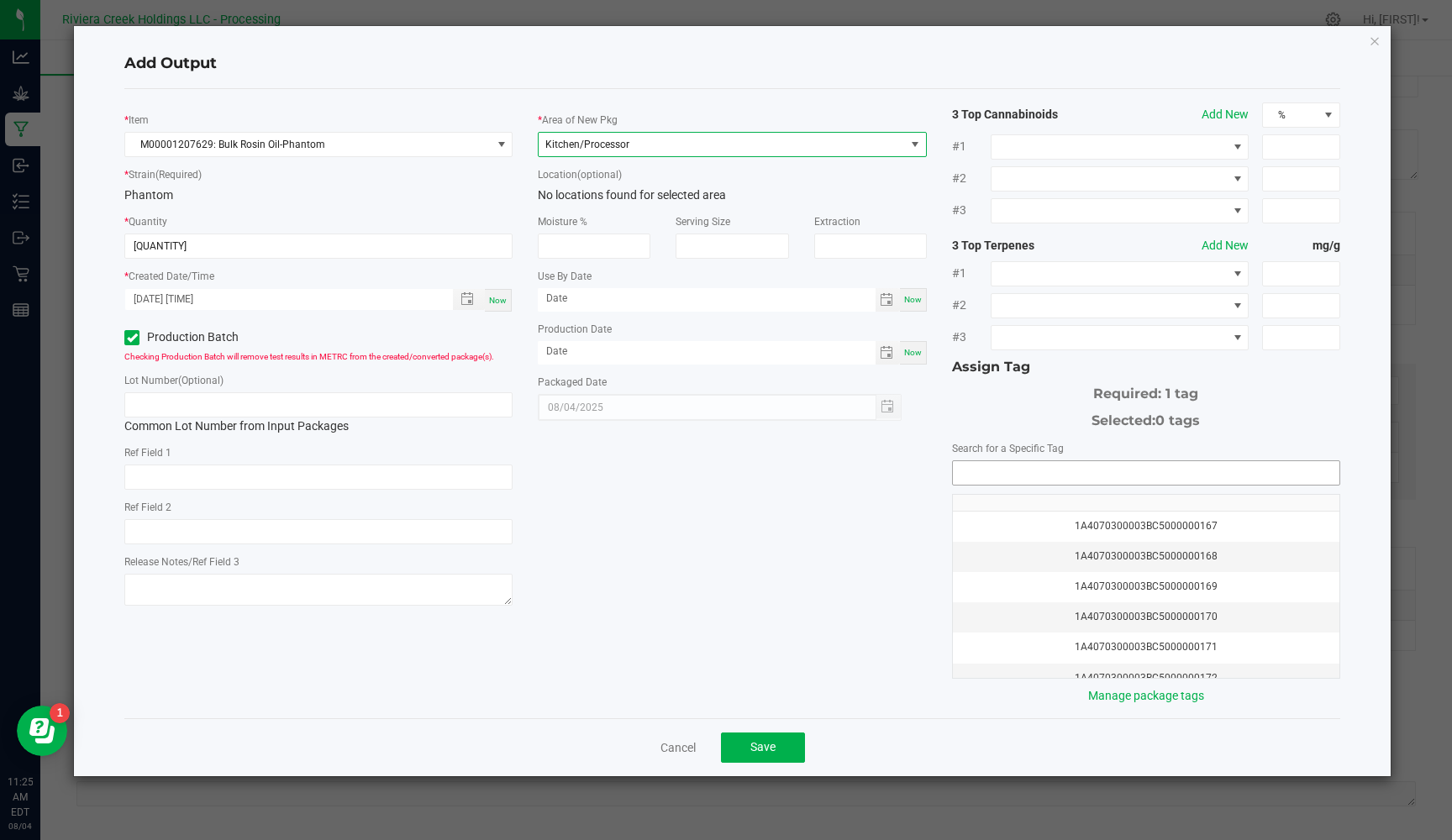 click at bounding box center [1146, 473] 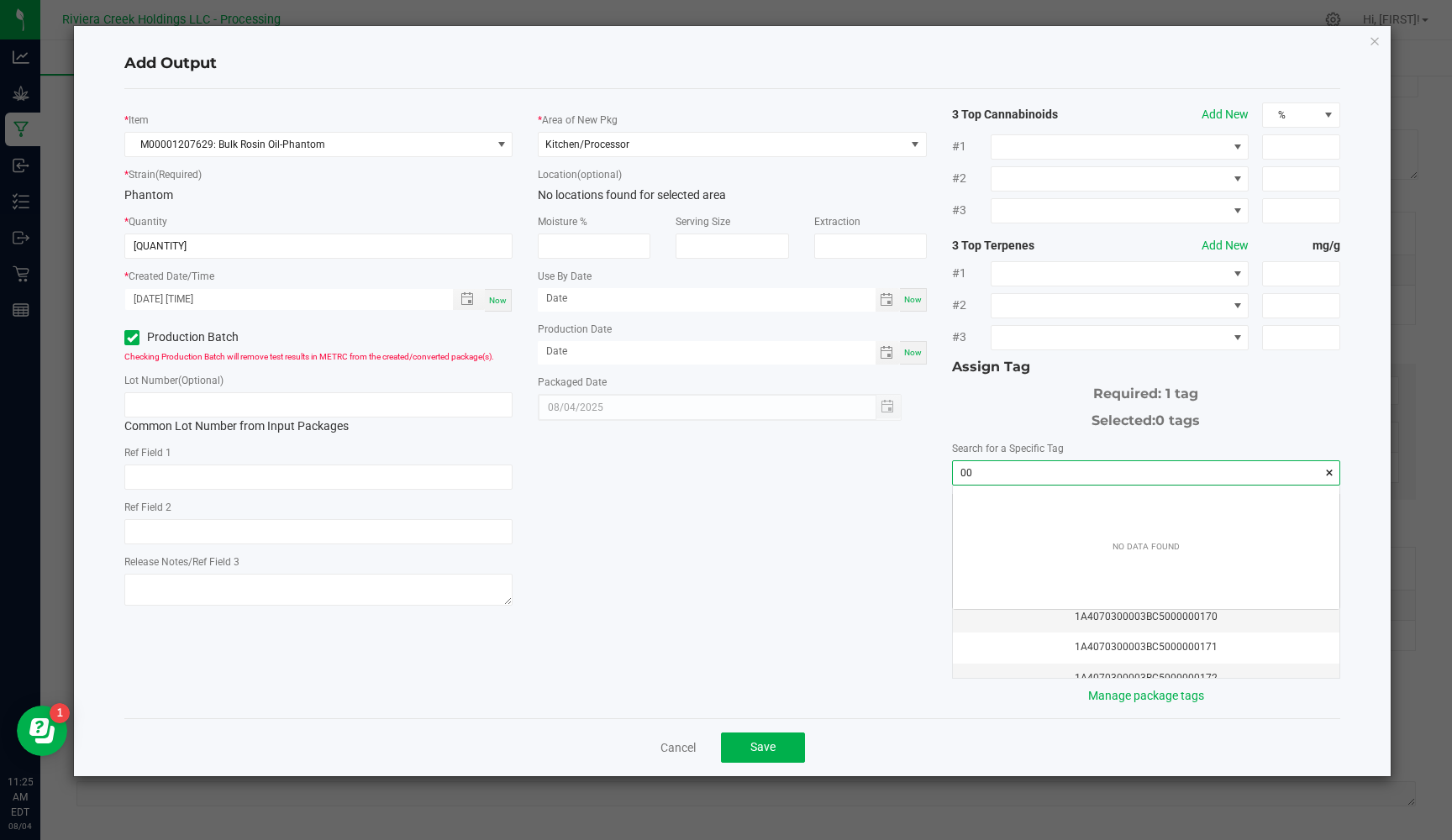 scroll, scrollTop: 83976, scrollLeft: 83641, axis: both 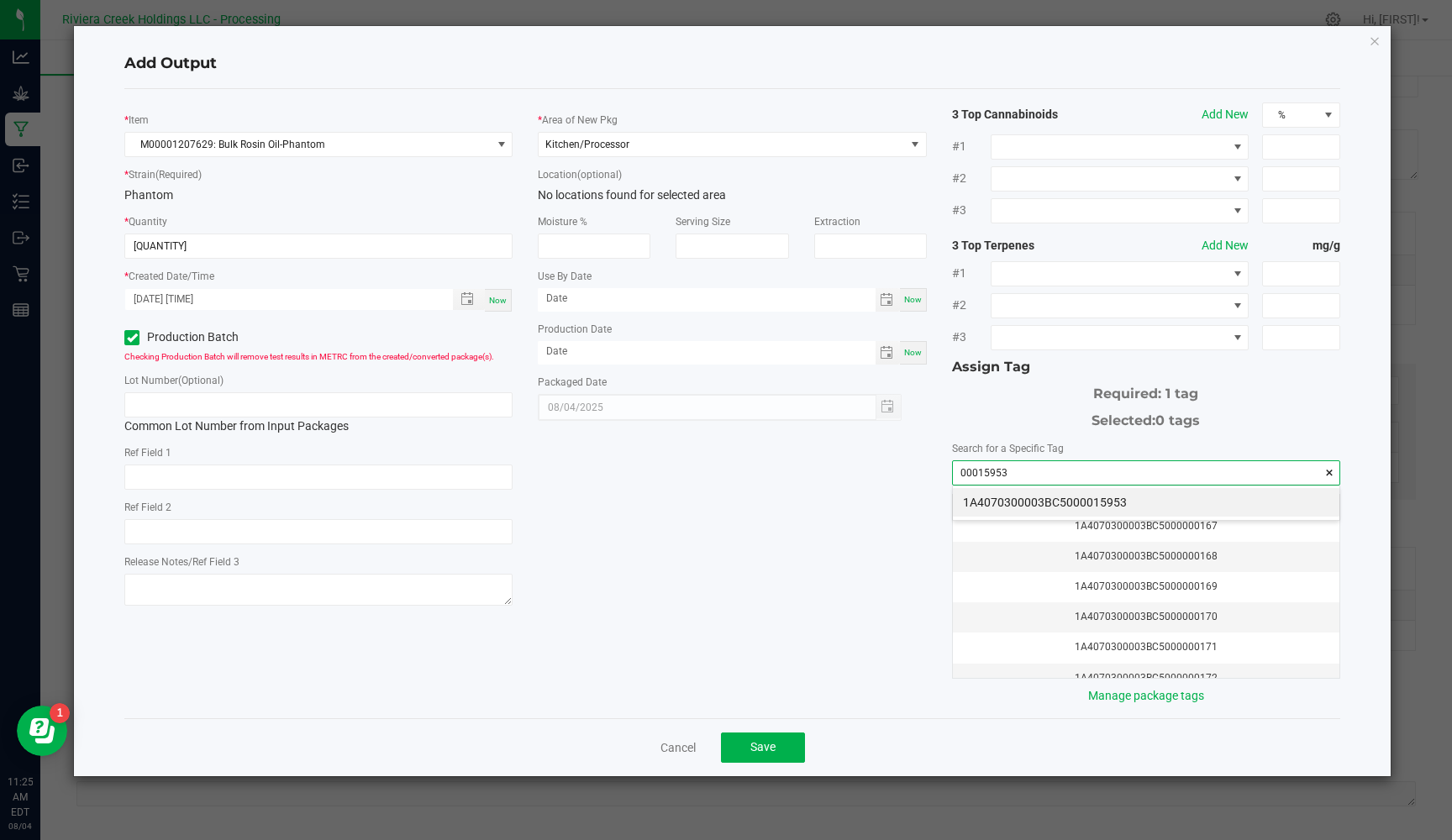 click on "1A4070300003BC5000015953" at bounding box center (1146, 502) 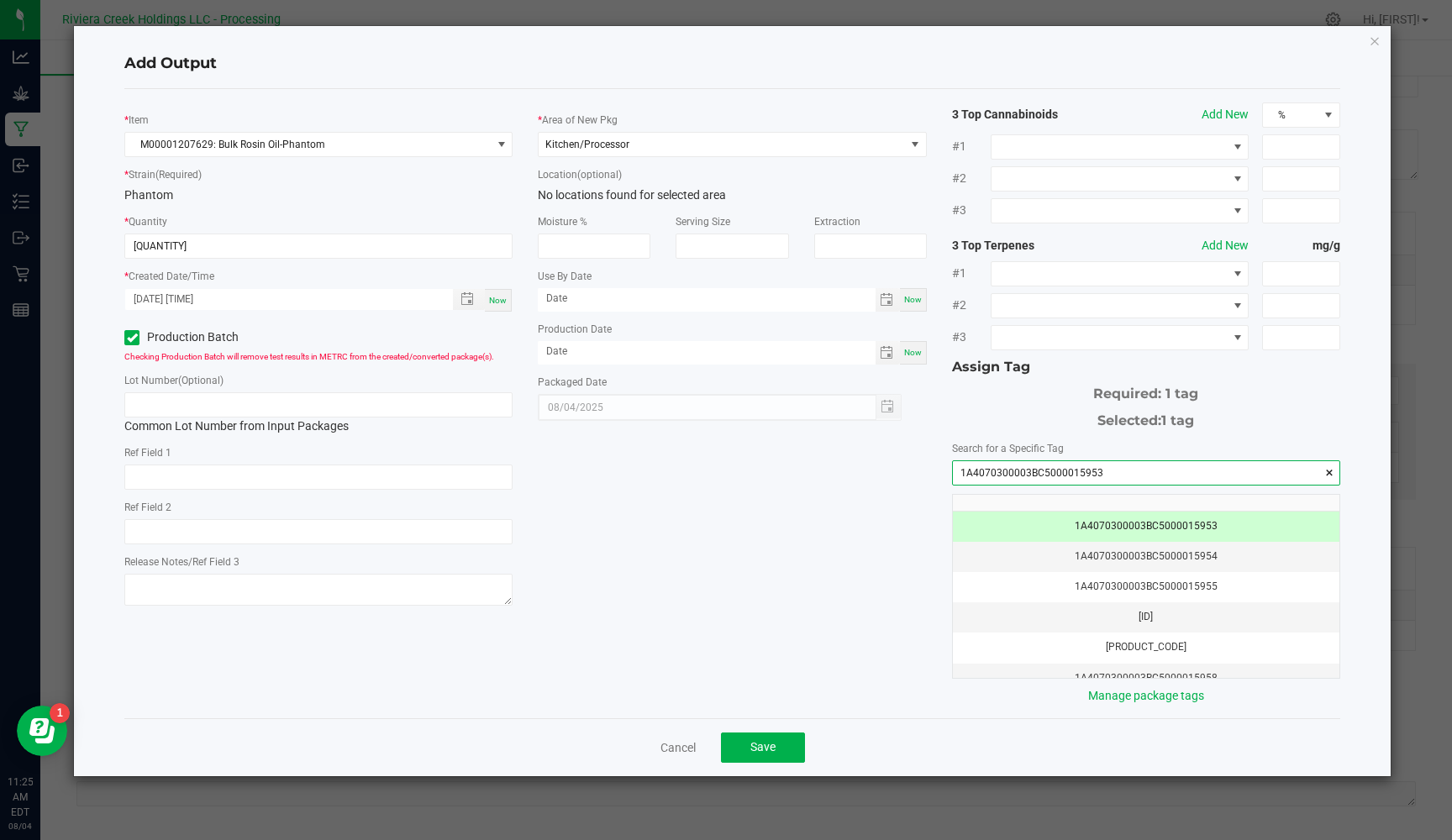 drag, startPoint x: 981, startPoint y: 463, endPoint x: 865, endPoint y: 459, distance: 116.06895 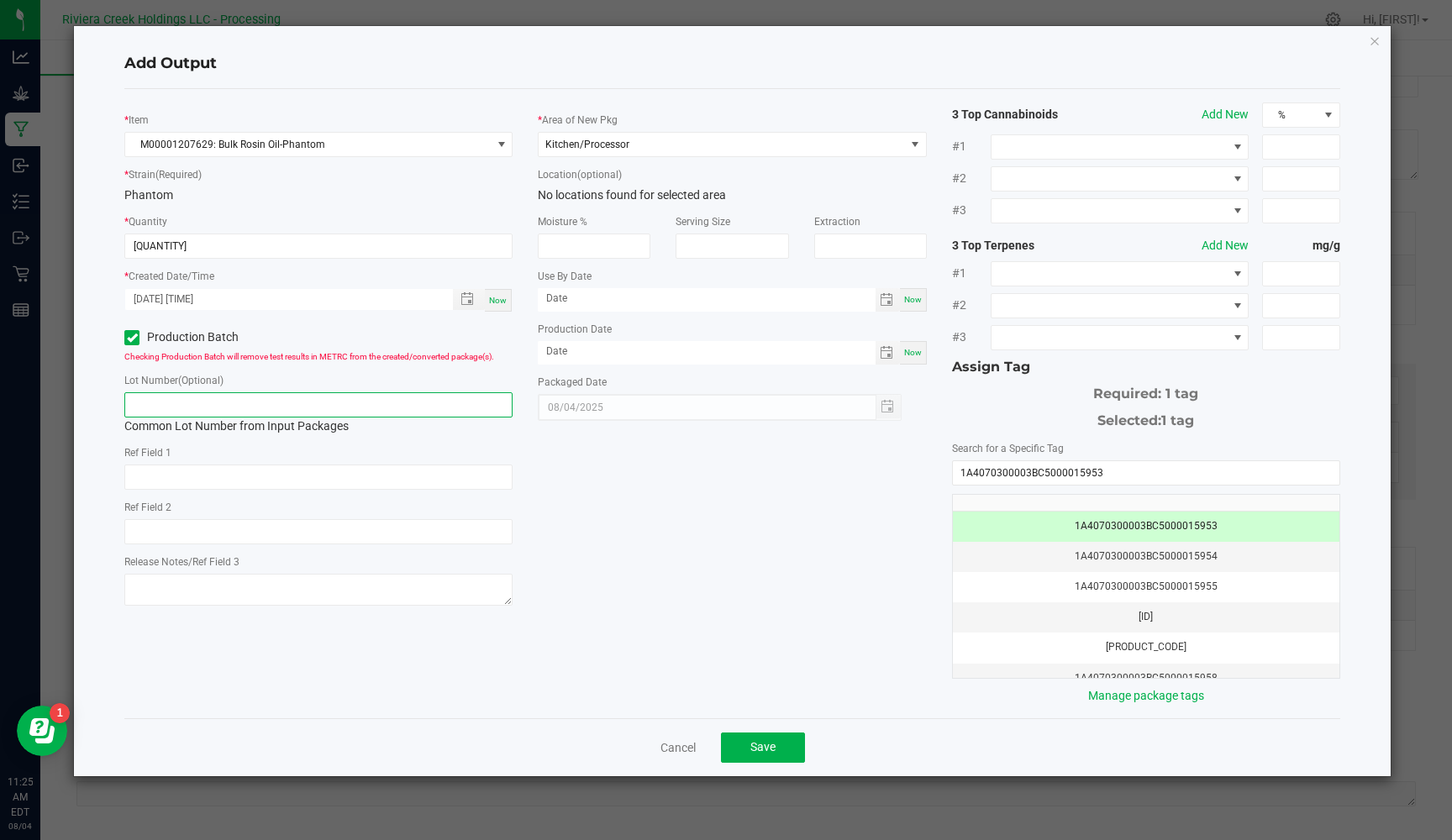 paste on "1A4070300003BC5000015953" 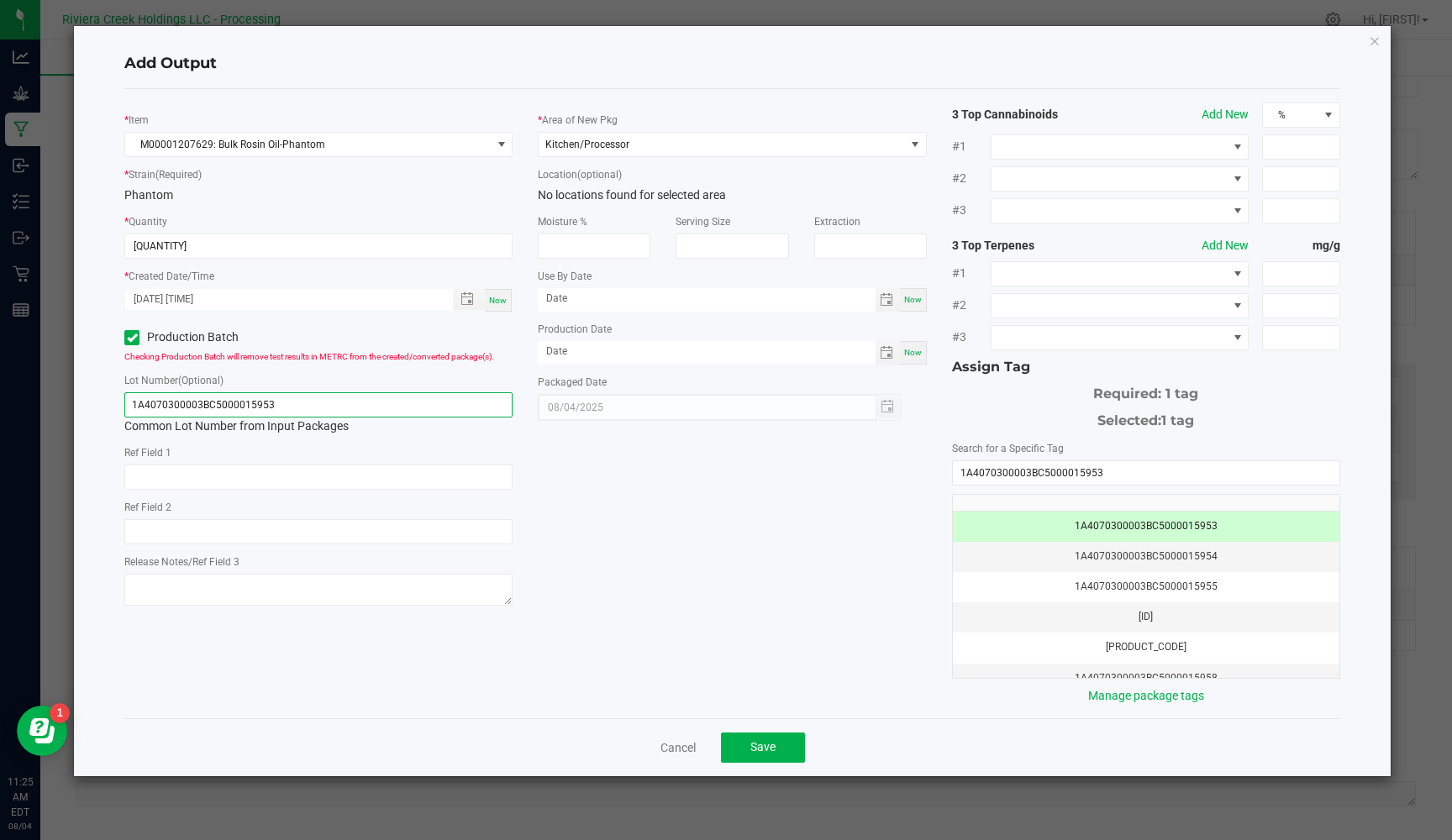 type on "1A4070300003BC5000015953" 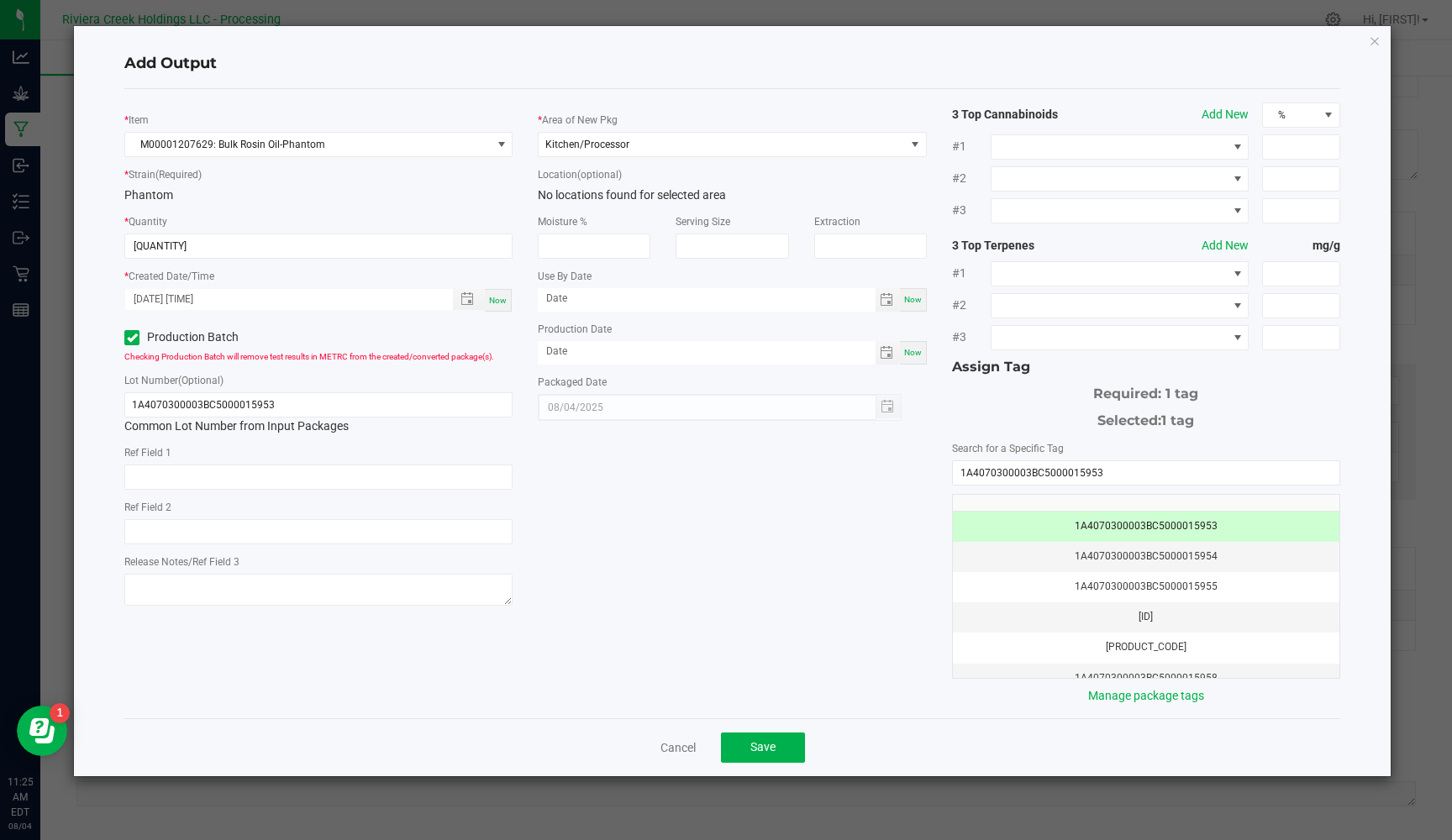click on "*   Item  M00001207629: Bulk Rosin Oil-Phantom  *   Strain  (Required)  Phantom   *   Quantity  877.0000 g  *   Created Date/Time  08/04/2025 11:25 AM Now  Production Batch   Checking Production Batch will remove test results in METRC from the created/converted package(s).   Lot Number  (Optional) 1A4070300003BC5000015953  Common Lot Number from Input Packages   Ref Field 1   Ref Field 2   Release Notes/Ref Field 3   *   Area of New Pkg  Kitchen/Processor  Location  (optional) No locations found for selected area  Moisture %   Serving Size   Extraction   Use By Date  Now  Production Date  Now  Packaged Date  08/04/2025 3 Top Cannabinoids  Add New  % #1 #2 #3 3 Top Terpenes  Add New  mg/g #1 #2 #3 Assign Tag  Required: 1 tag   Selected:   1 tag   Search for a Specific Tag  1A4070300003BC5000015953  1A4070300003BC5000015953   1A4070300003BC5000015954   1A4070300003BC5000015955   1A4070300003BC5000015956   1A4070300003BC5000015957   1A4070300003BC5000015958   1A4070300003BC5000015959   1A4070300003BC5000015960" 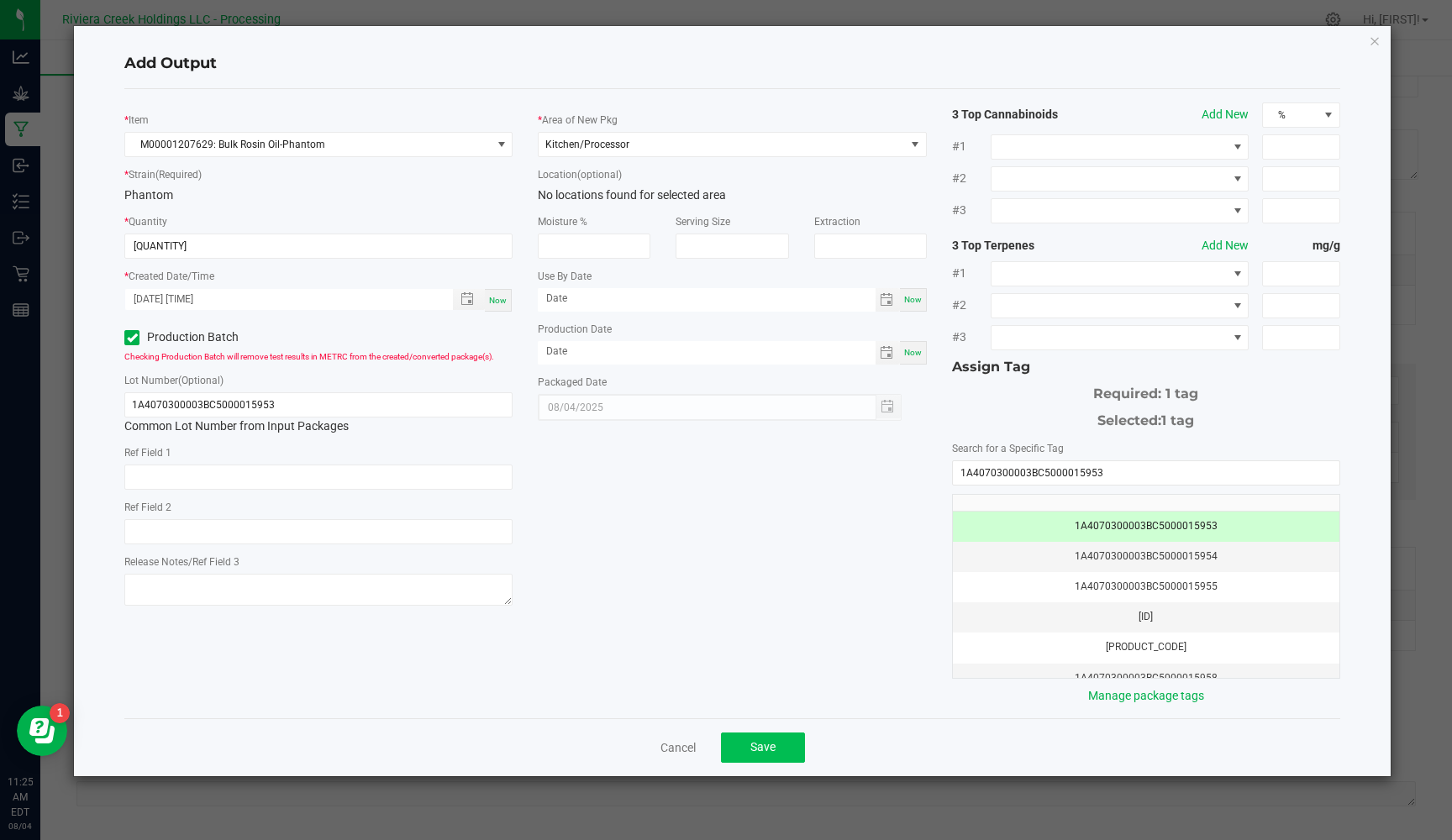 click on "Save" 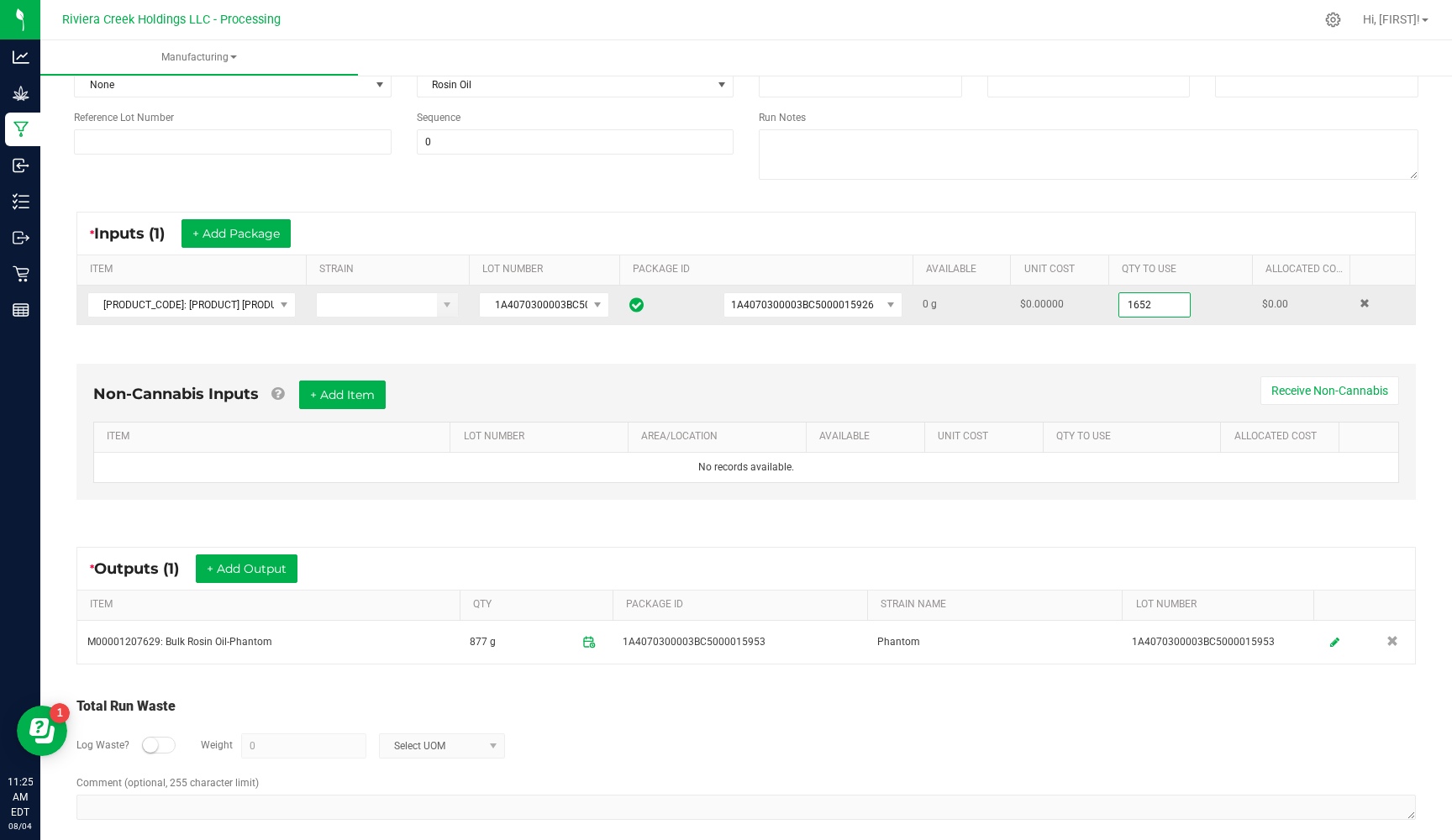 drag, startPoint x: 1124, startPoint y: 305, endPoint x: 1065, endPoint y: 302, distance: 59.076222 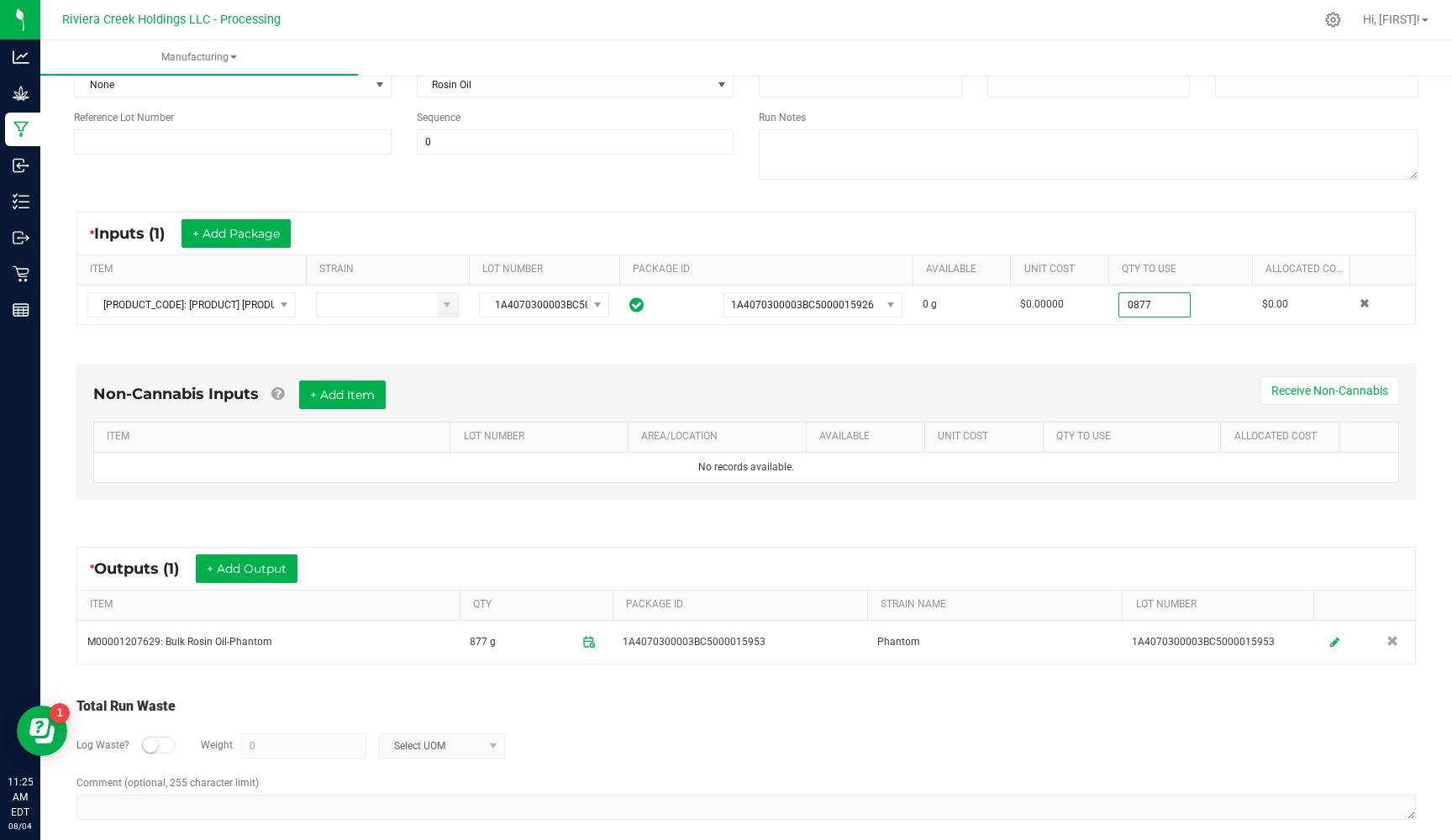 type on "[QUANTITY]" 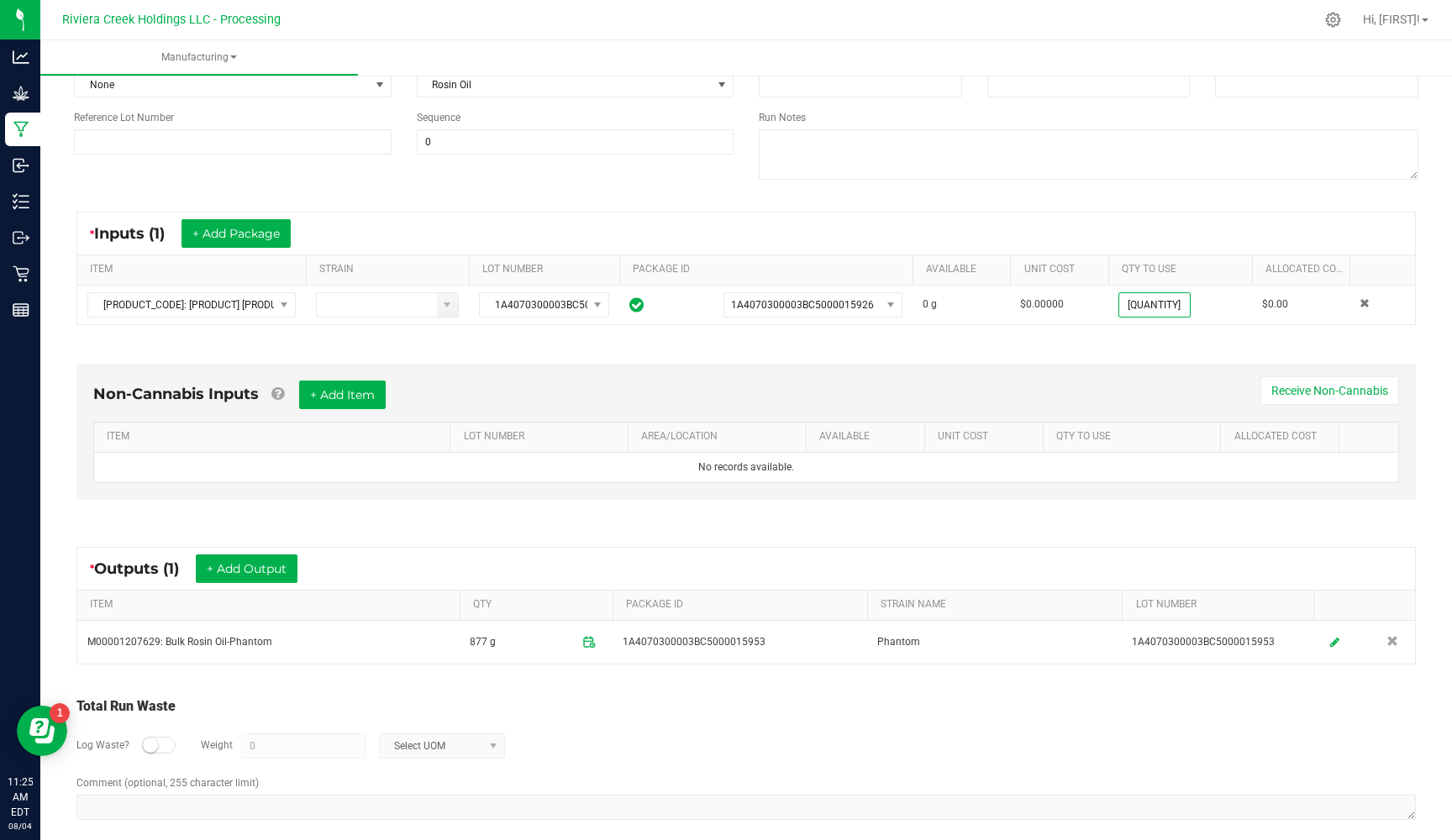 click on "Non-Cannabis Inputs   + Add Item   Receive Non-Cannabis  ITEM LOT NUMBER AREA/LOCATION AVAILABLE Unit Cost QTY TO USE Allocated Cost  No records available." at bounding box center [746, 436] 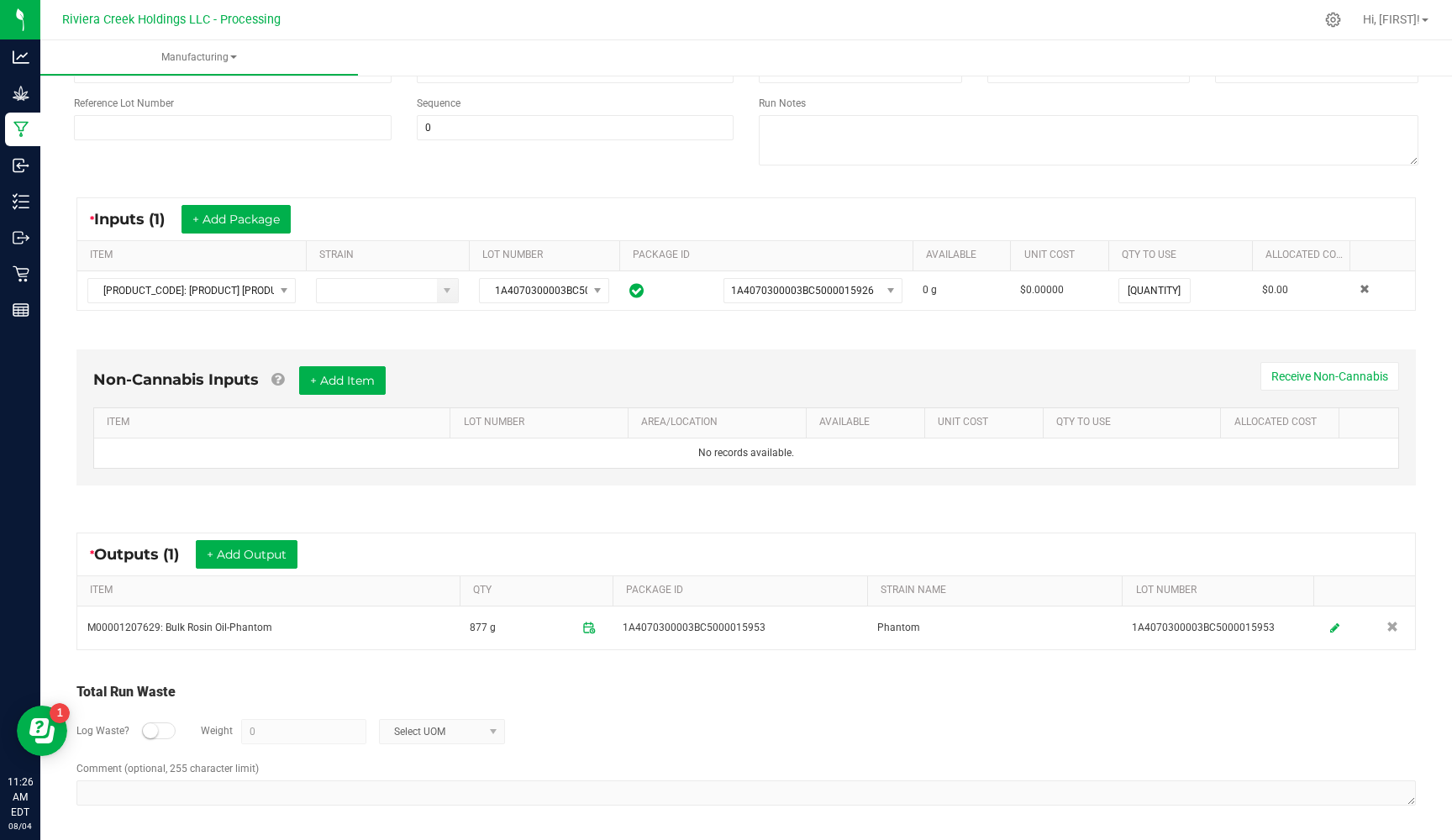 scroll, scrollTop: 194, scrollLeft: 0, axis: vertical 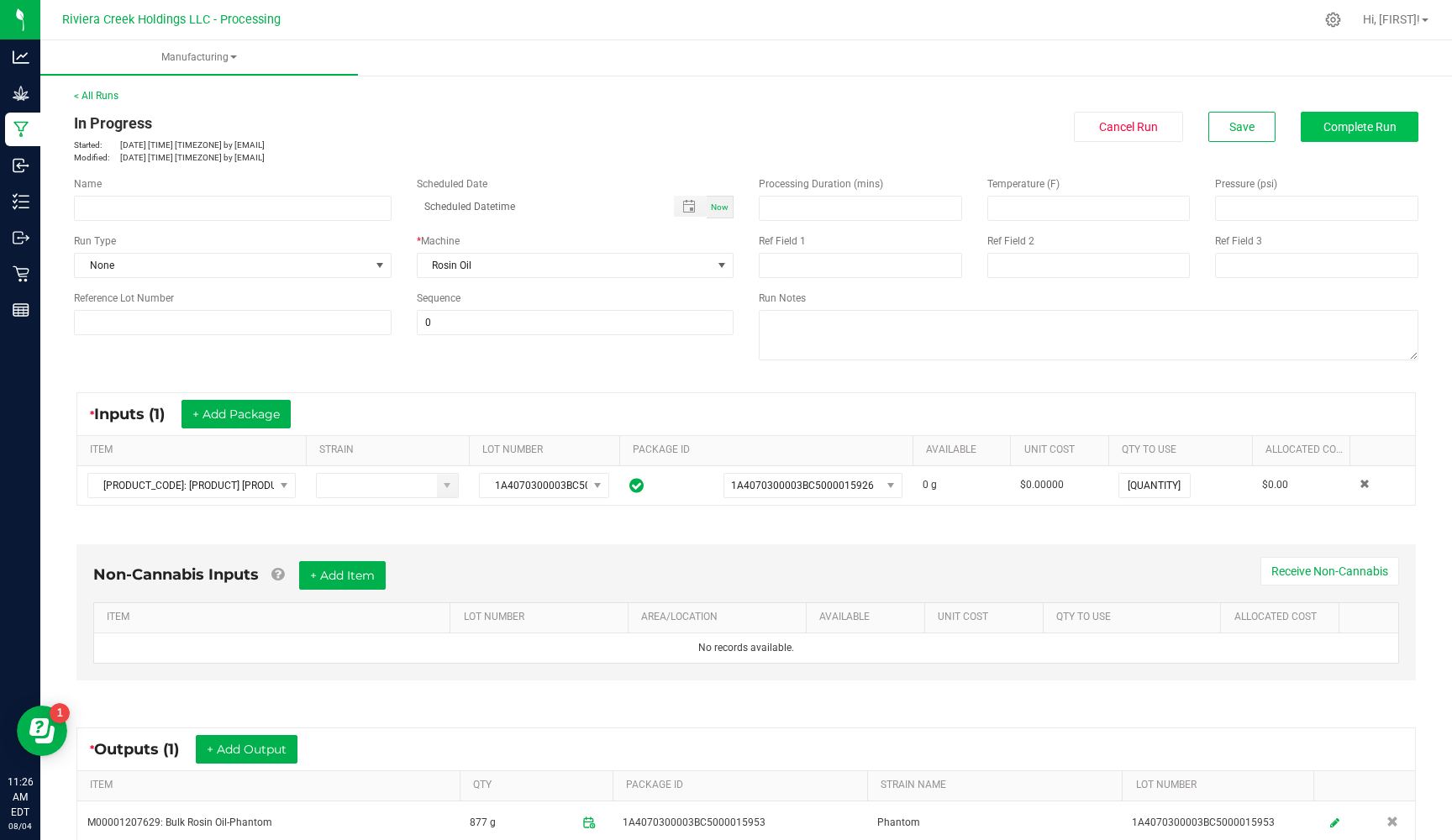 click on "Complete Run" at bounding box center (1360, 127) 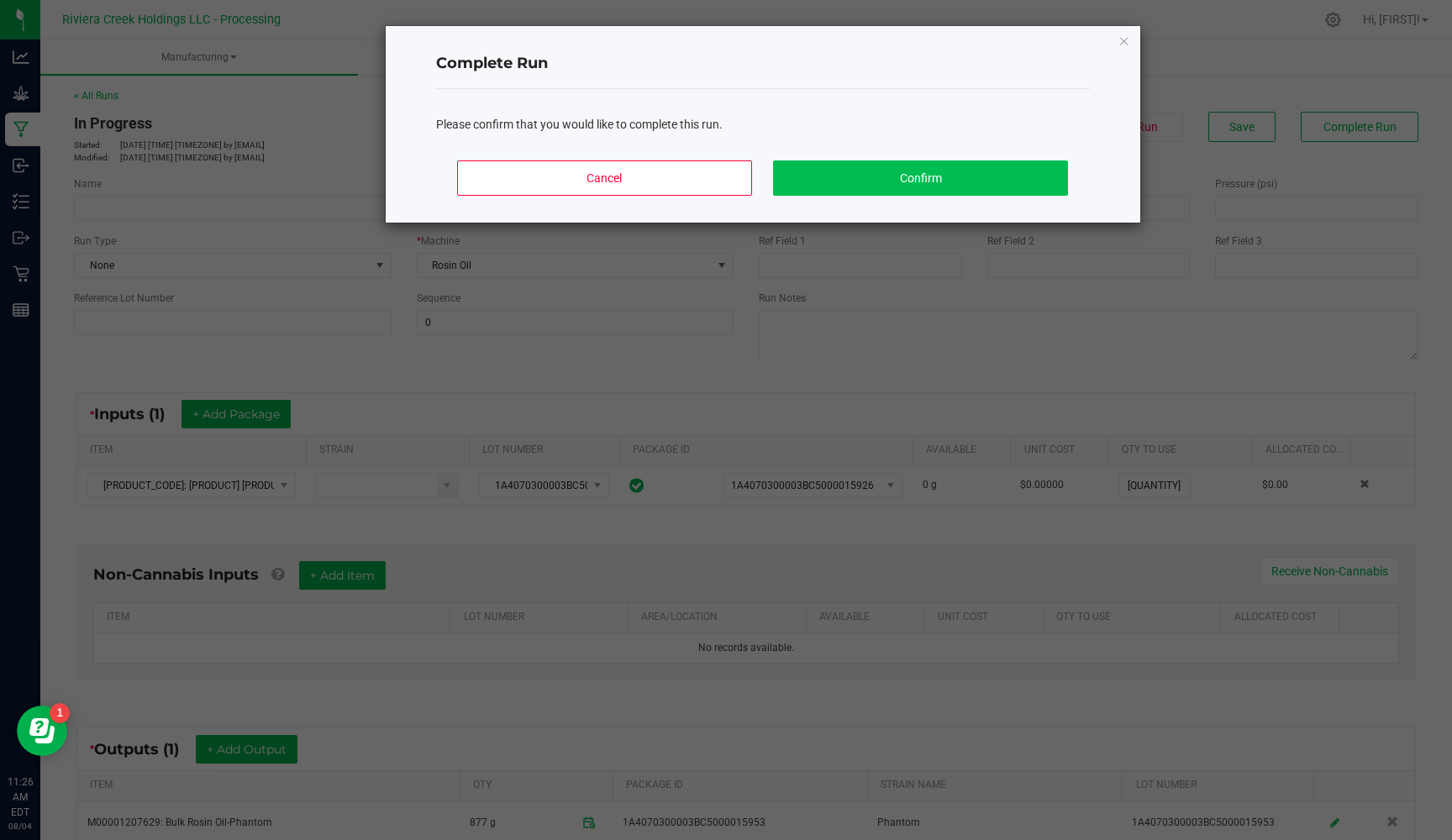 click on "Confirm" 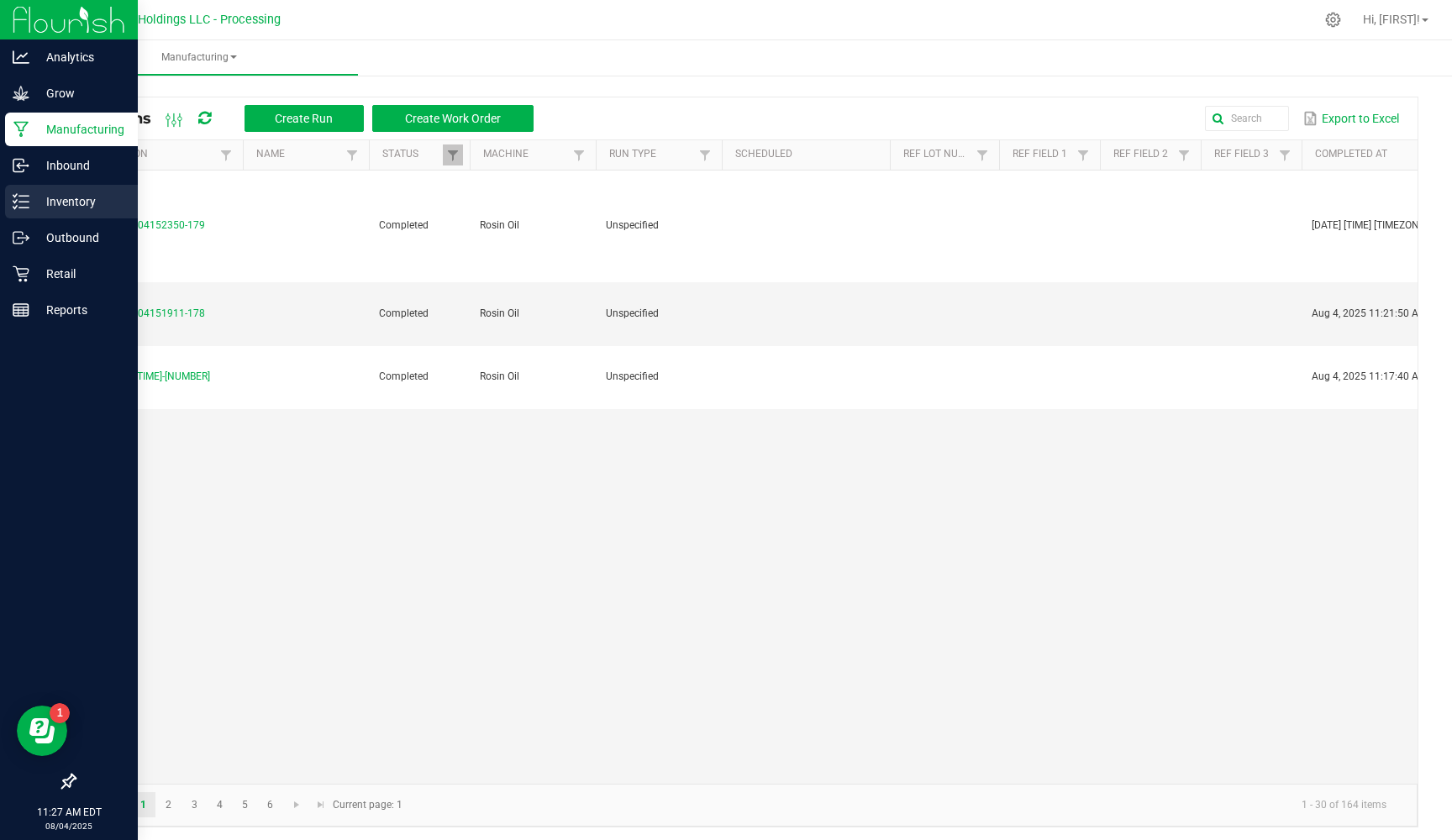 click 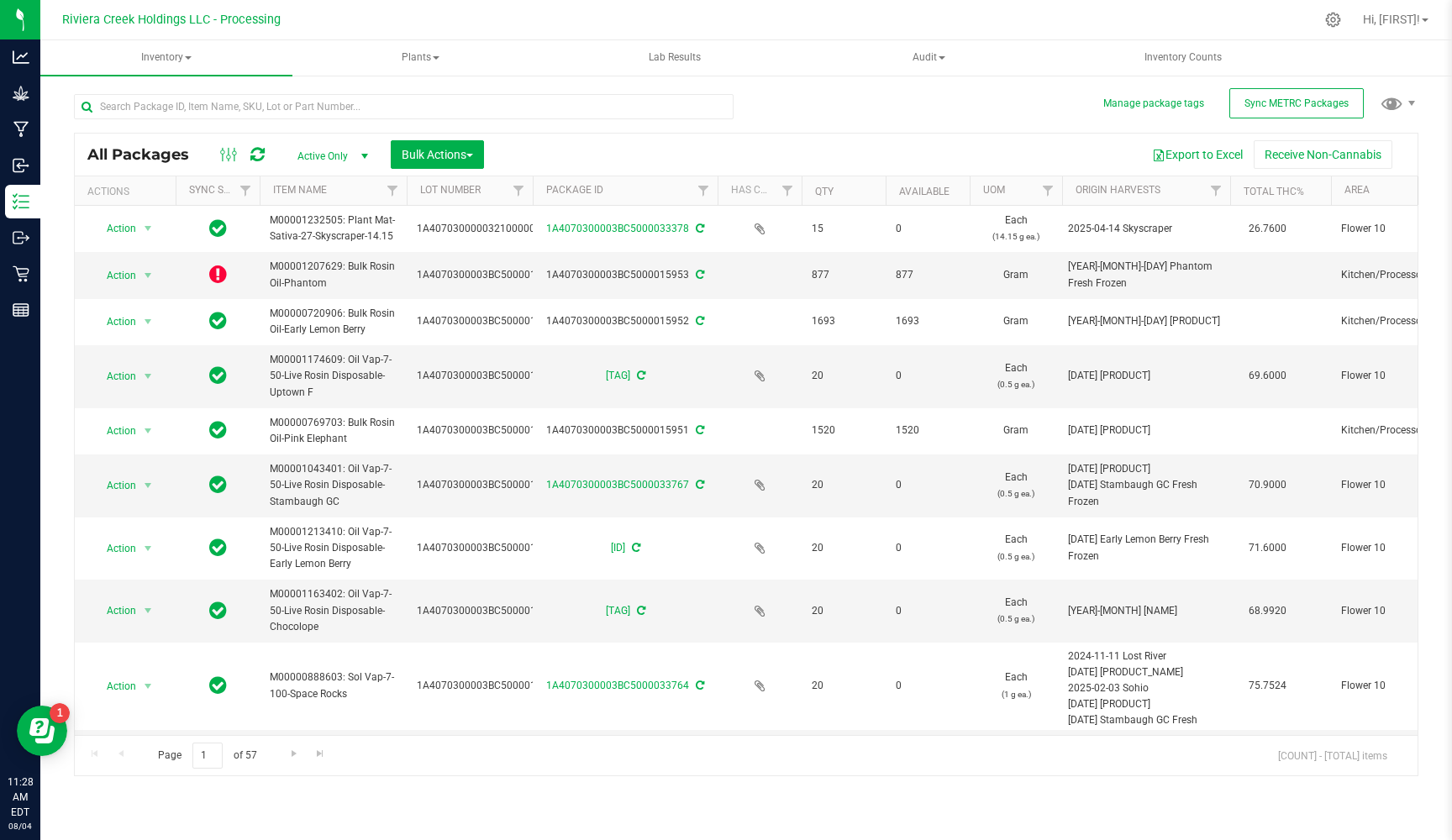 scroll, scrollTop: 0, scrollLeft: 0, axis: both 